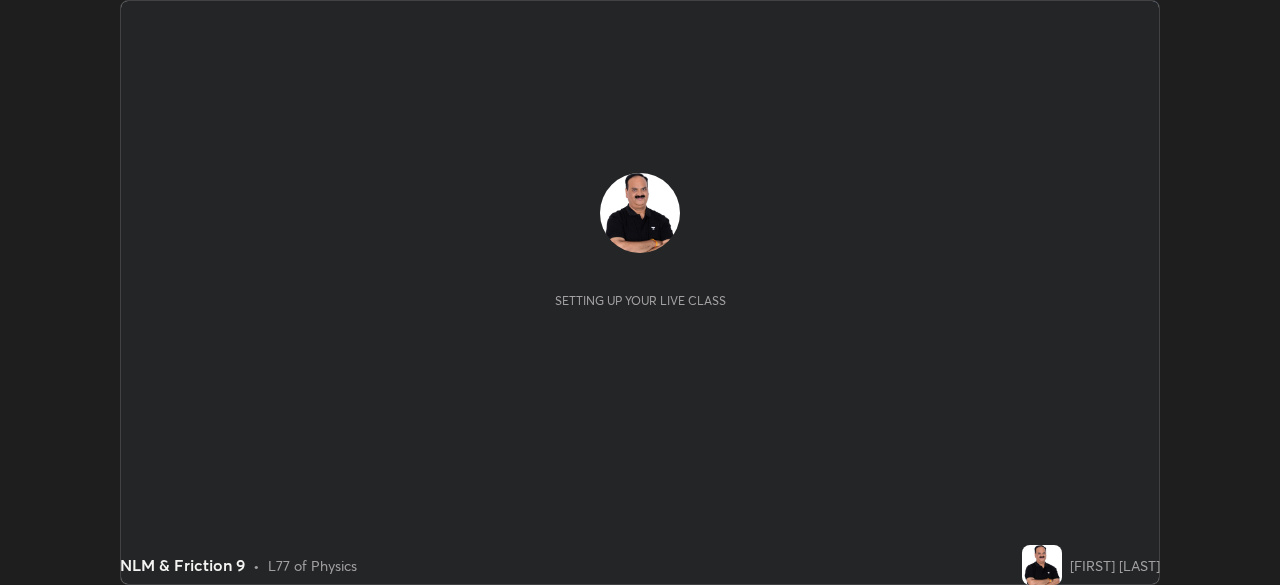 scroll, scrollTop: 0, scrollLeft: 0, axis: both 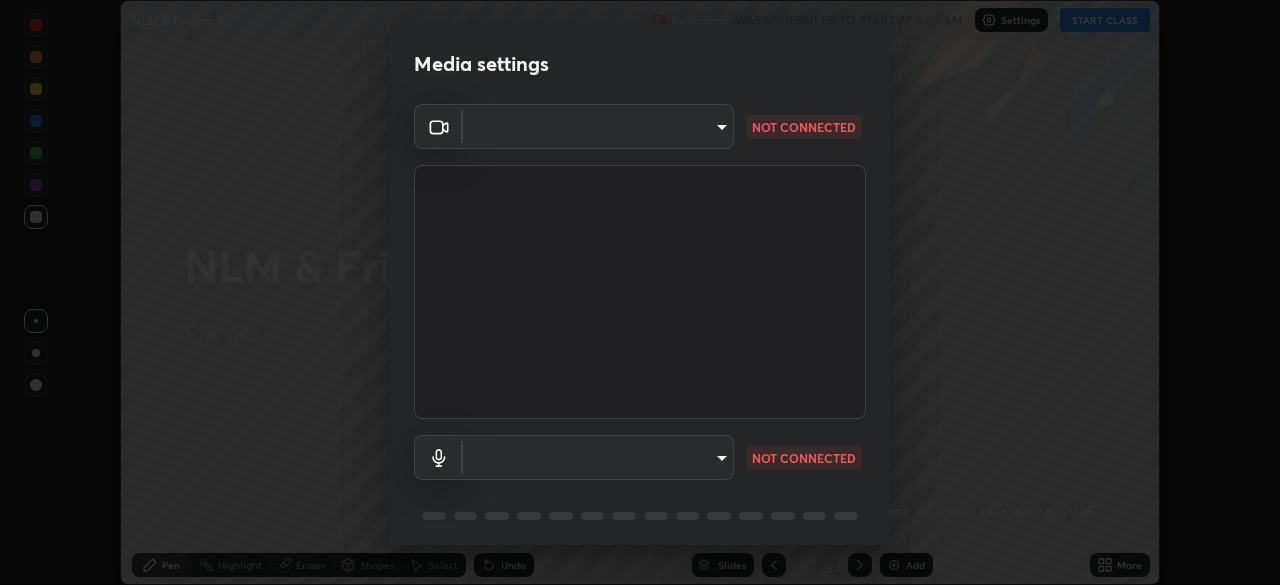 click on "Erase all NLM & Friction 9 Recording WAS SCHEDULED TO START AT 8:00 AM Settings START CLASS Setting up your live class NLM & Friction 9 • L77 of Physics [FIRST] [LAST] Pen Highlight Eraser Shapes Select Undo Slides 2 / 2 Add More No doubts shared Encourage your learners to ask a doubt for better clarity Report an issue Reason for reporting Buffering Chat not working Audio - Video sync issue Educator video quality low Attach an image Report Media settings NOT CONNECTED NOT CONNECTED 1 / 5 Next" at bounding box center (640, 292) 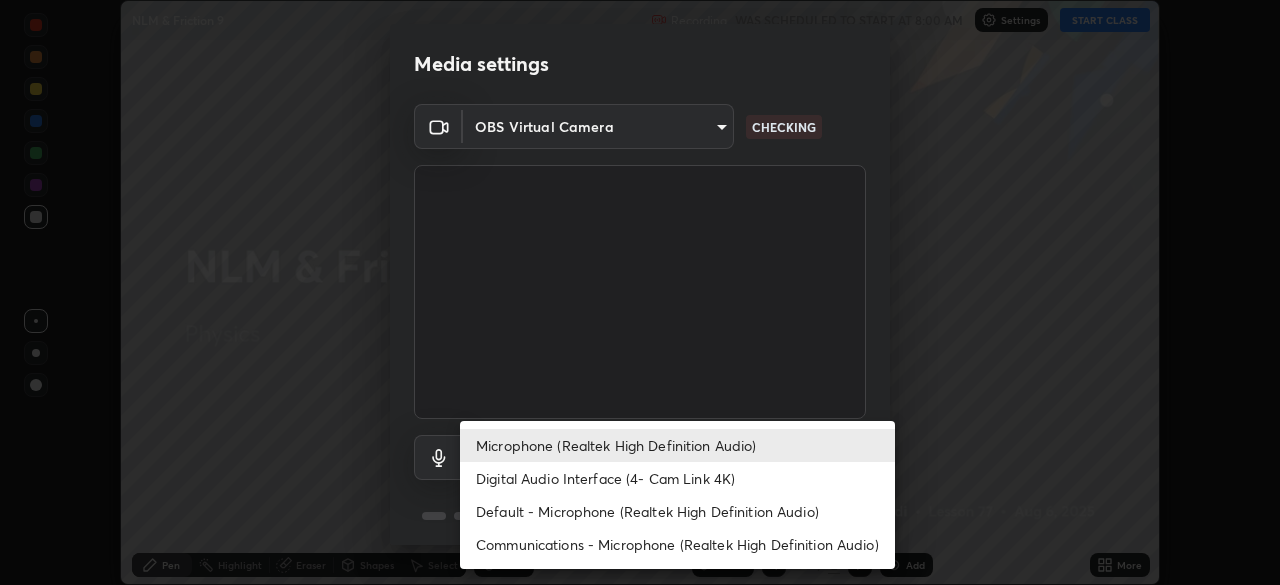 click on "Default - Microphone (Realtek High Definition Audio)" at bounding box center (677, 511) 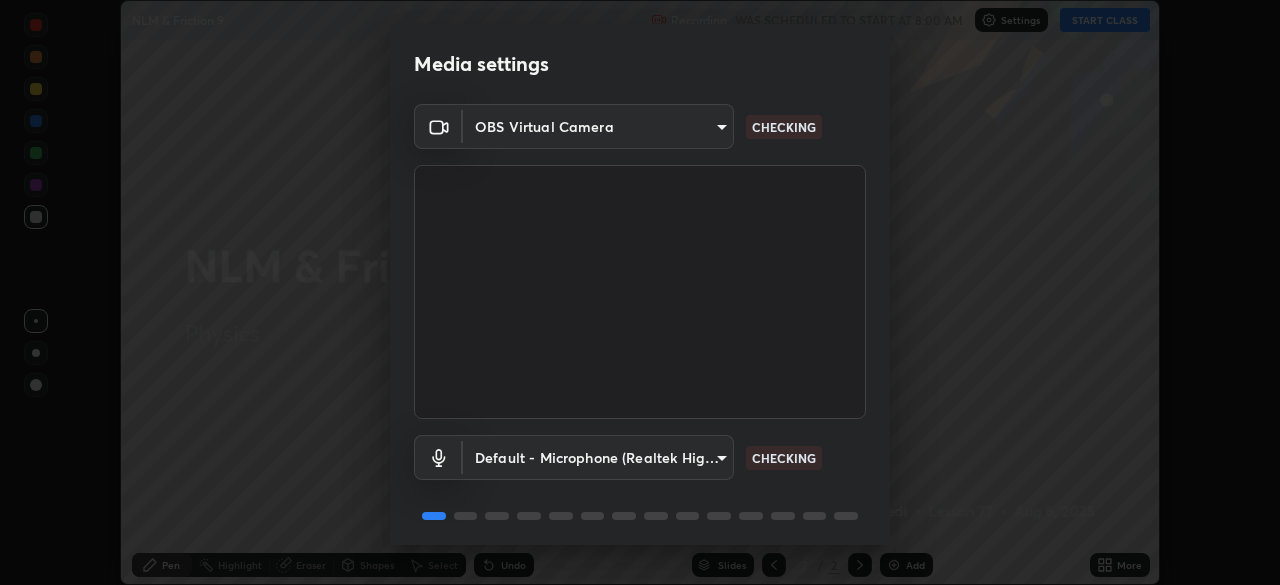 scroll, scrollTop: 71, scrollLeft: 0, axis: vertical 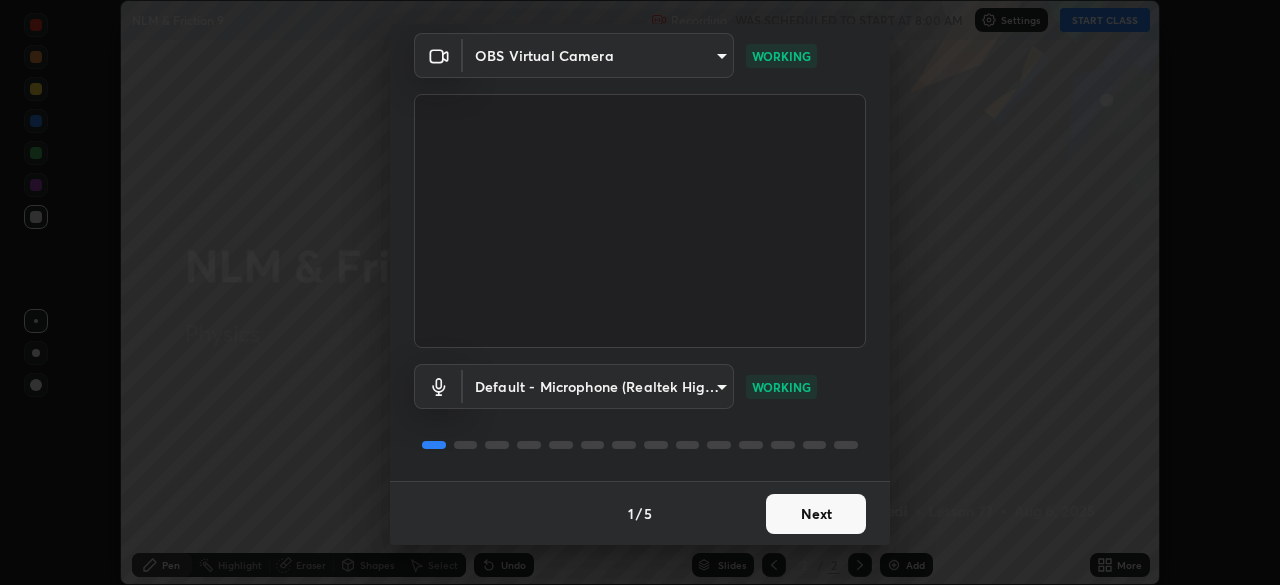 click on "Next" at bounding box center (816, 514) 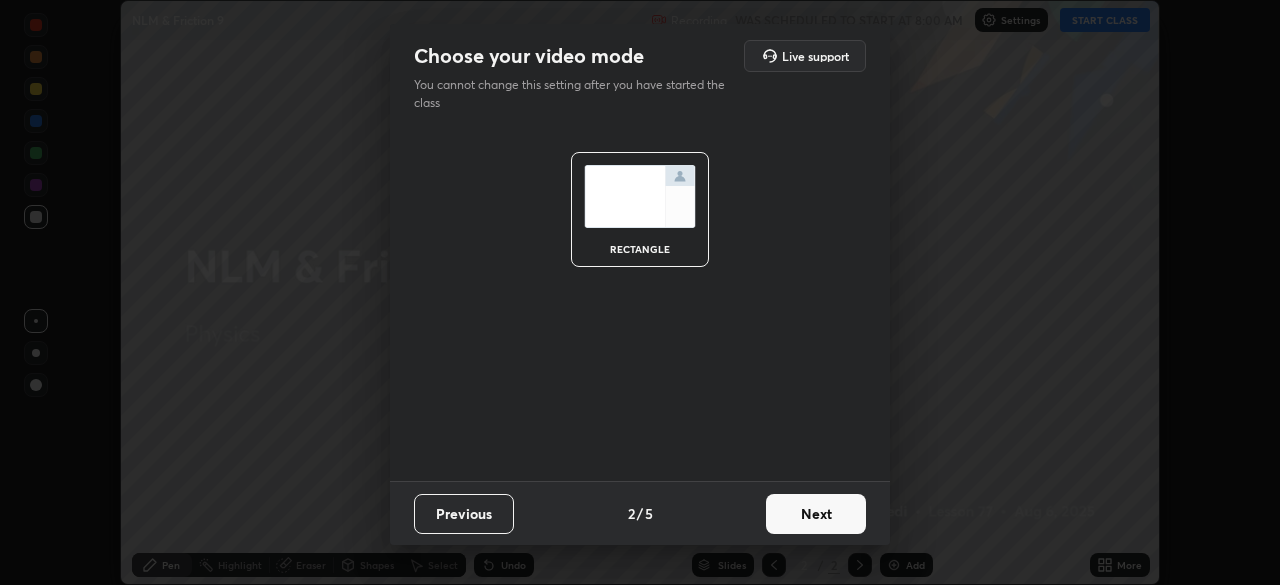 scroll, scrollTop: 0, scrollLeft: 0, axis: both 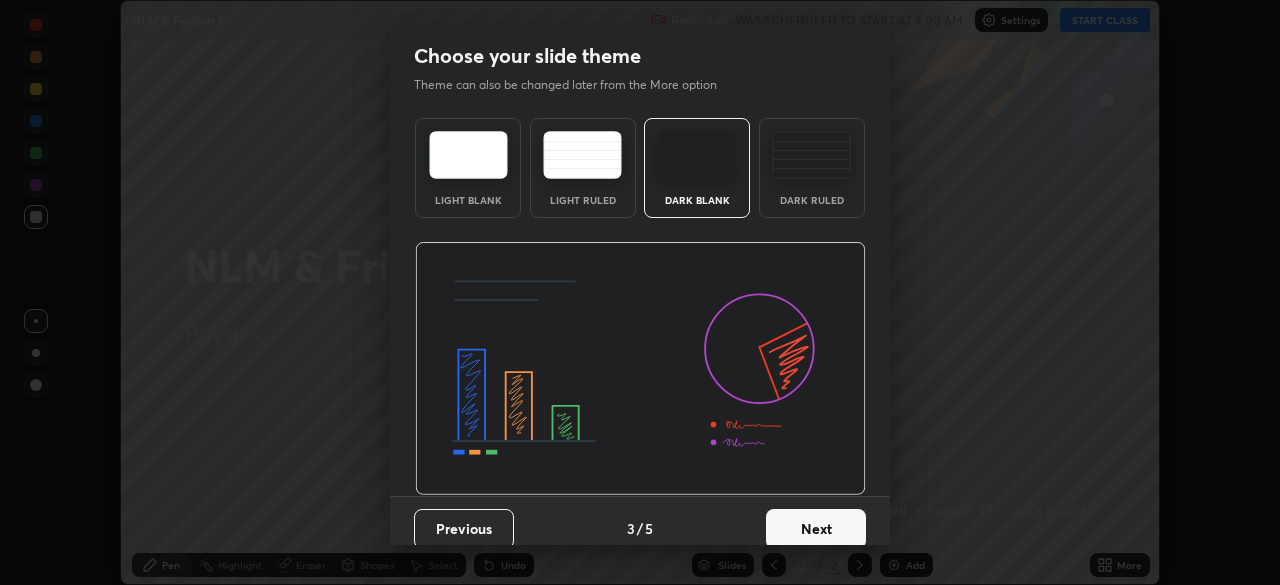 click on "Next" at bounding box center (816, 529) 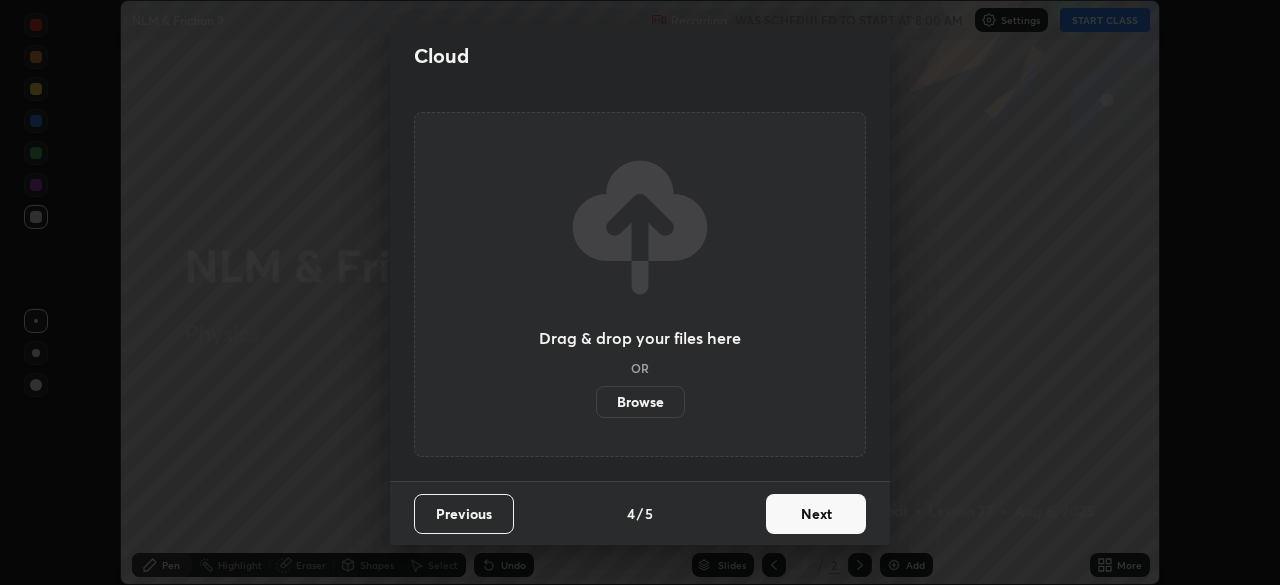 click on "Next" at bounding box center (816, 514) 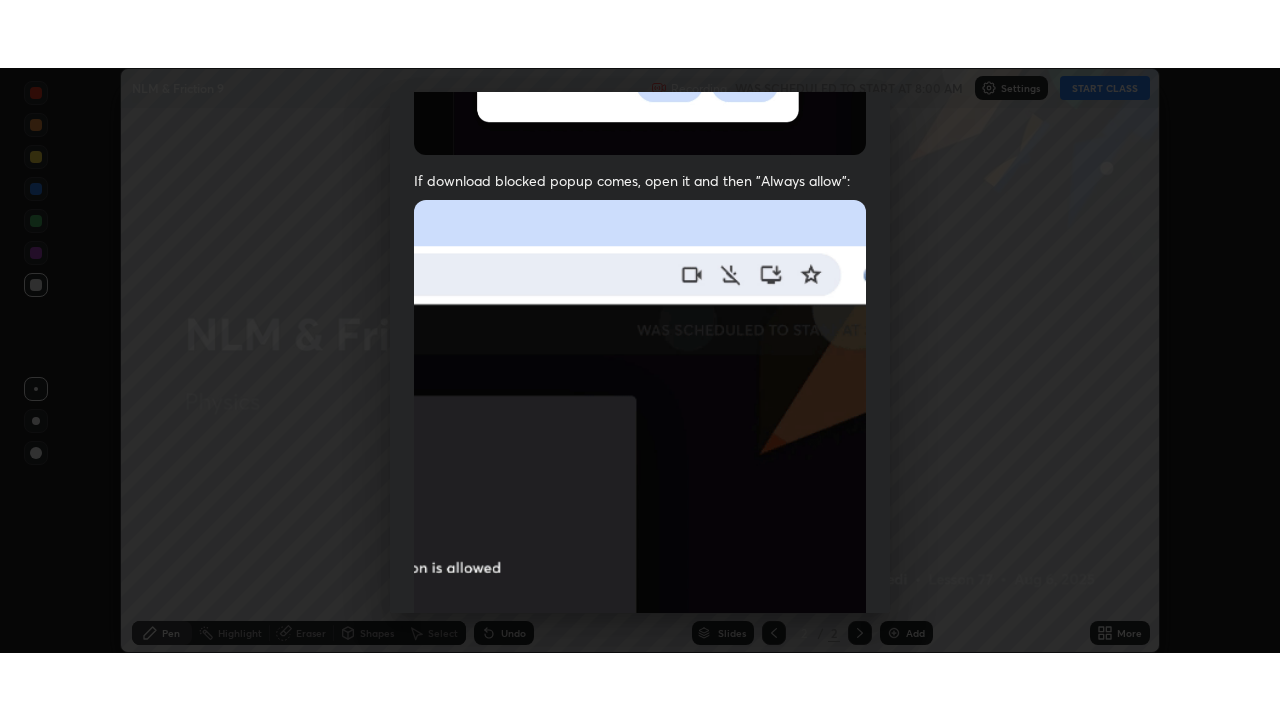 scroll, scrollTop: 479, scrollLeft: 0, axis: vertical 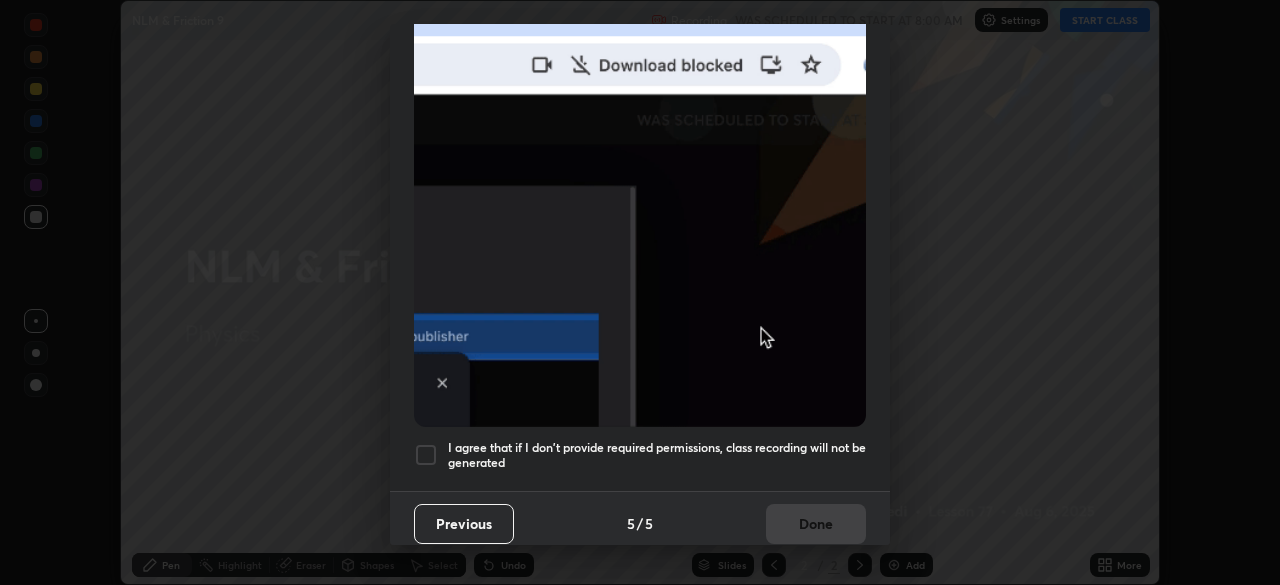 click at bounding box center [426, 455] 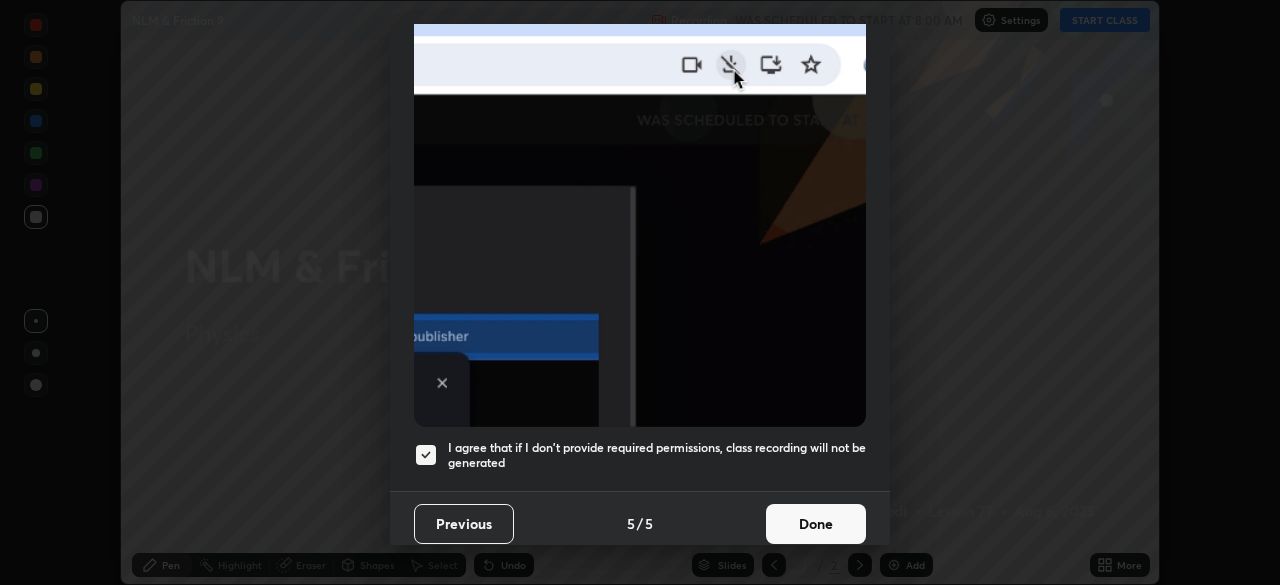 click on "Done" at bounding box center [816, 524] 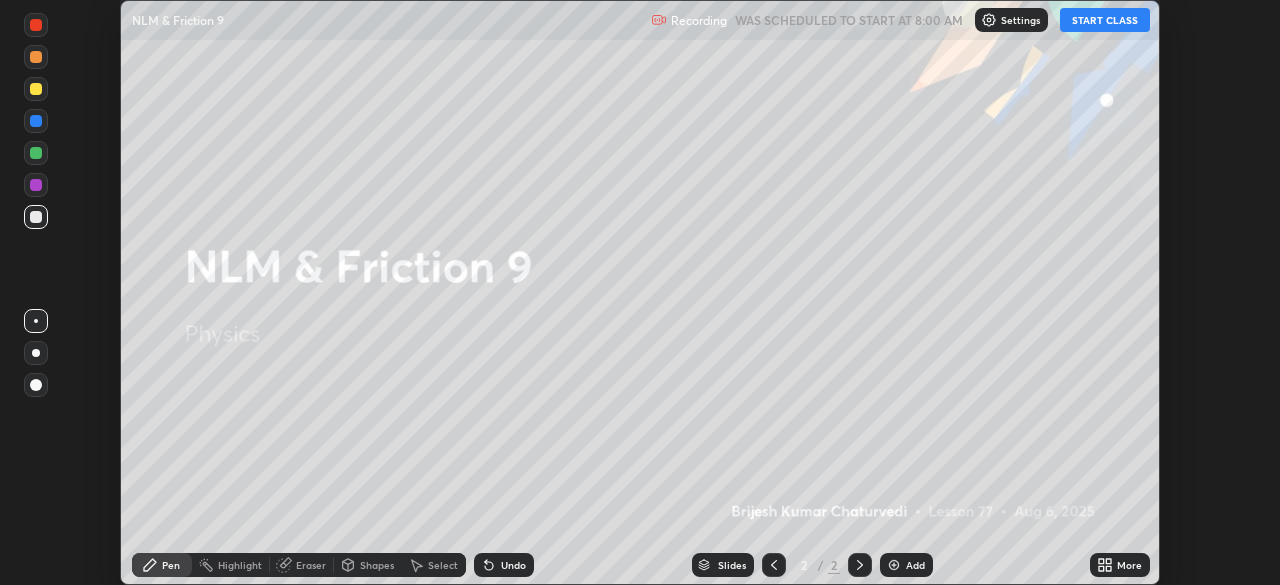 click on "START CLASS" at bounding box center [1105, 20] 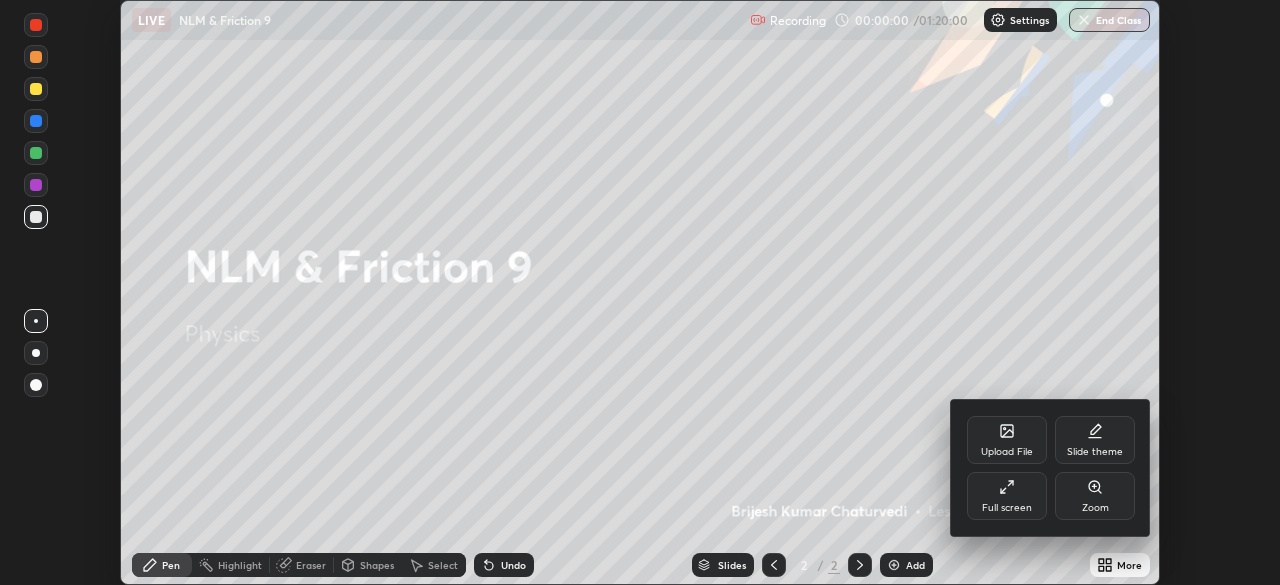 click on "Full screen" at bounding box center [1007, 496] 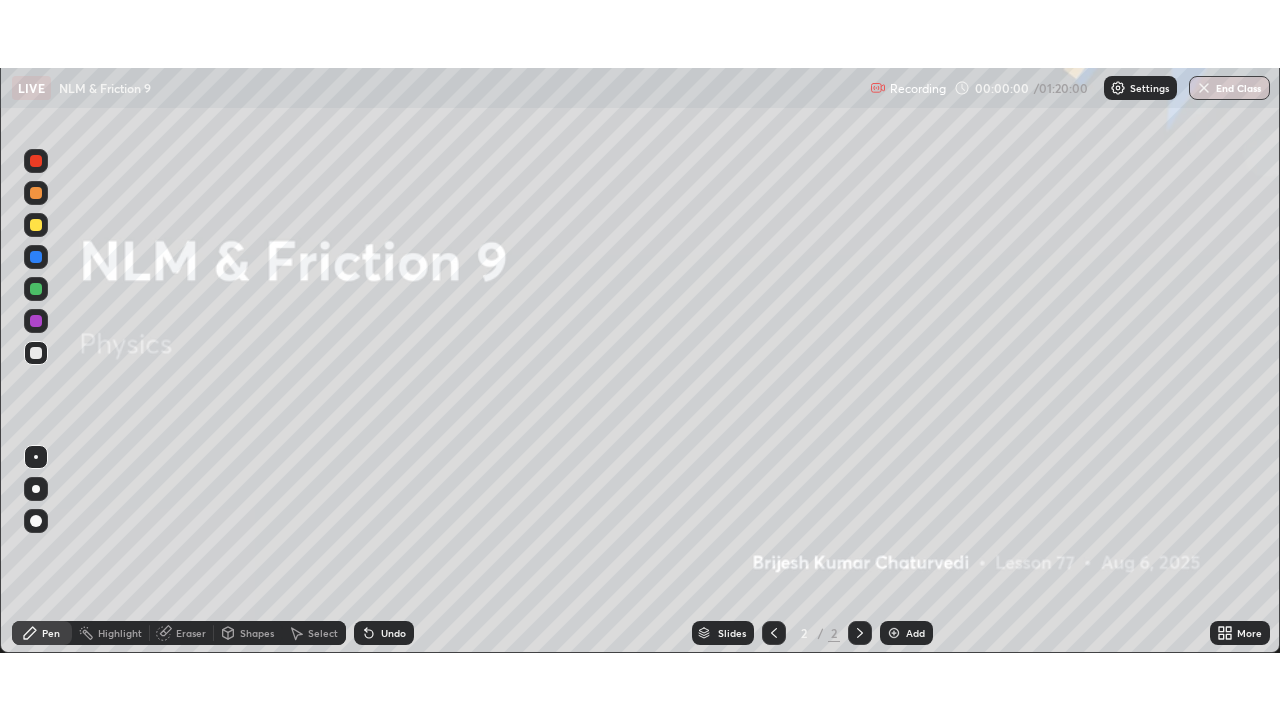 scroll, scrollTop: 99280, scrollLeft: 98720, axis: both 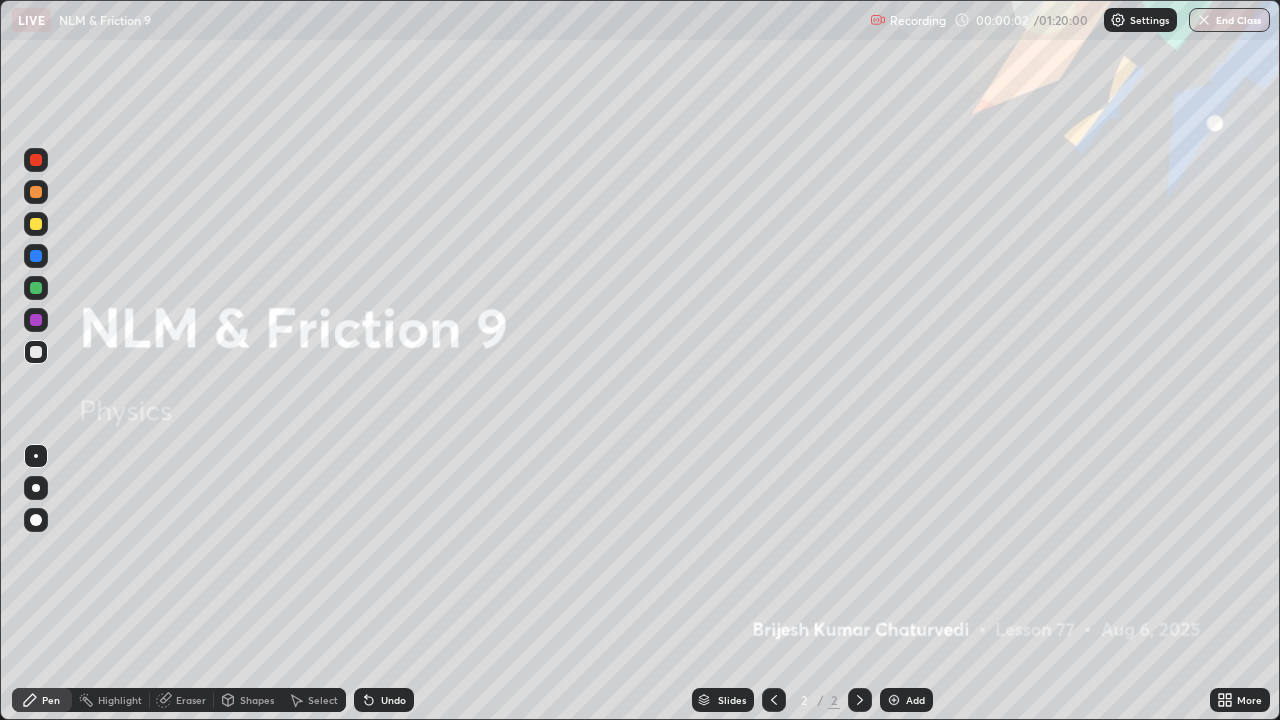 click on "Add" at bounding box center (906, 700) 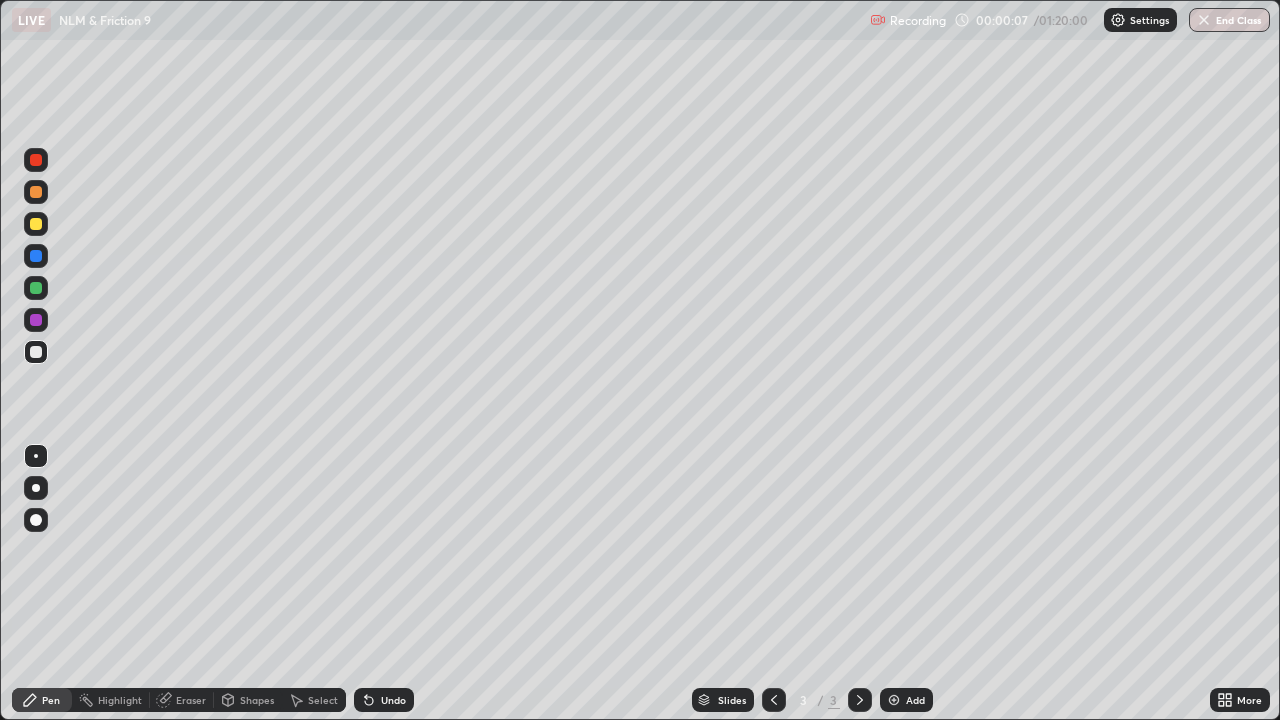 click at bounding box center [36, 192] 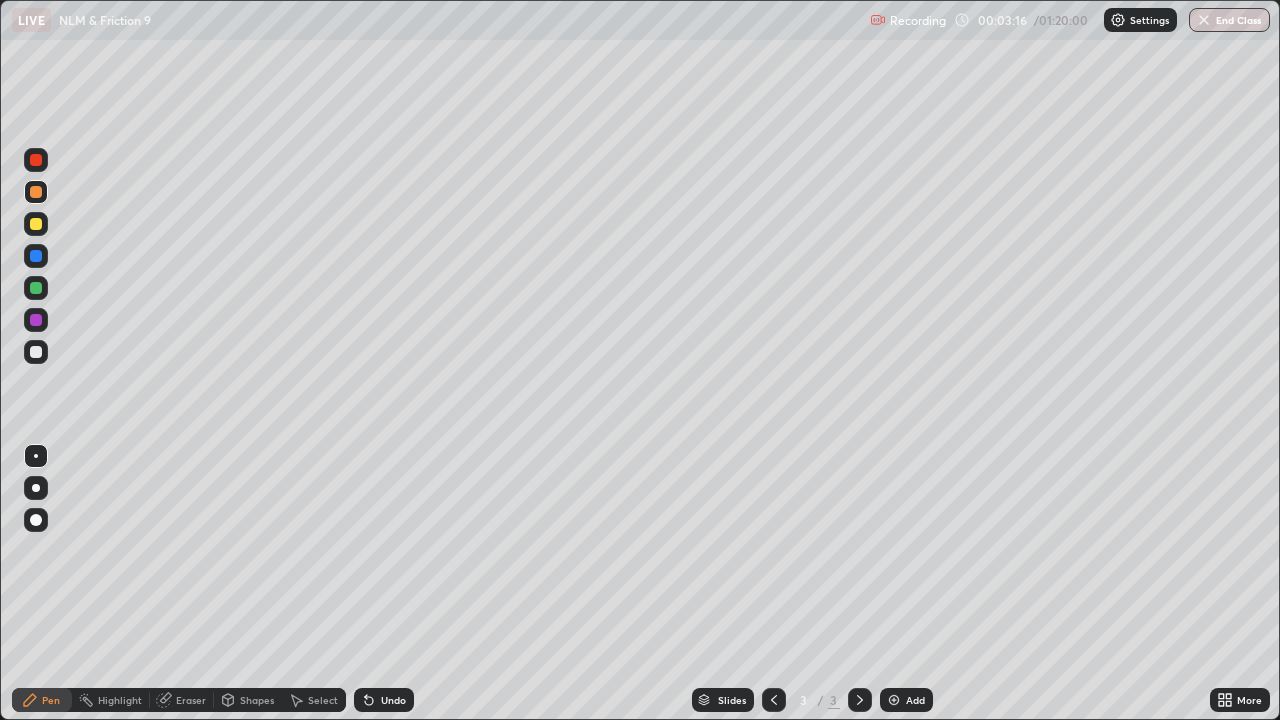 click at bounding box center (894, 700) 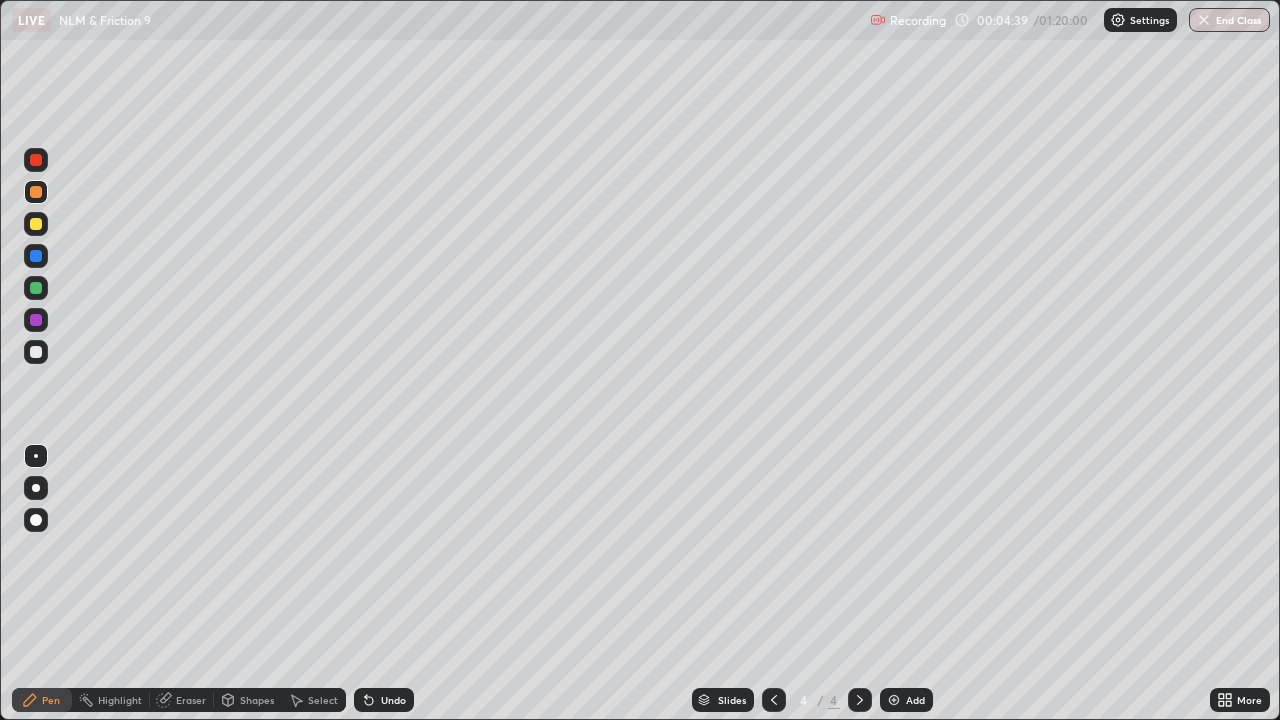 click on "Eraser" at bounding box center (191, 700) 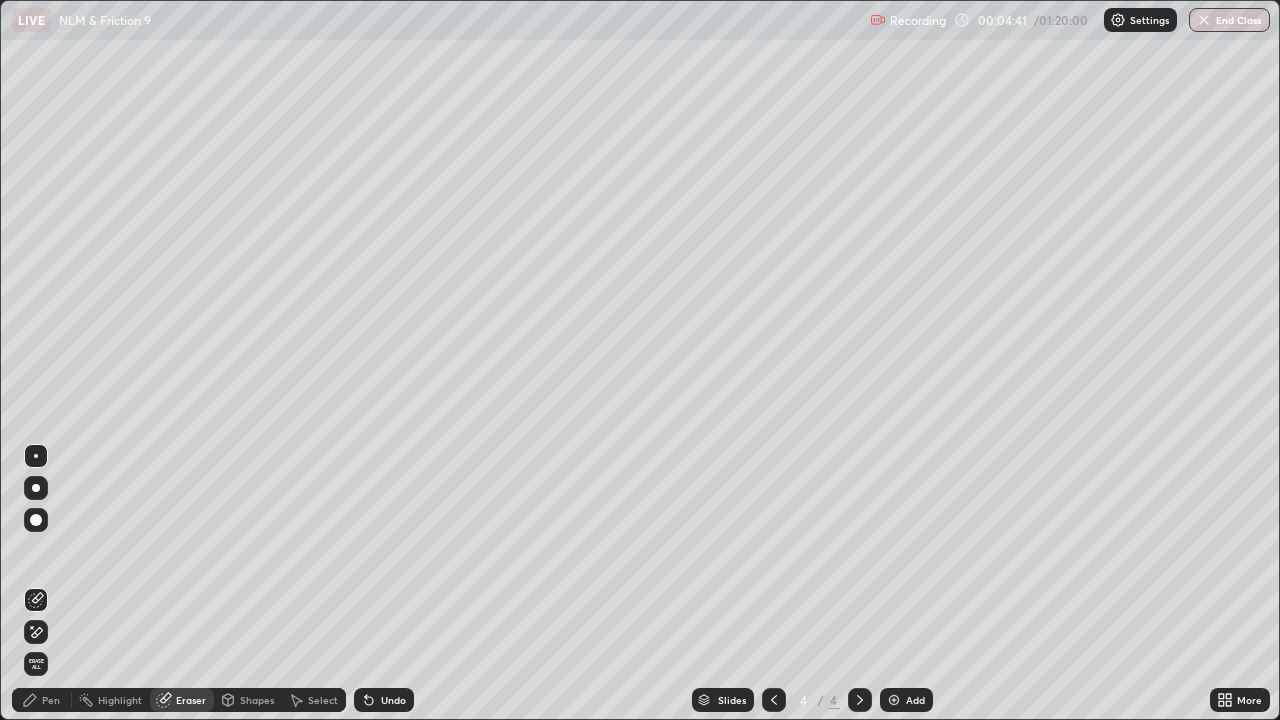 click on "Pen" at bounding box center [42, 700] 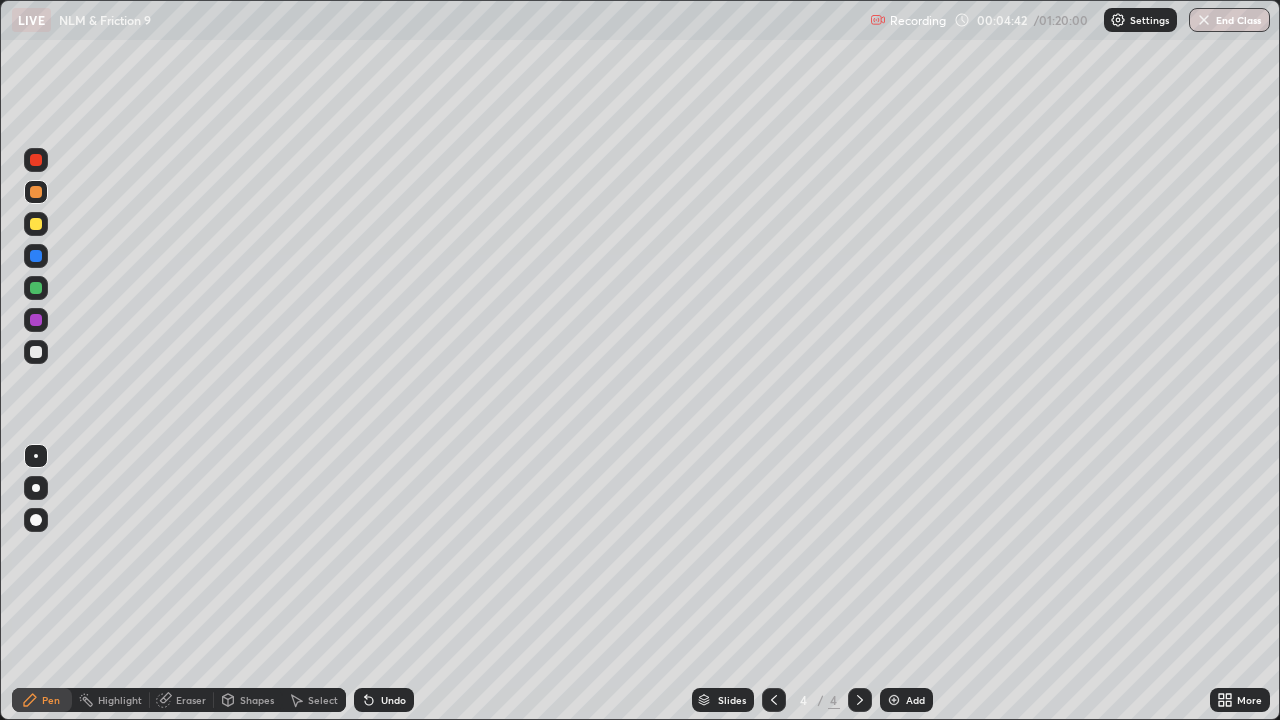 click at bounding box center (36, 192) 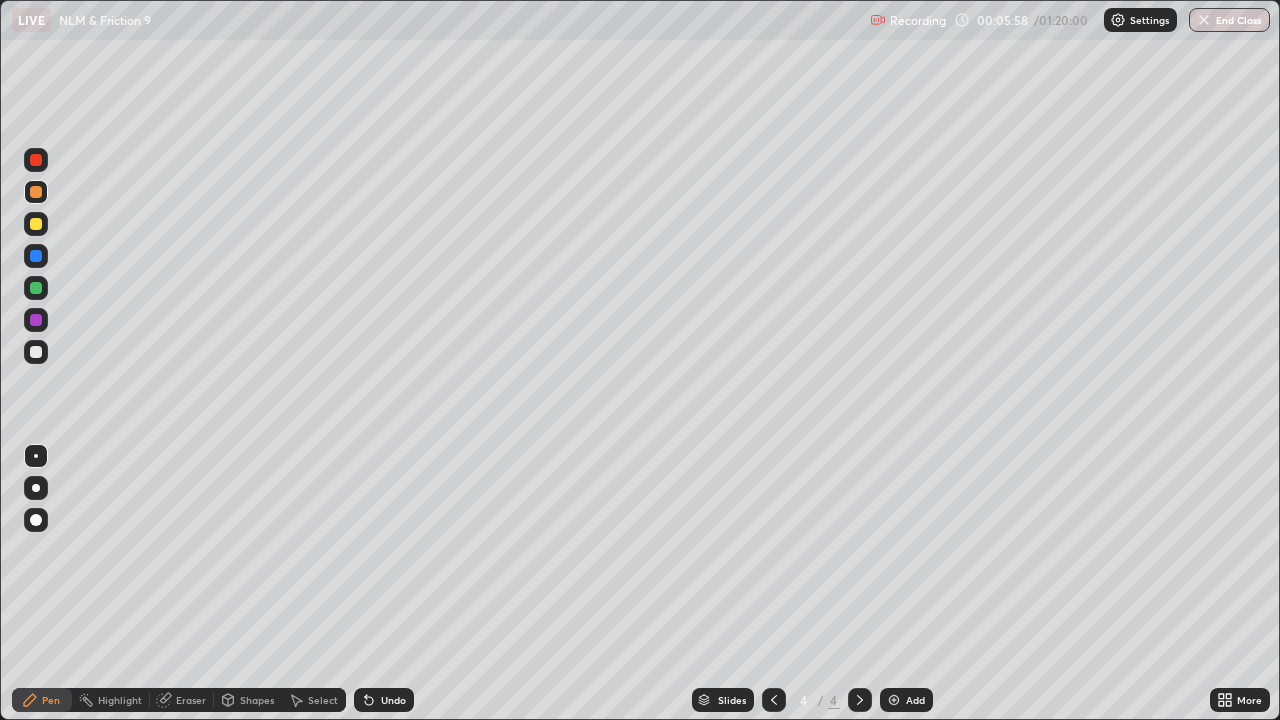 click on "Undo" at bounding box center (384, 700) 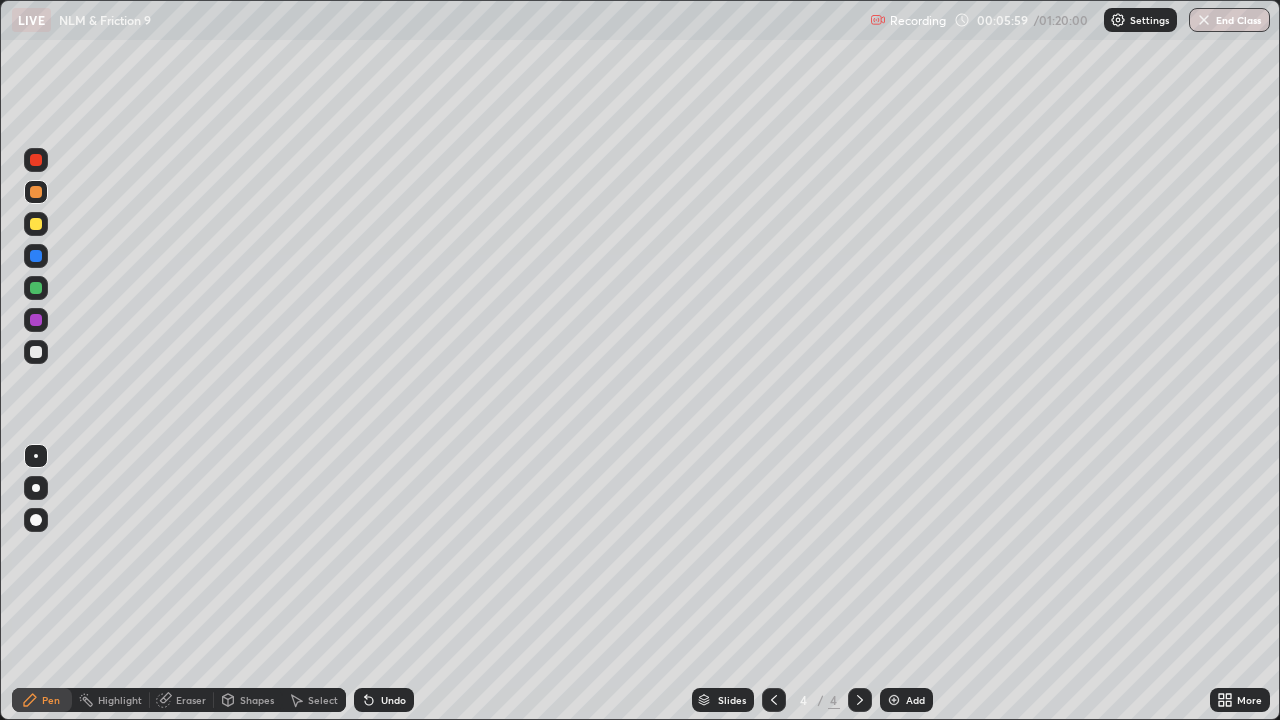 click on "Undo" at bounding box center [384, 700] 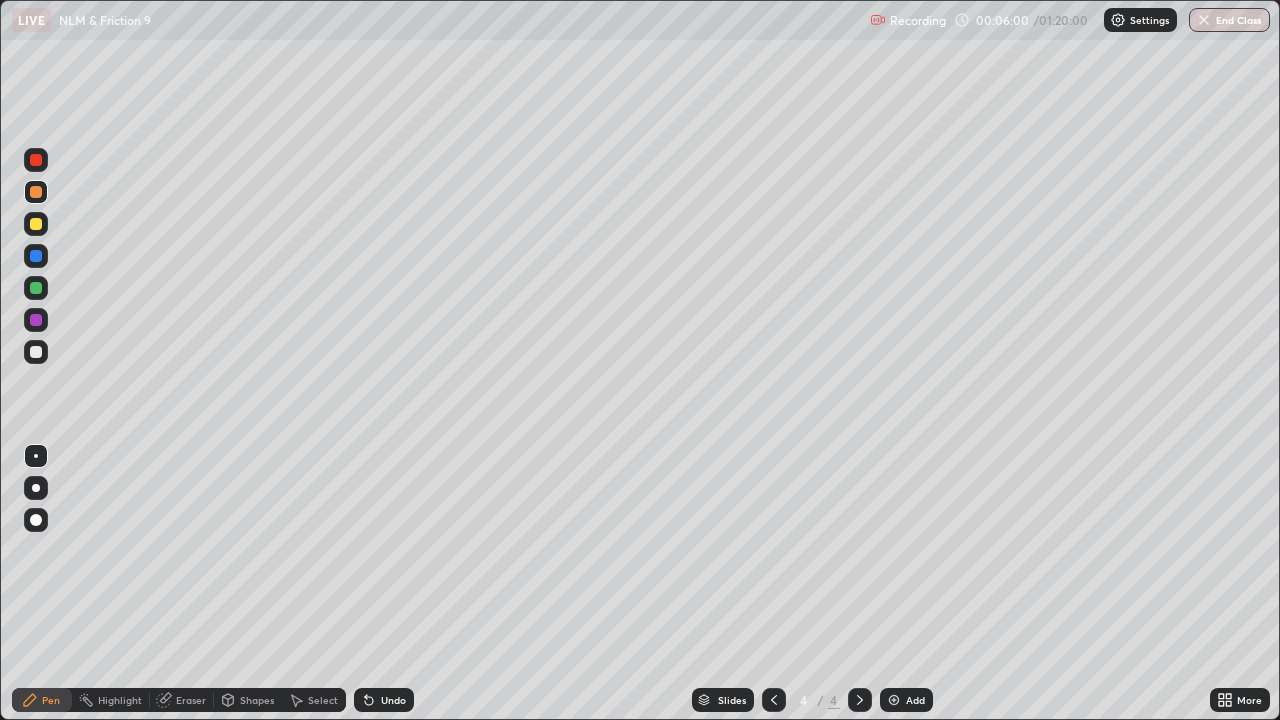 click on "Undo" at bounding box center (384, 700) 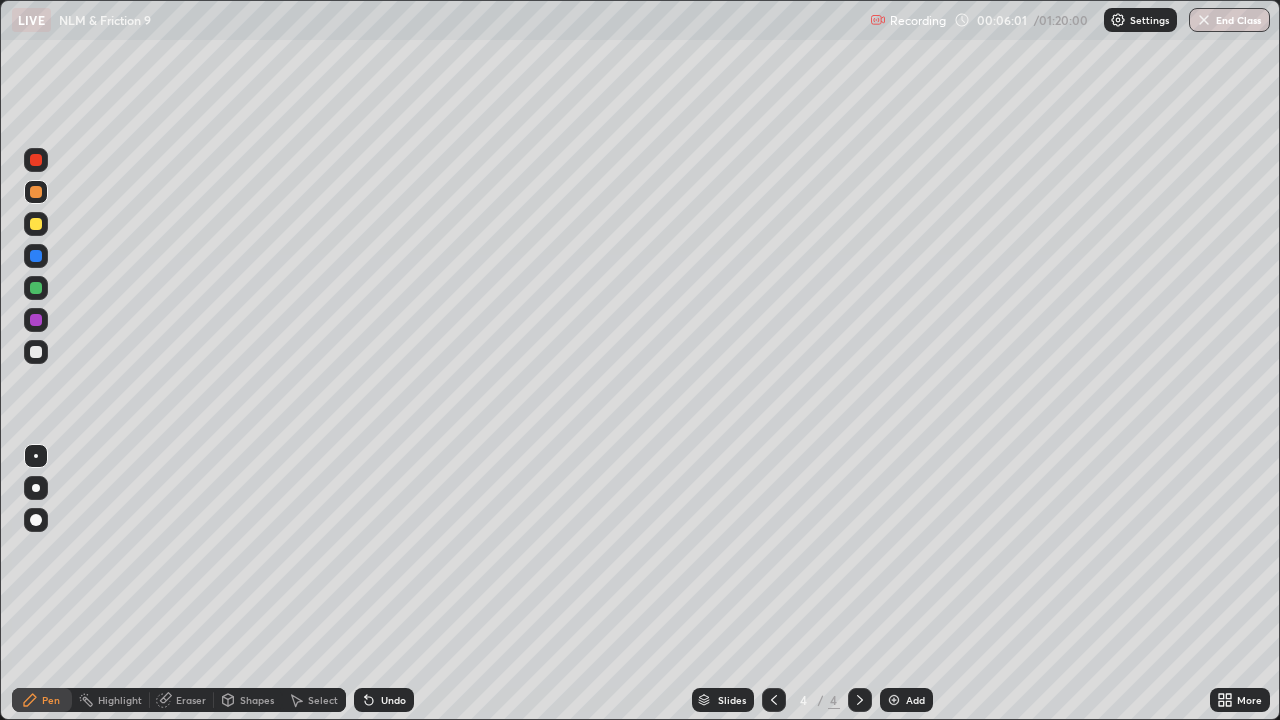 click 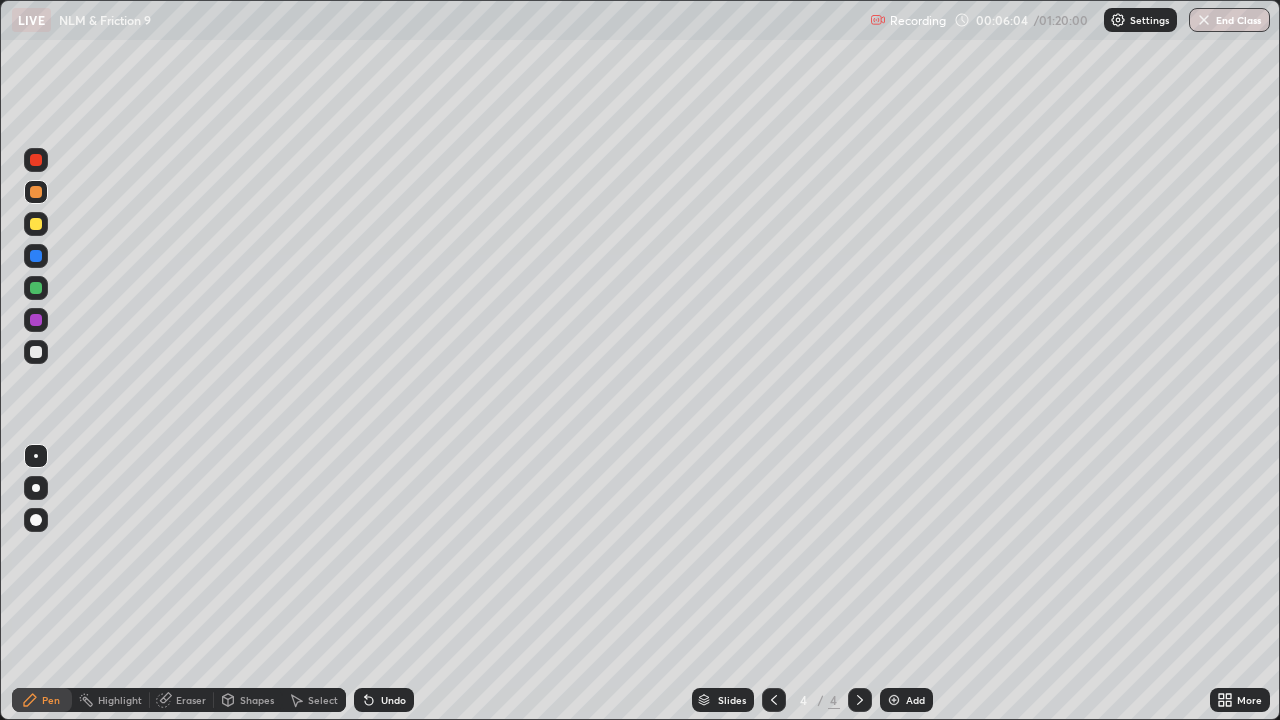 click on "Undo" at bounding box center [393, 700] 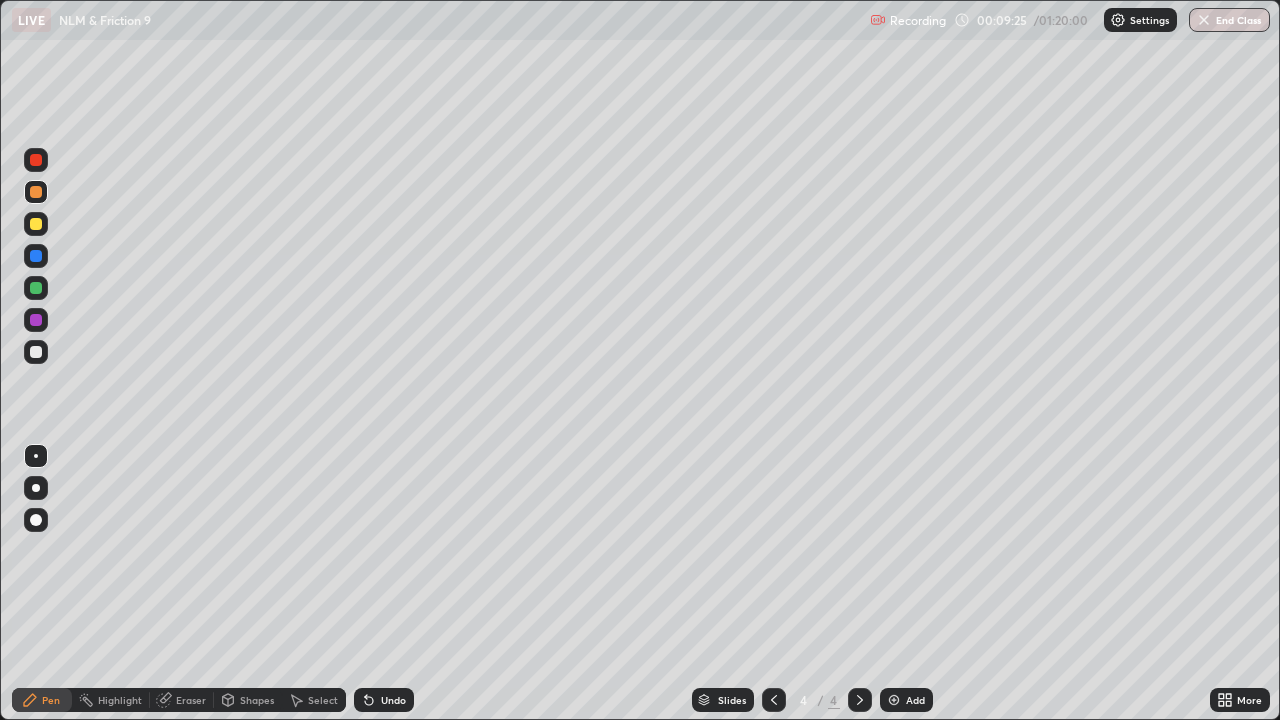 click at bounding box center [36, 352] 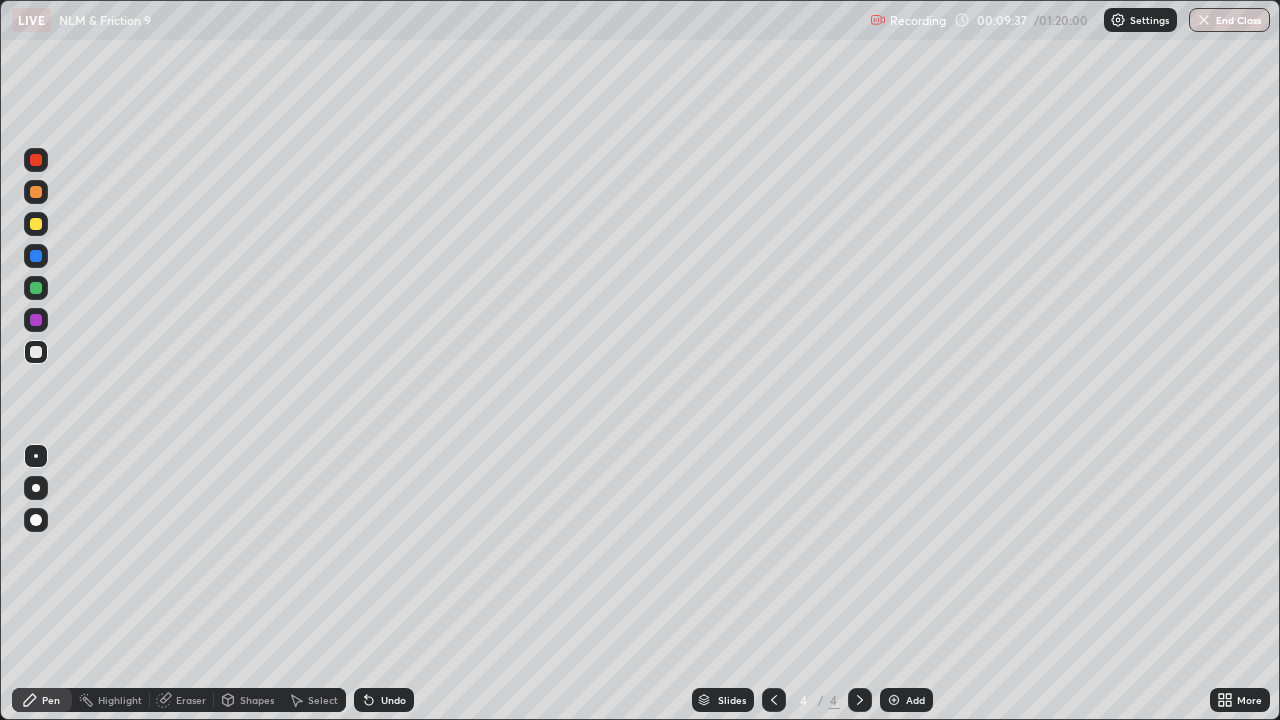 click at bounding box center [36, 288] 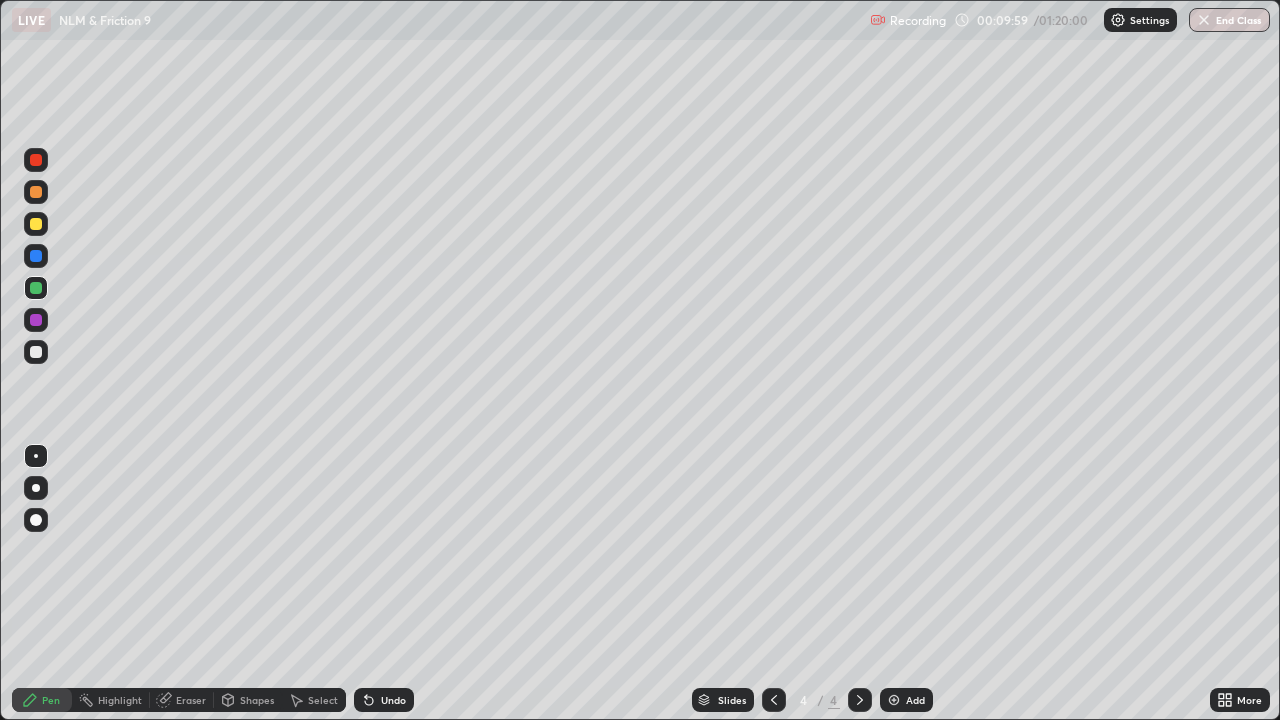 click at bounding box center (36, 352) 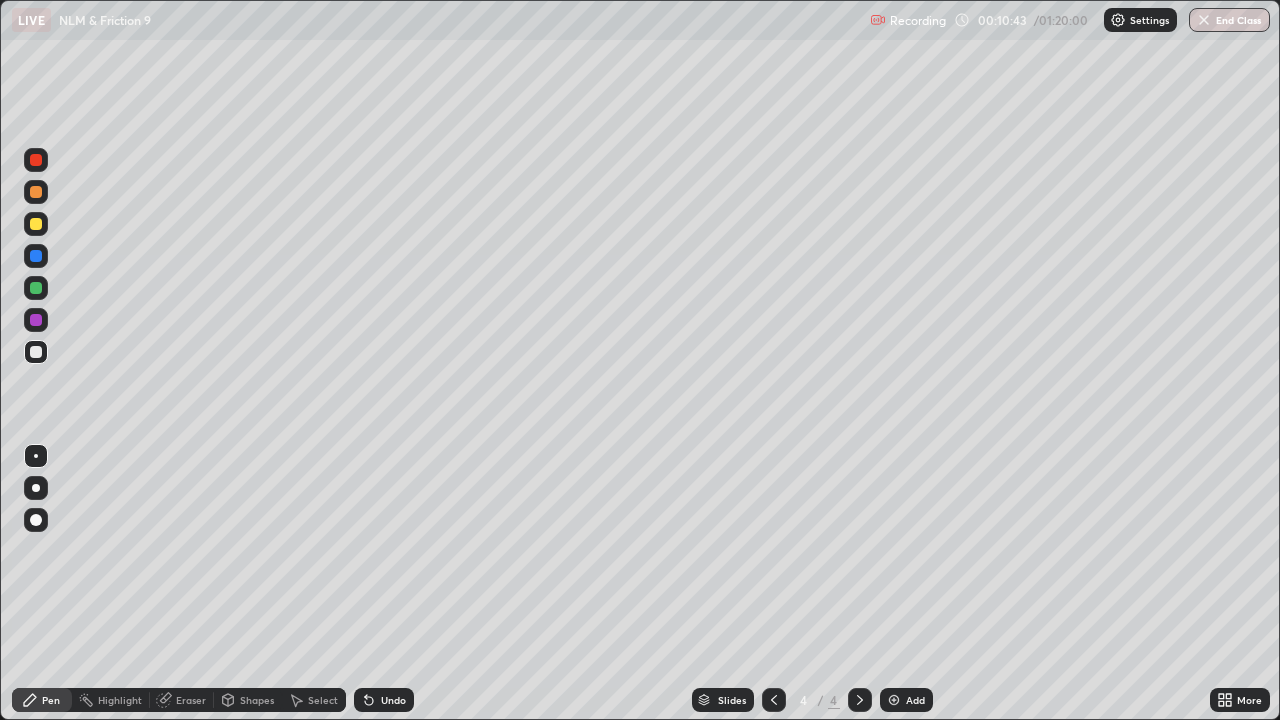 click on "Undo" at bounding box center [384, 700] 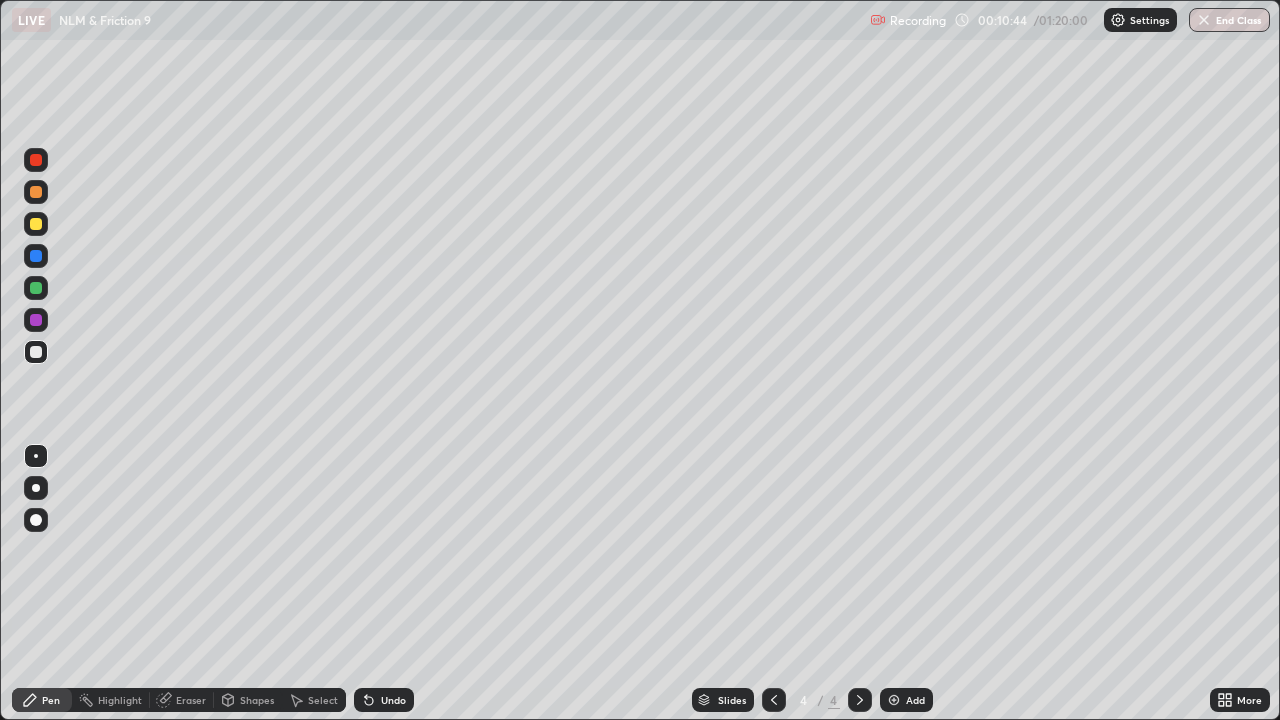 click on "Undo" at bounding box center [384, 700] 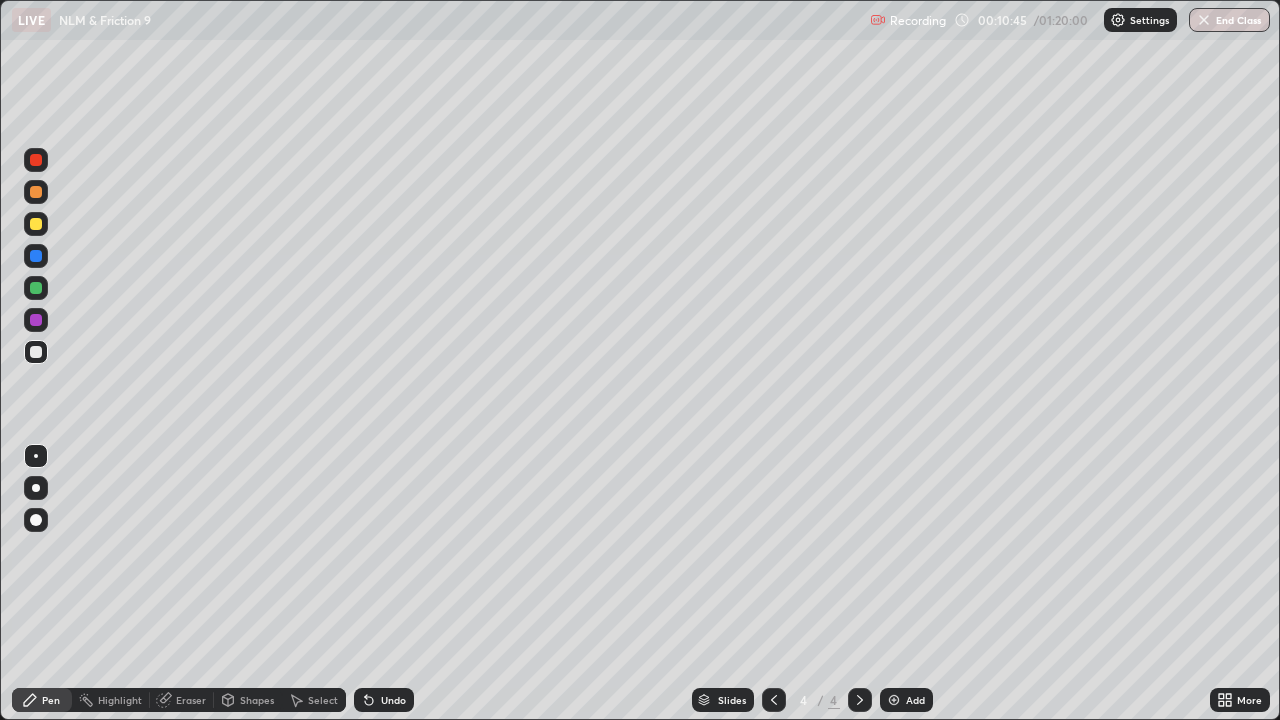 click on "Undo" at bounding box center (384, 700) 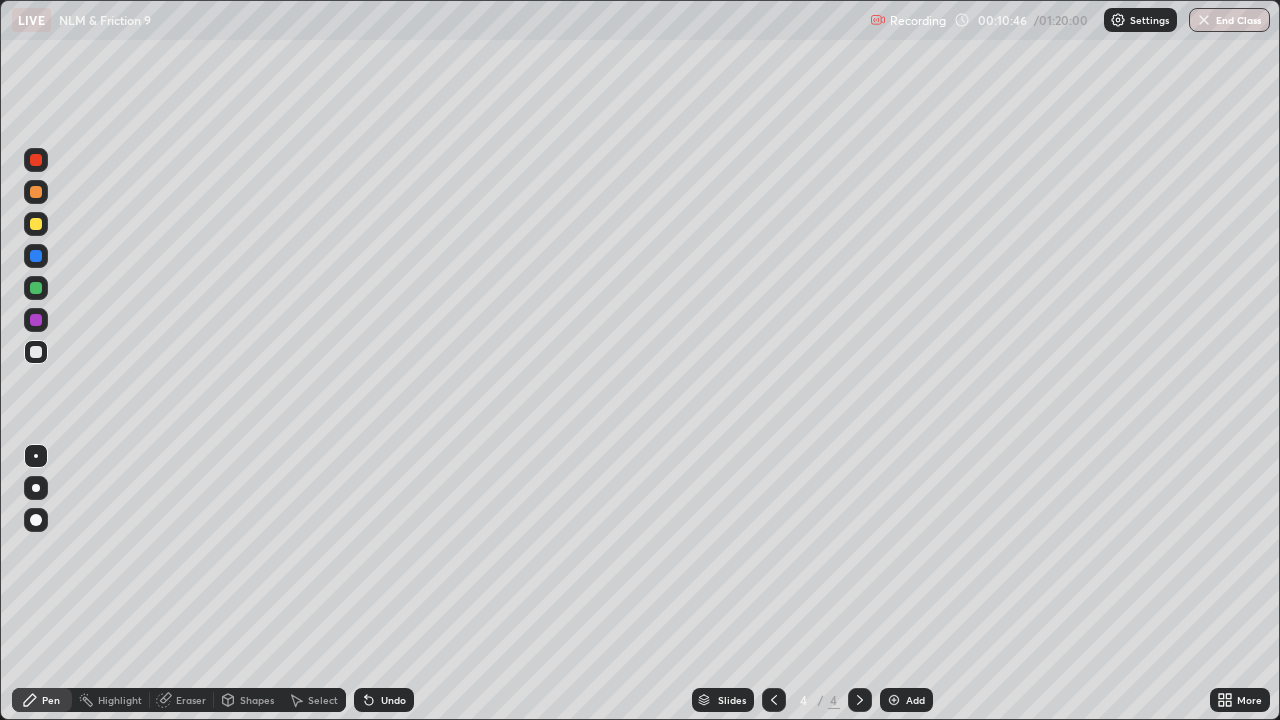 click on "Undo" at bounding box center (384, 700) 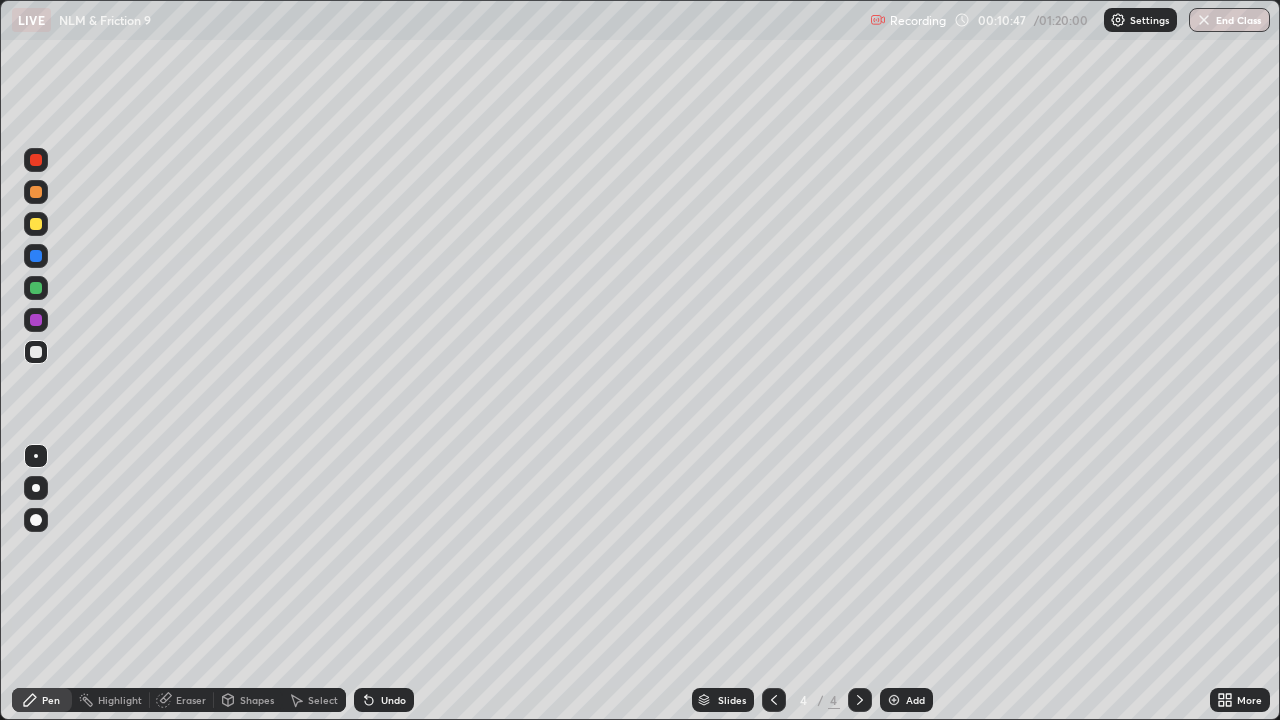click on "Undo" at bounding box center (384, 700) 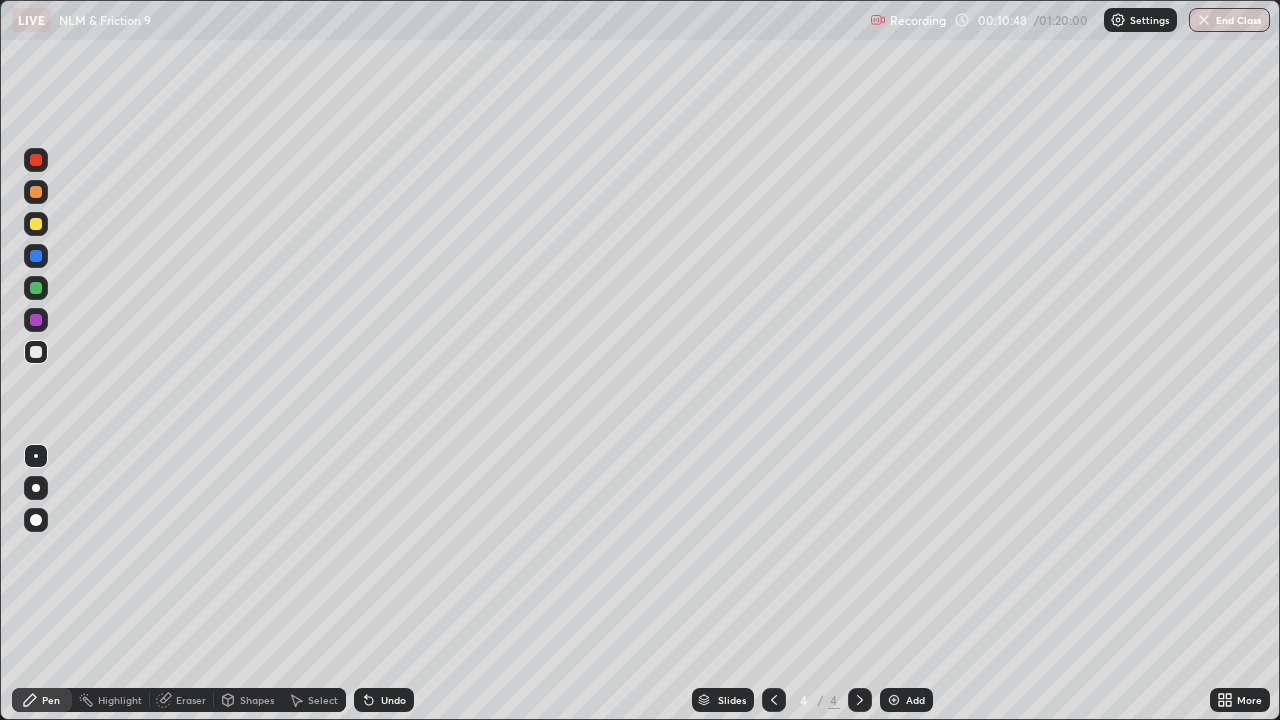 click on "Undo" at bounding box center (384, 700) 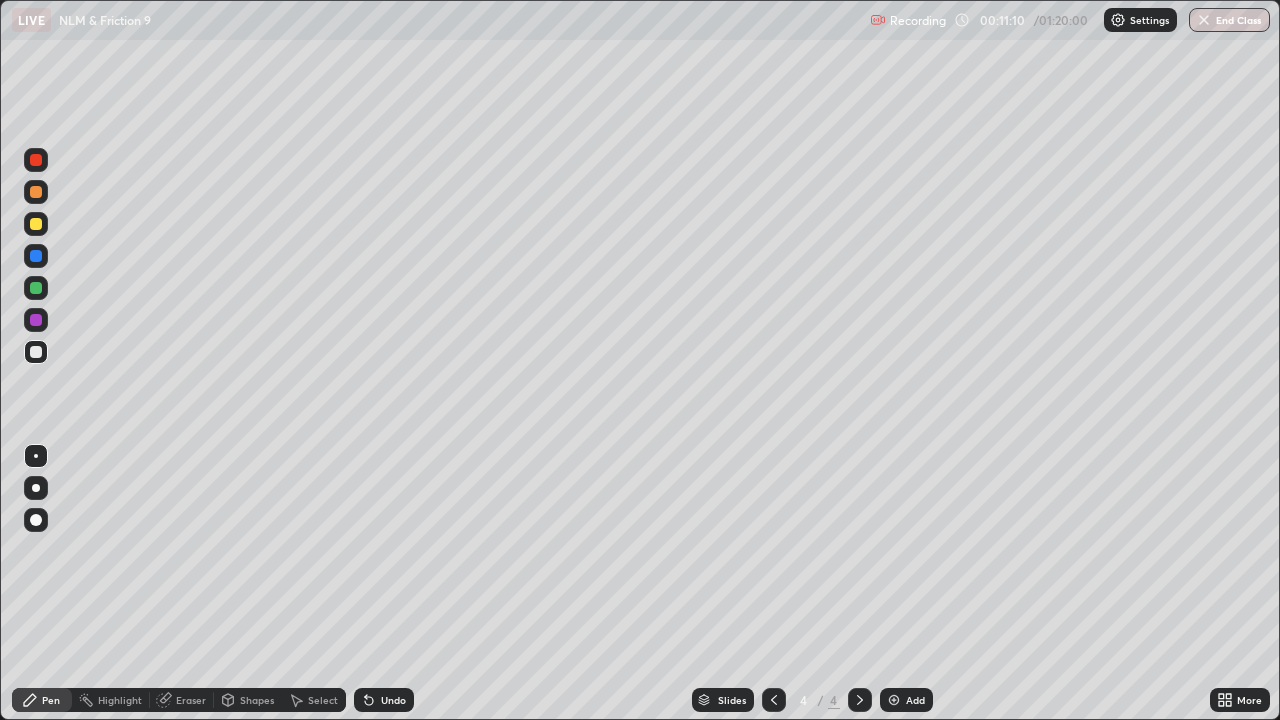 click on "Undo" at bounding box center (384, 700) 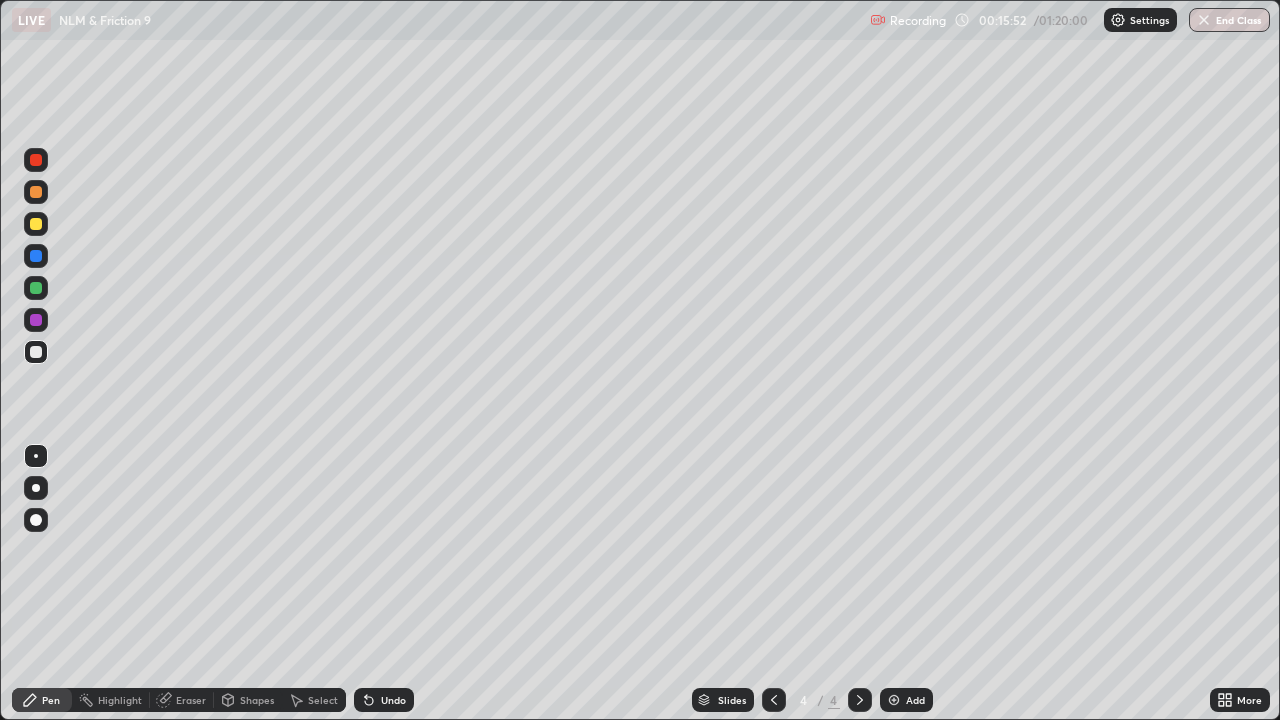 click on "Add" at bounding box center [906, 700] 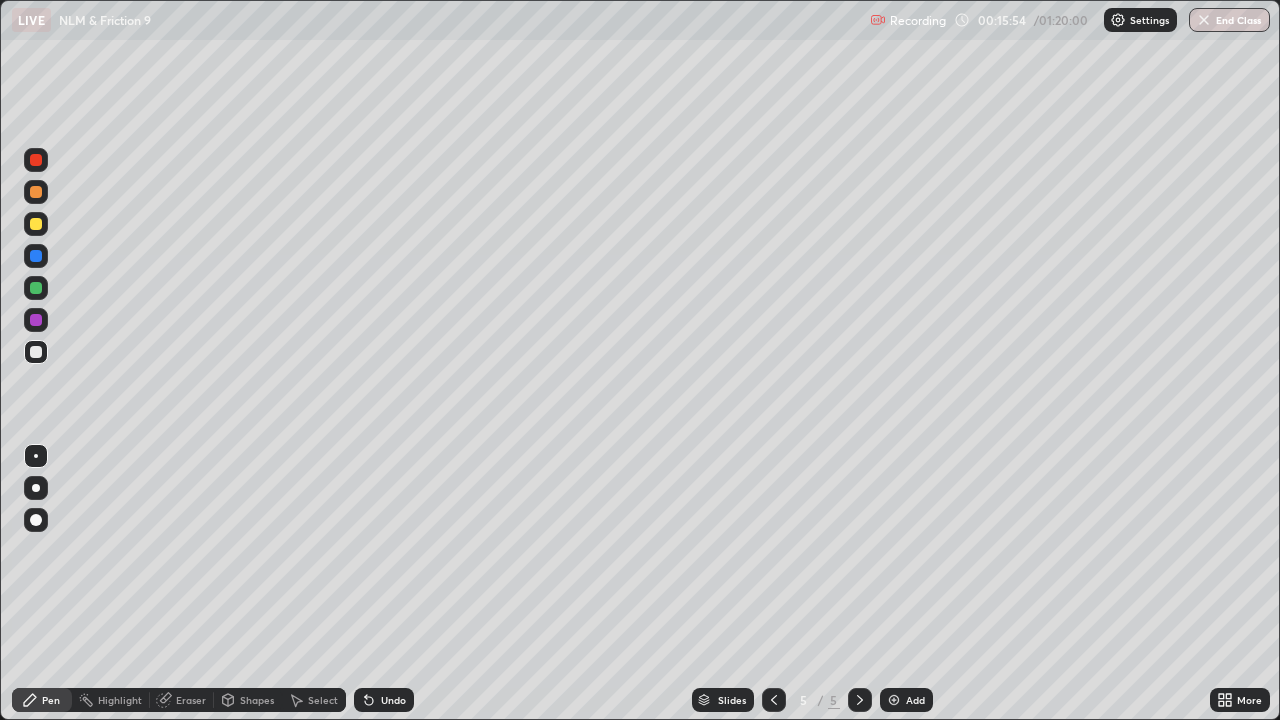 click at bounding box center (36, 224) 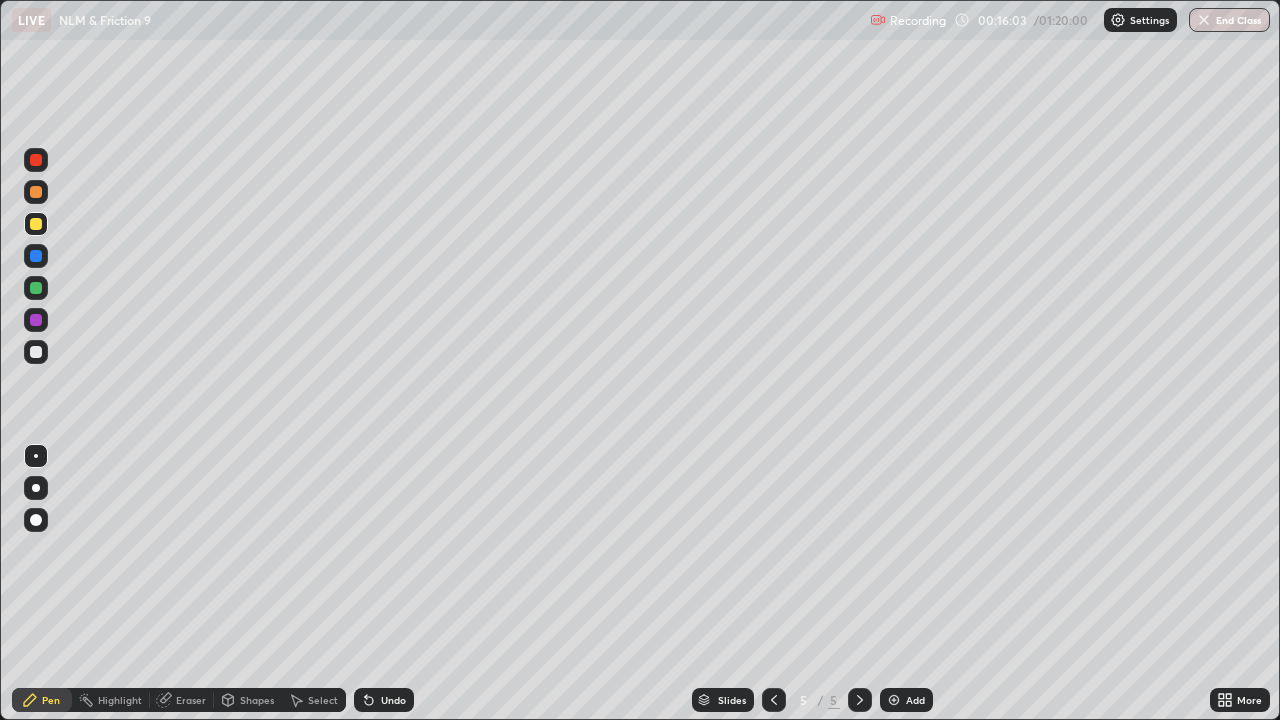 click at bounding box center [36, 192] 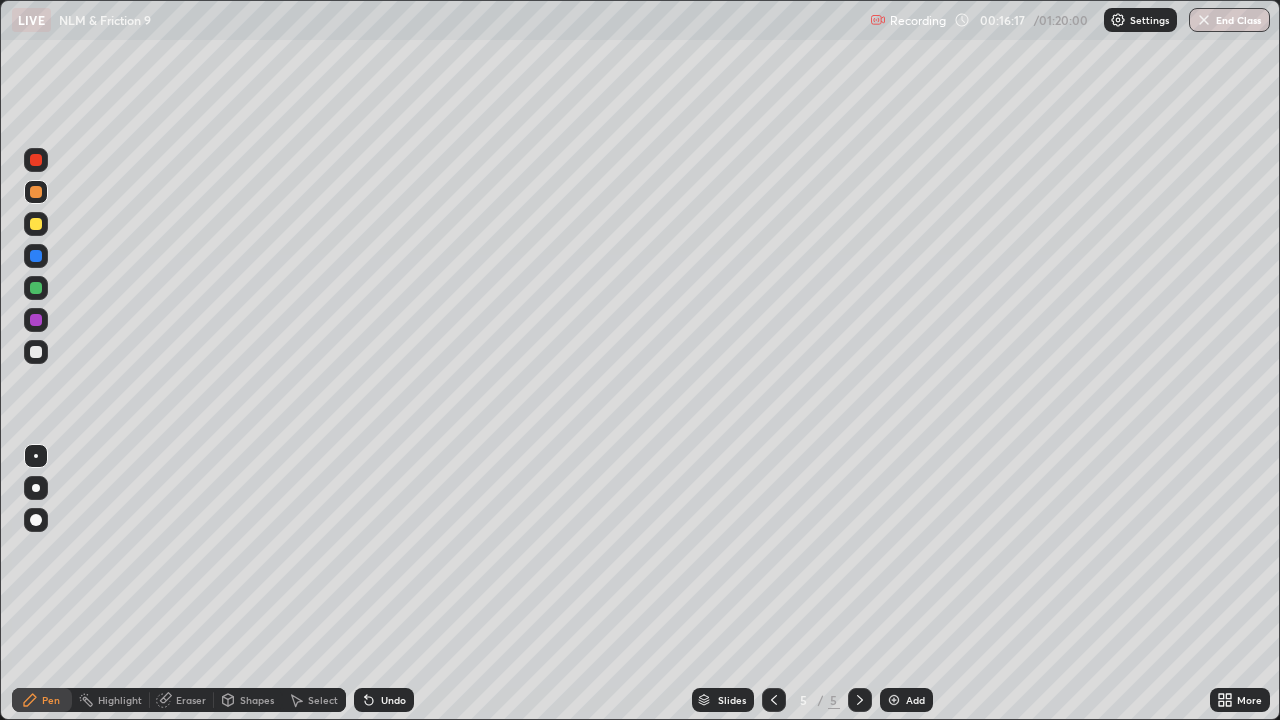 click at bounding box center (36, 256) 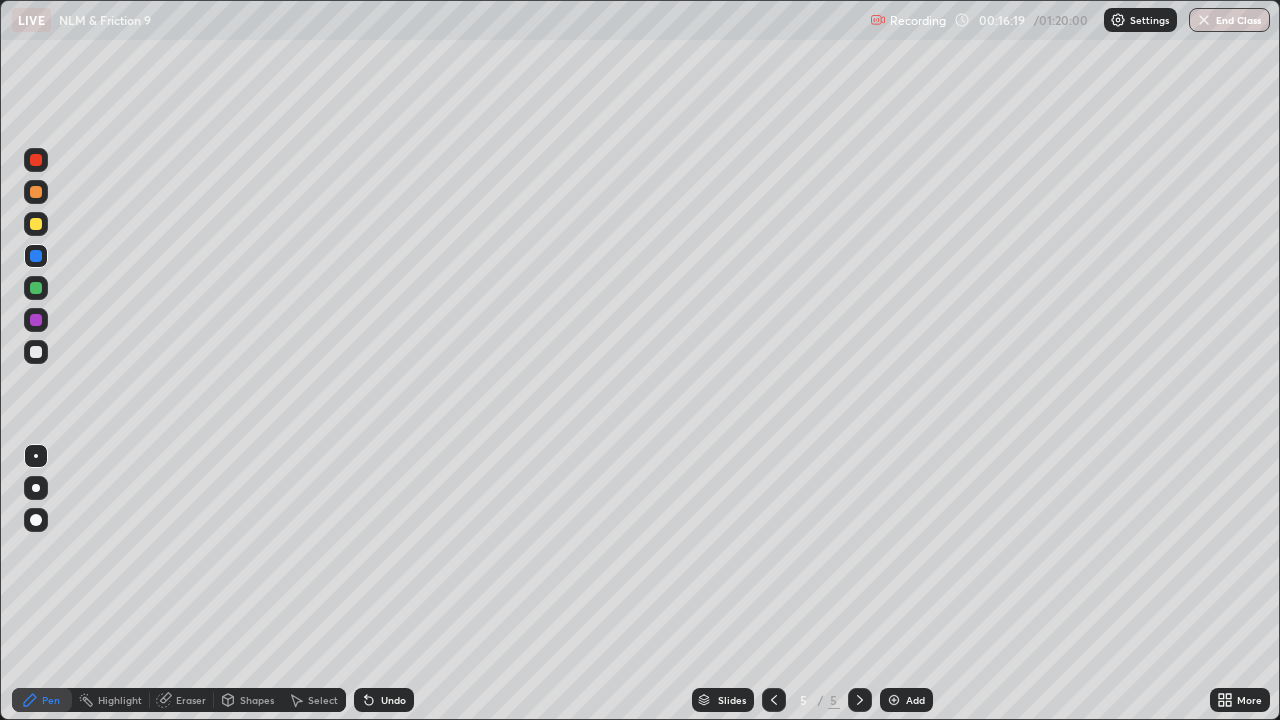 click at bounding box center (36, 224) 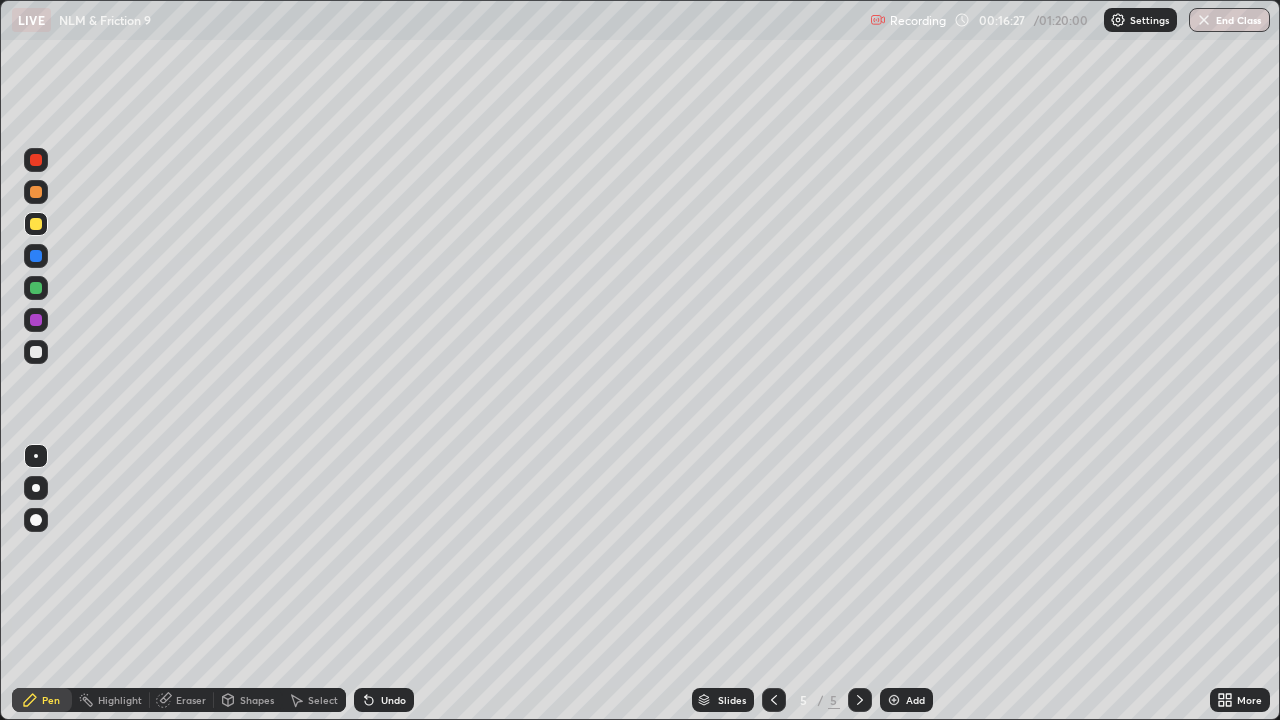 click at bounding box center [36, 256] 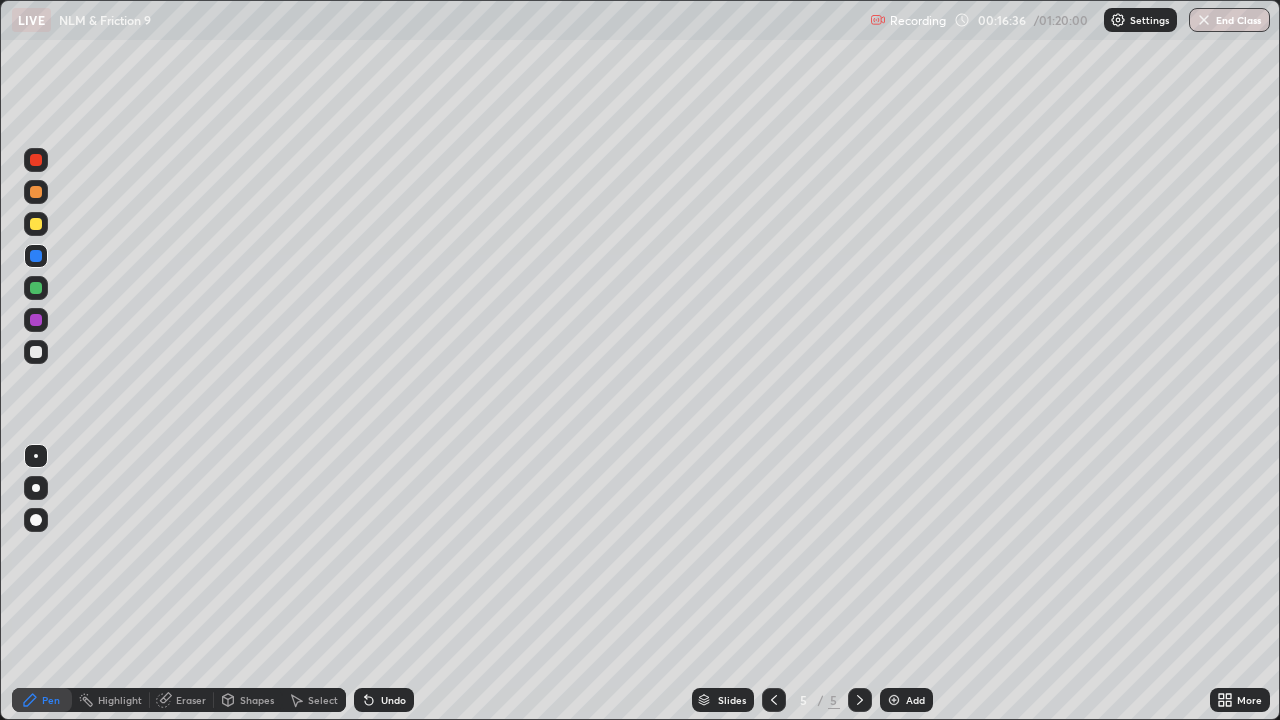 click at bounding box center (36, 320) 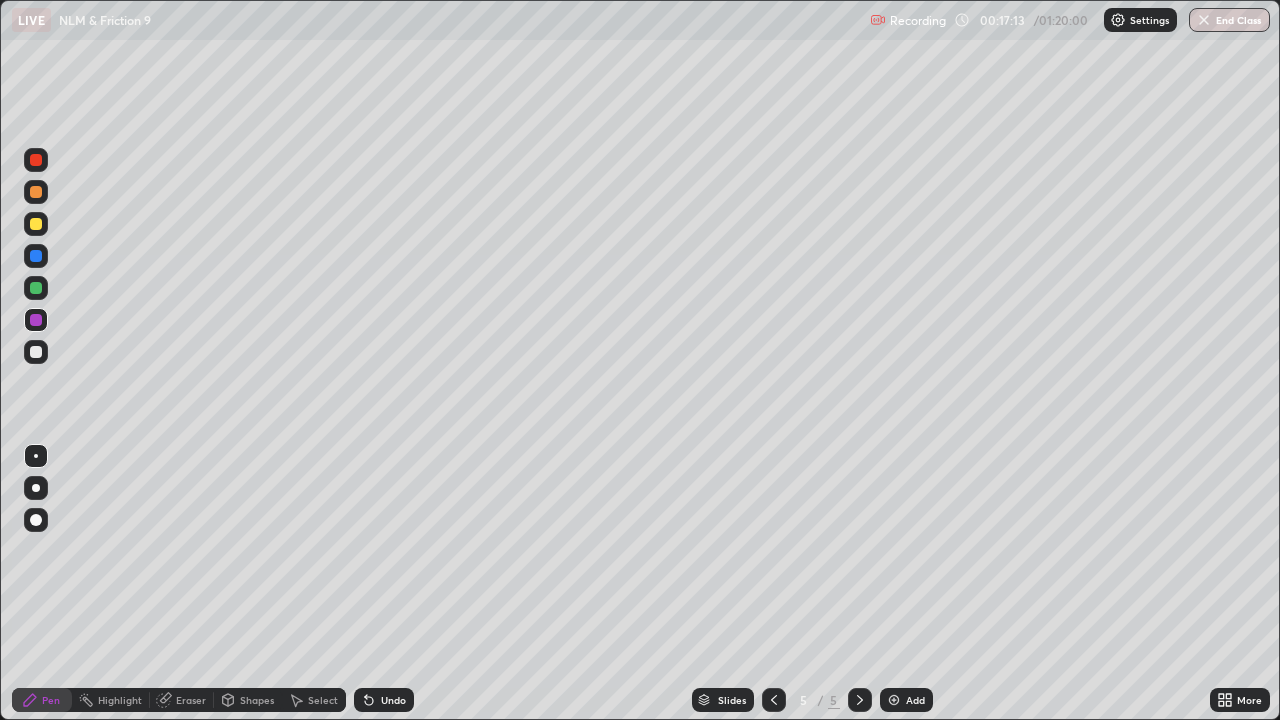 click at bounding box center (36, 288) 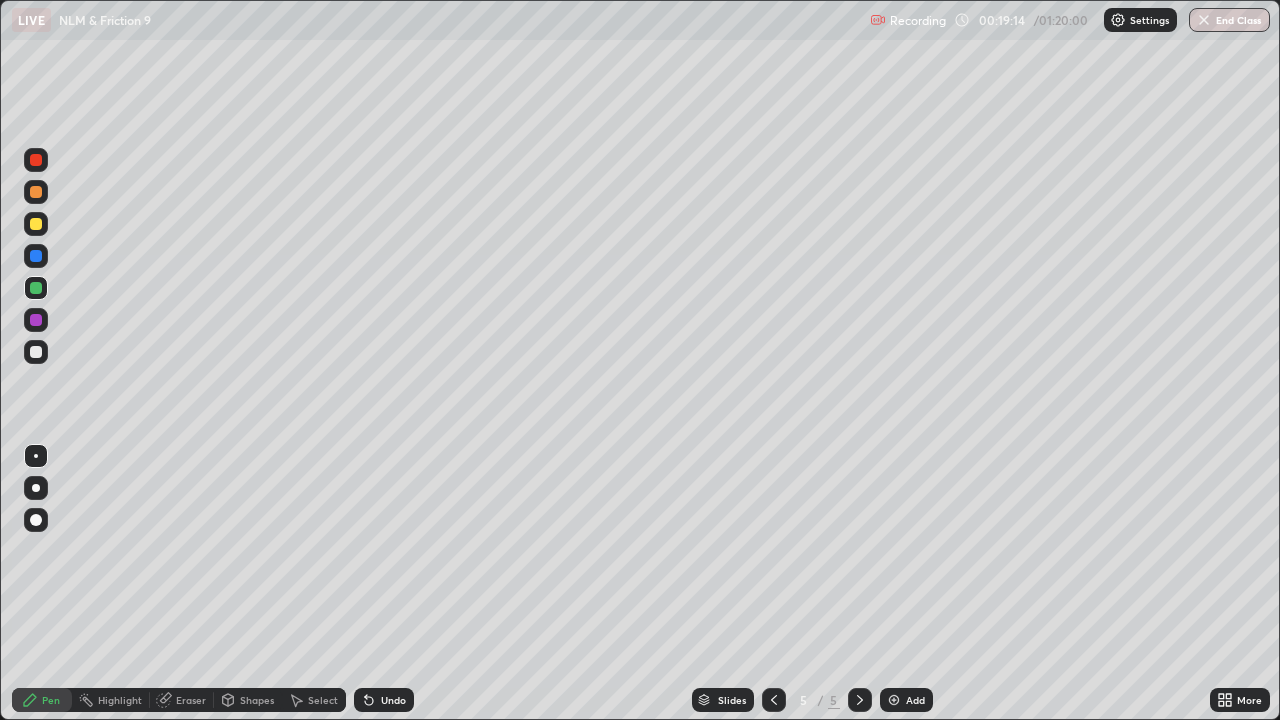 click at bounding box center [36, 352] 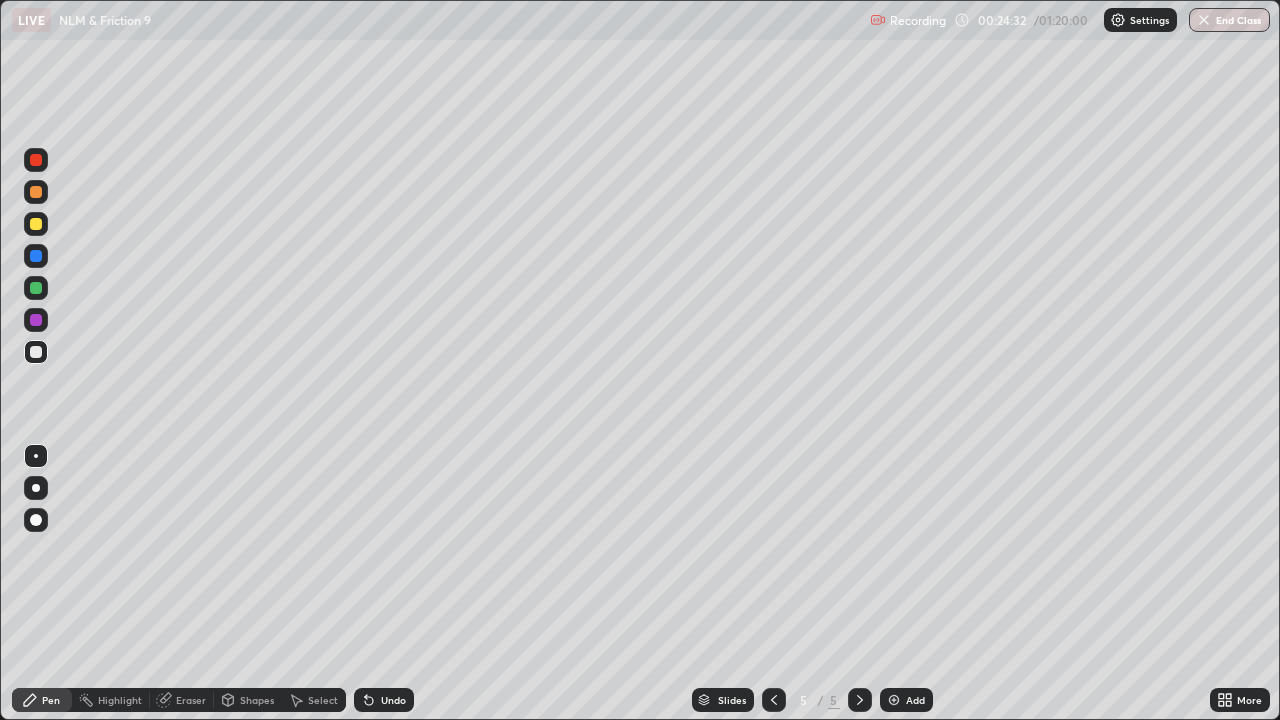 click on "Add" at bounding box center (906, 700) 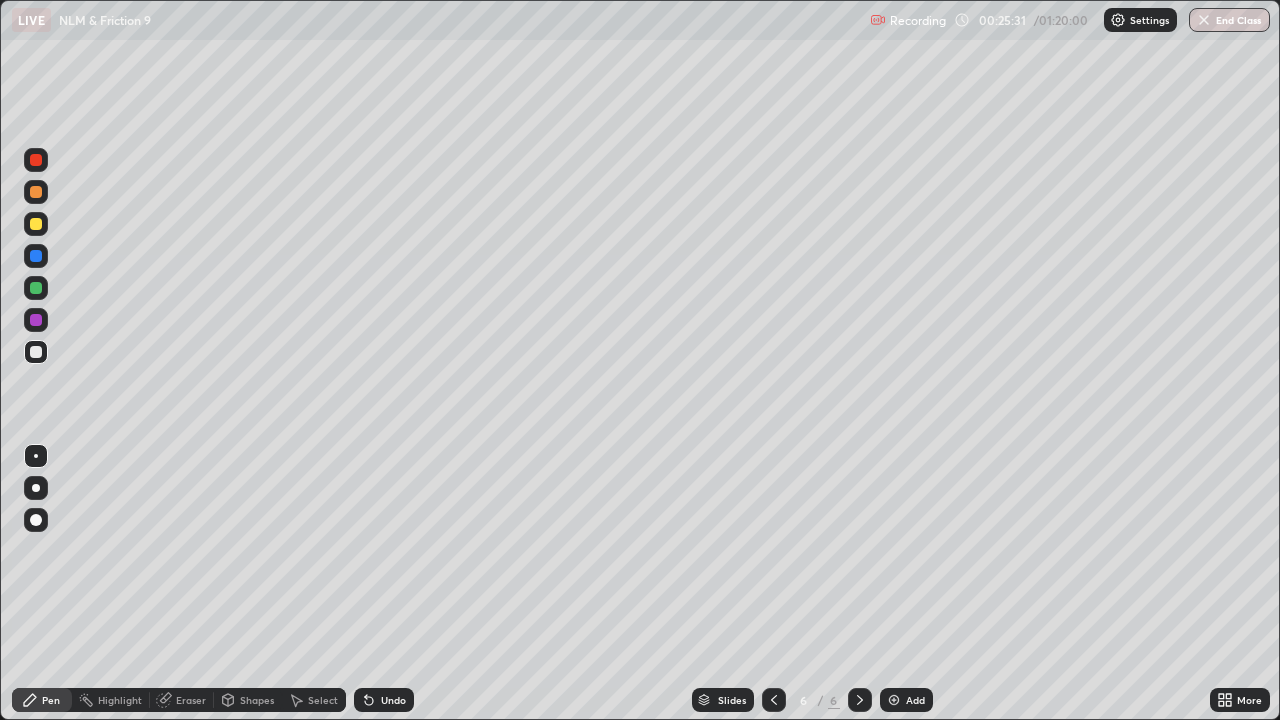 click at bounding box center (36, 224) 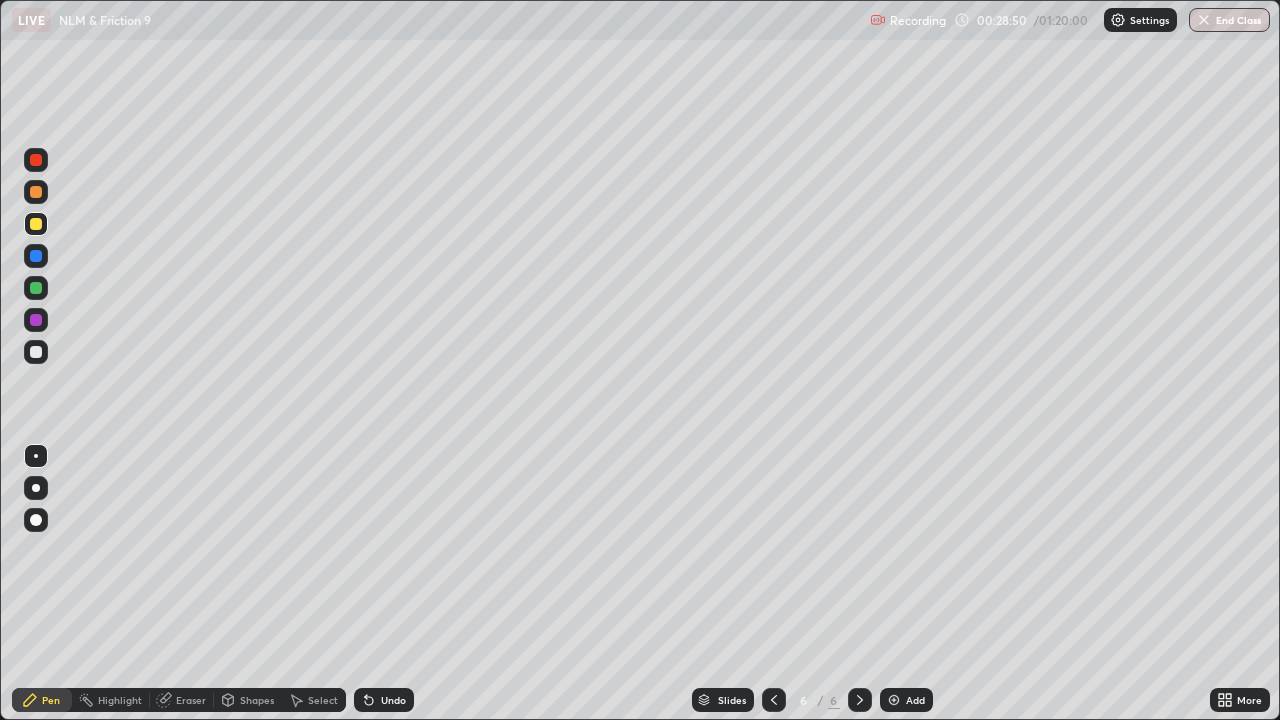 click 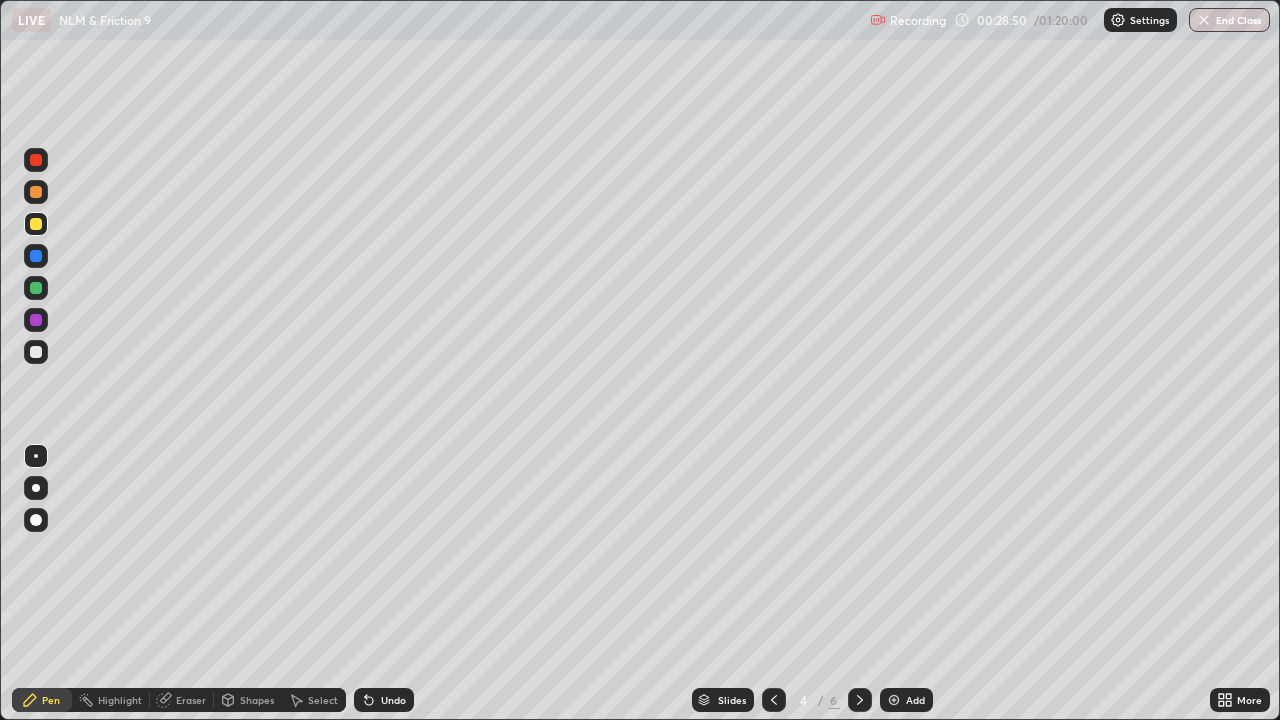 click at bounding box center (774, 700) 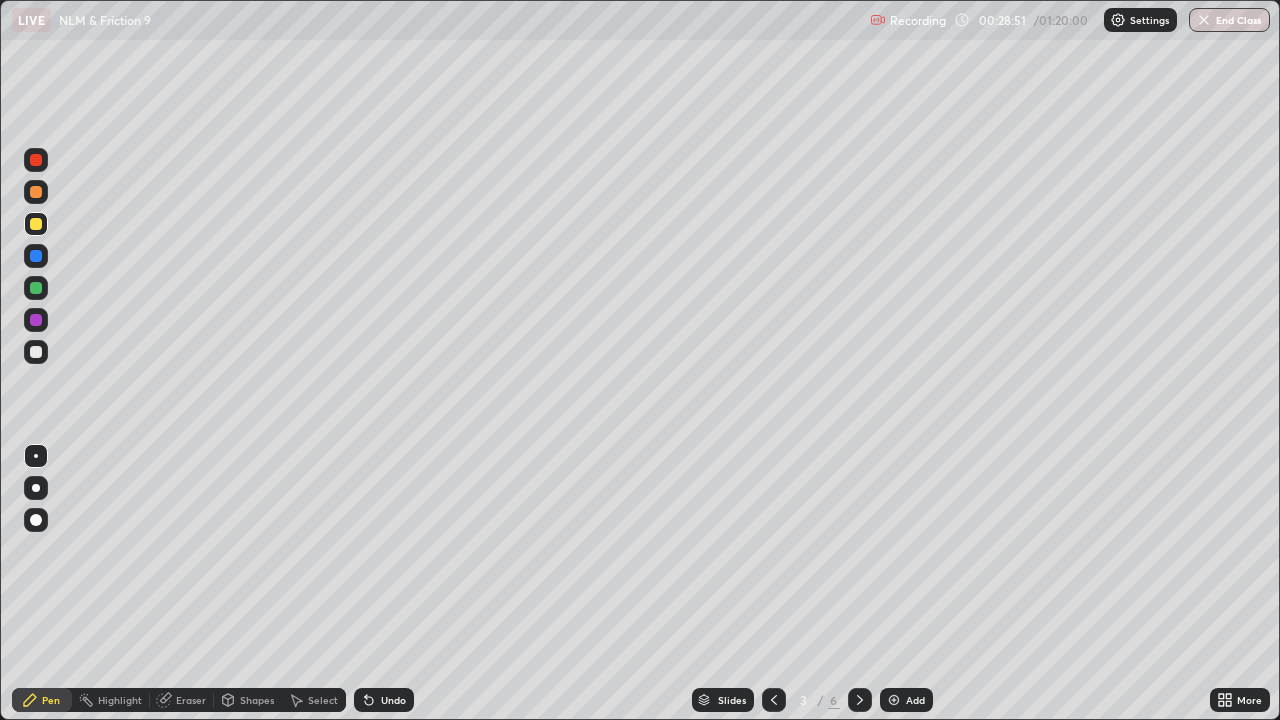 click 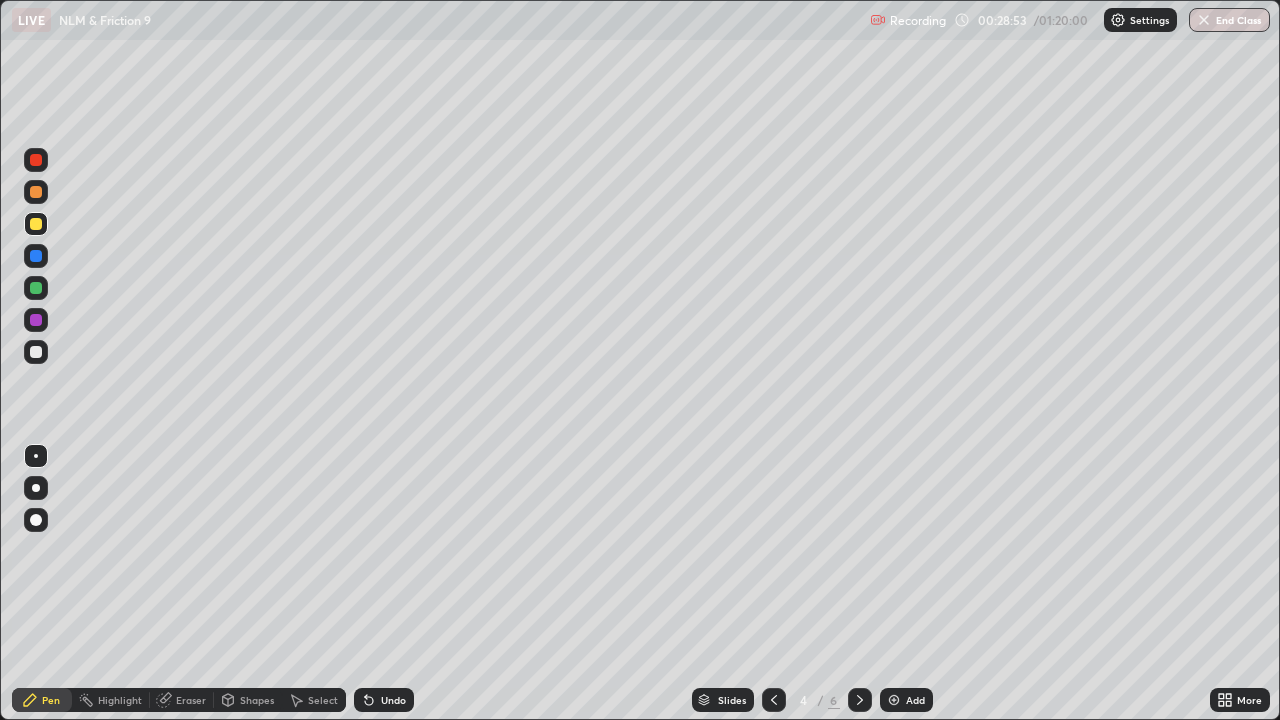click at bounding box center [860, 700] 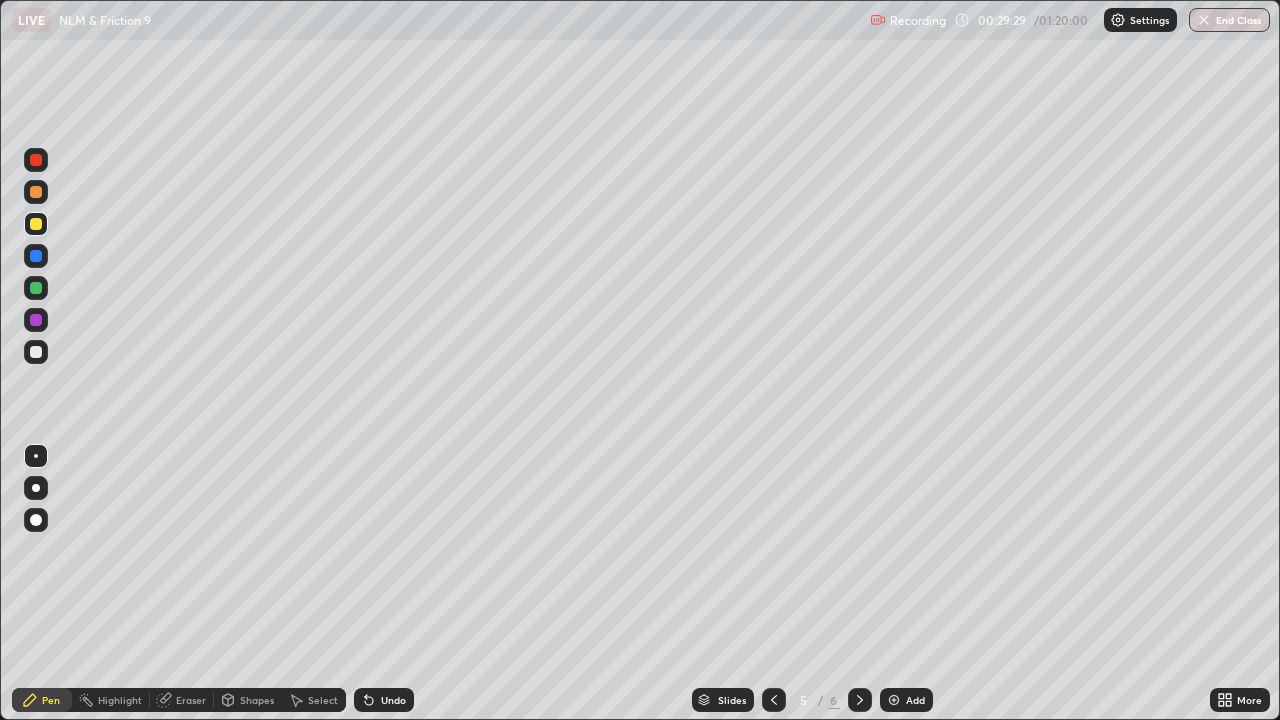click 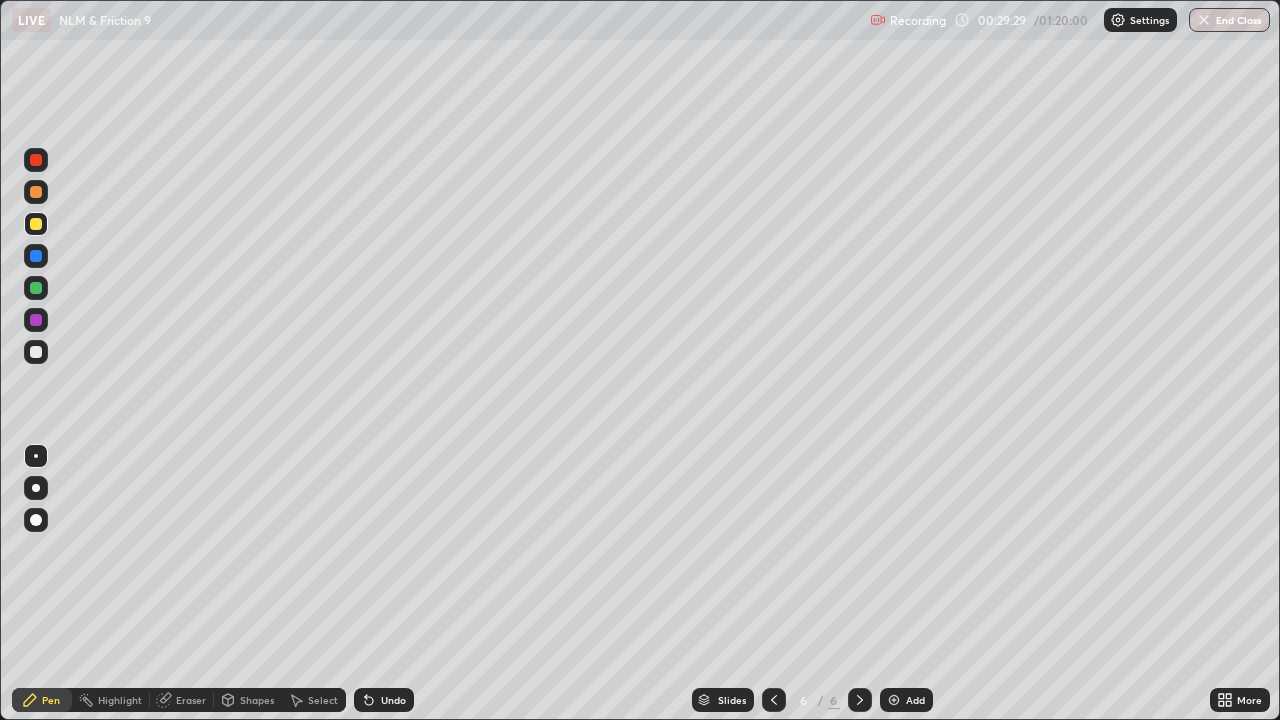 click 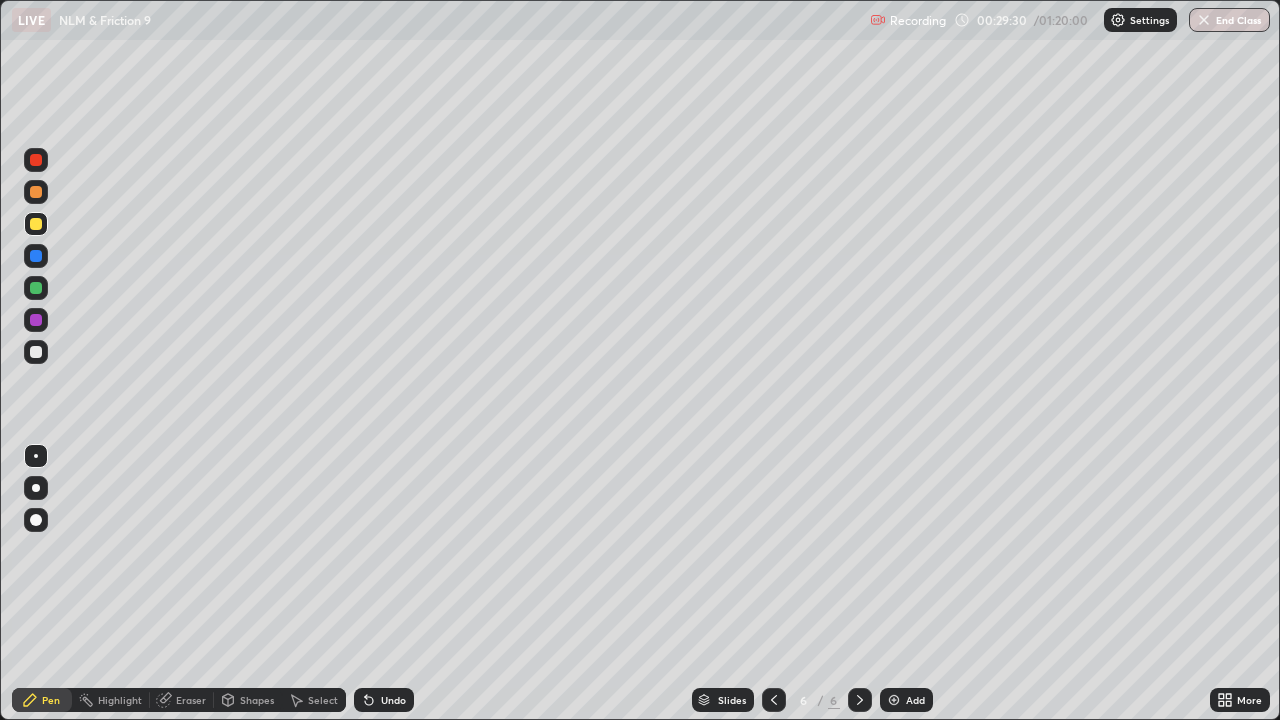 click on "Add" at bounding box center (915, 700) 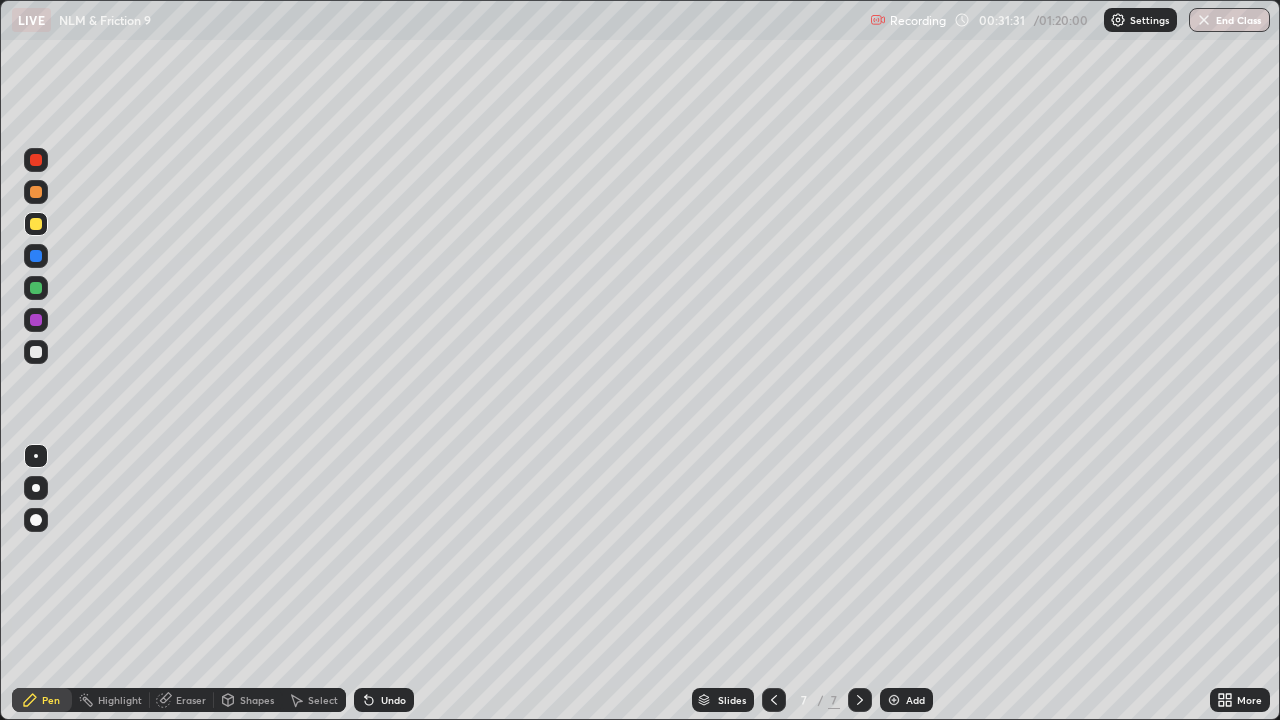 click on "Undo" at bounding box center (384, 700) 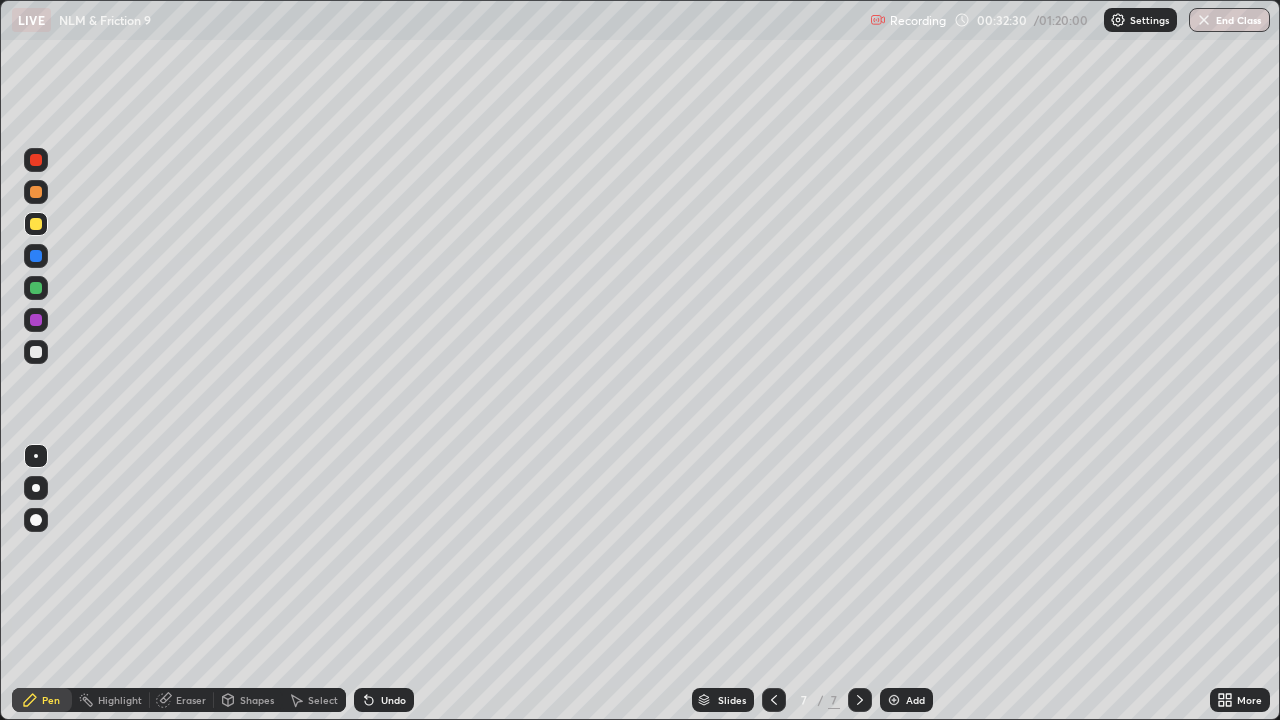 click on "Undo" at bounding box center [393, 700] 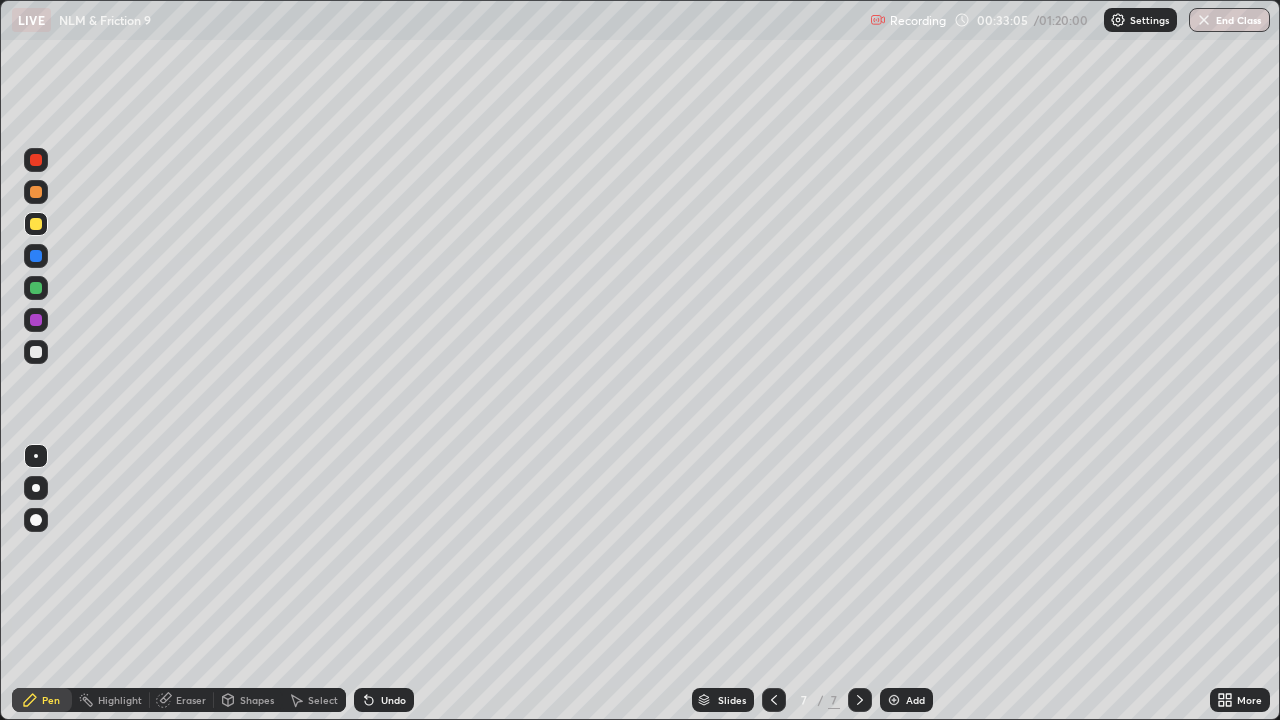 click at bounding box center (36, 352) 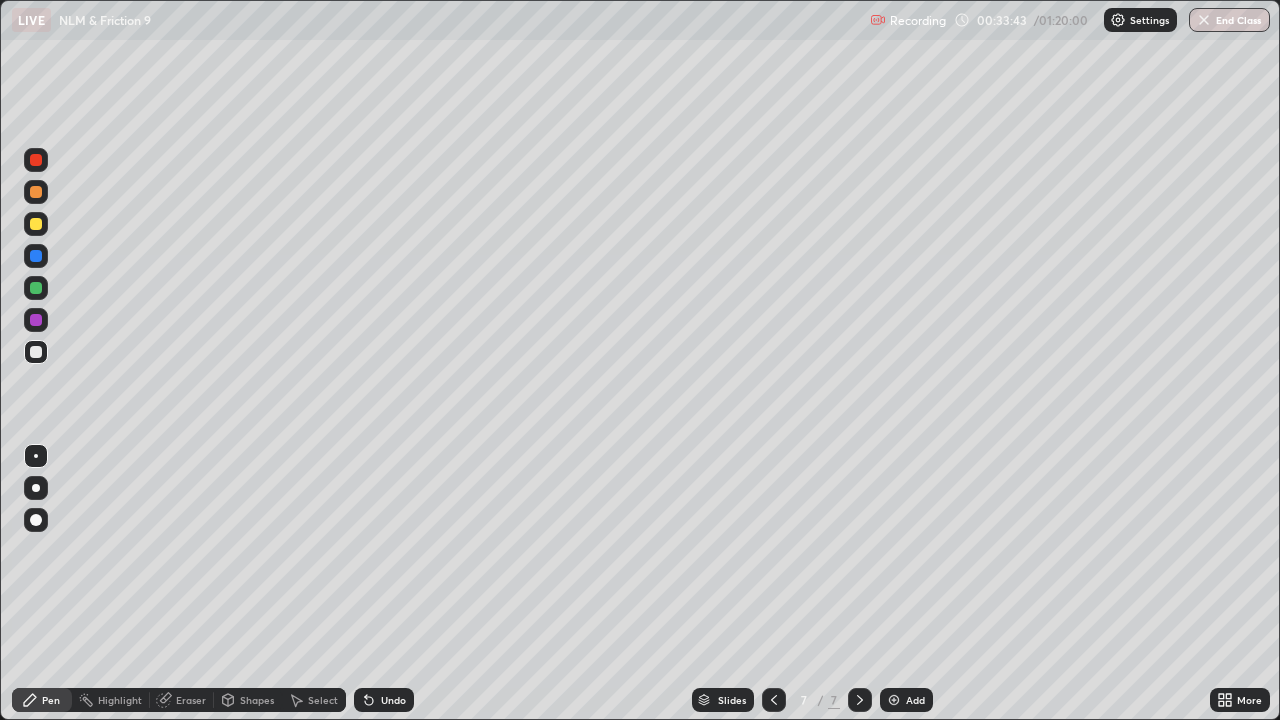 click on "Undo" at bounding box center [393, 700] 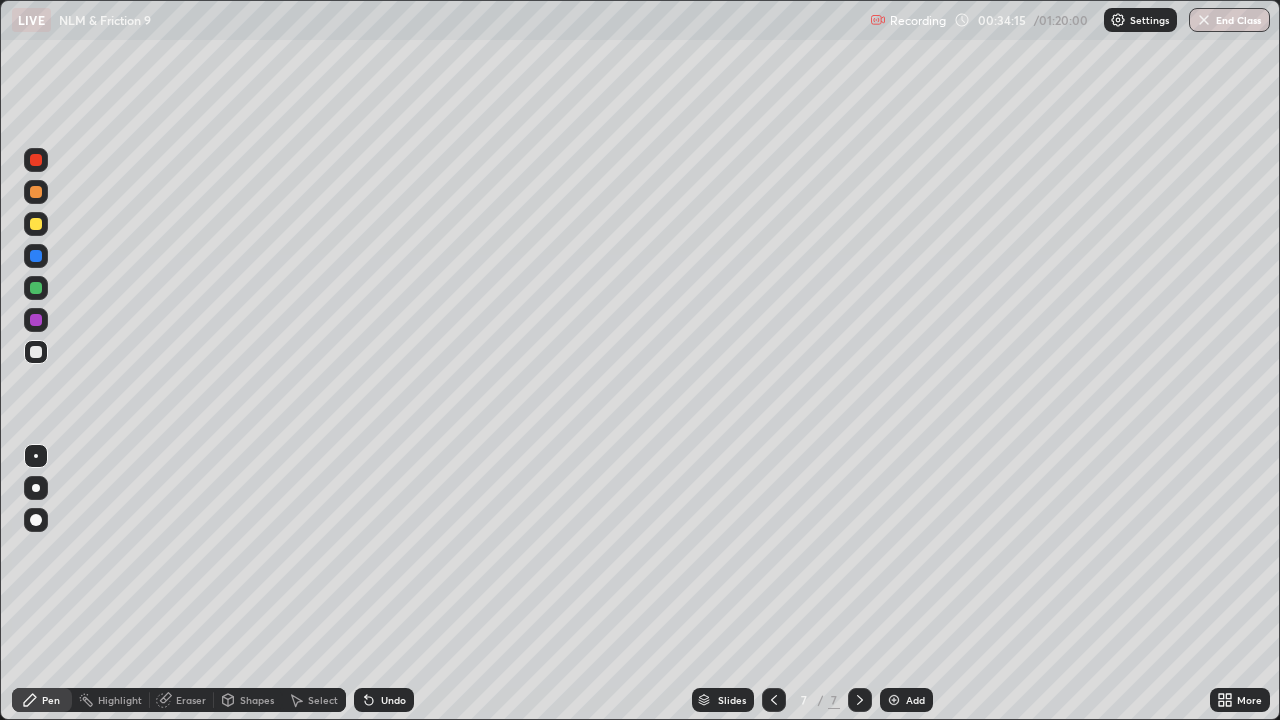 click on "Undo" at bounding box center [393, 700] 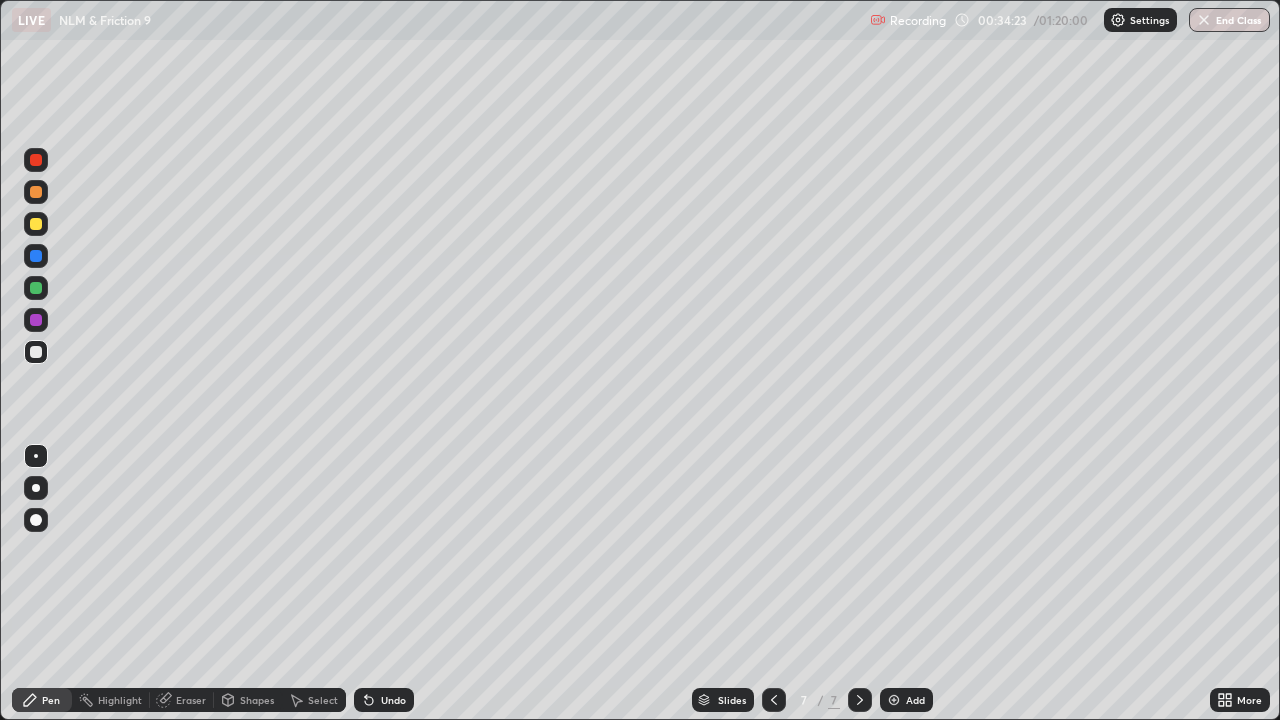 click on "Undo" at bounding box center (393, 700) 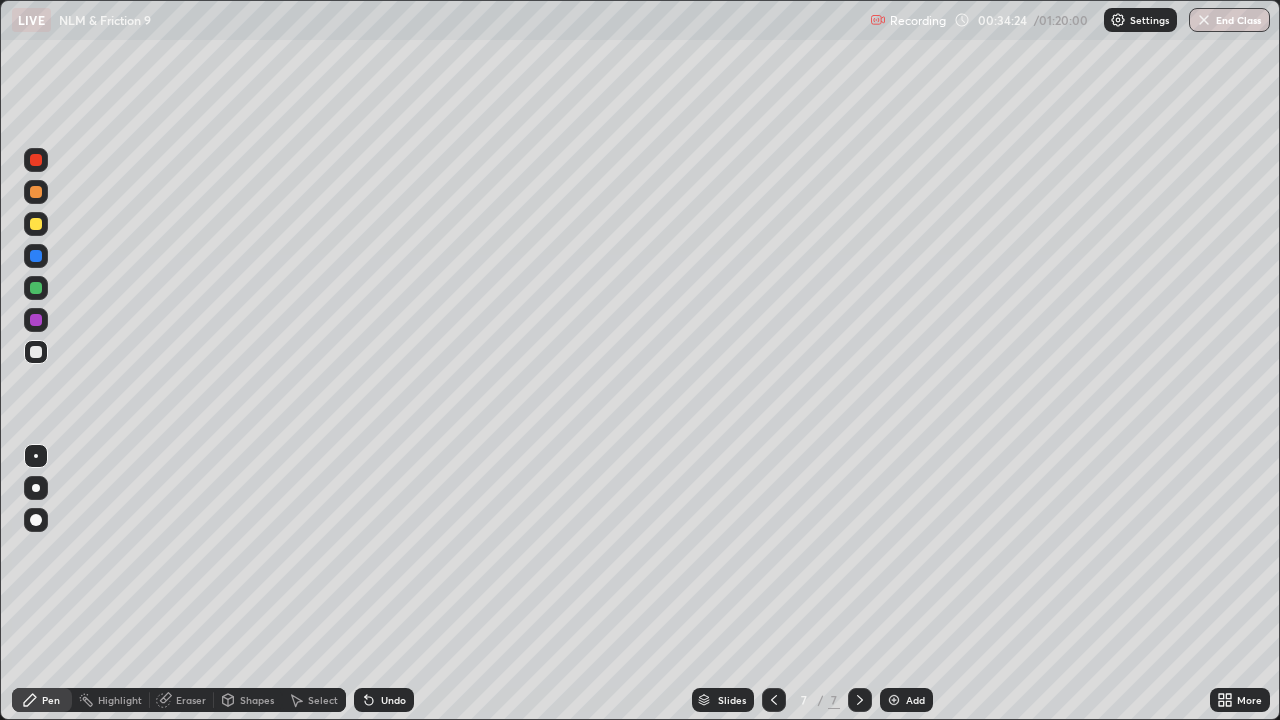 click on "Undo" at bounding box center [384, 700] 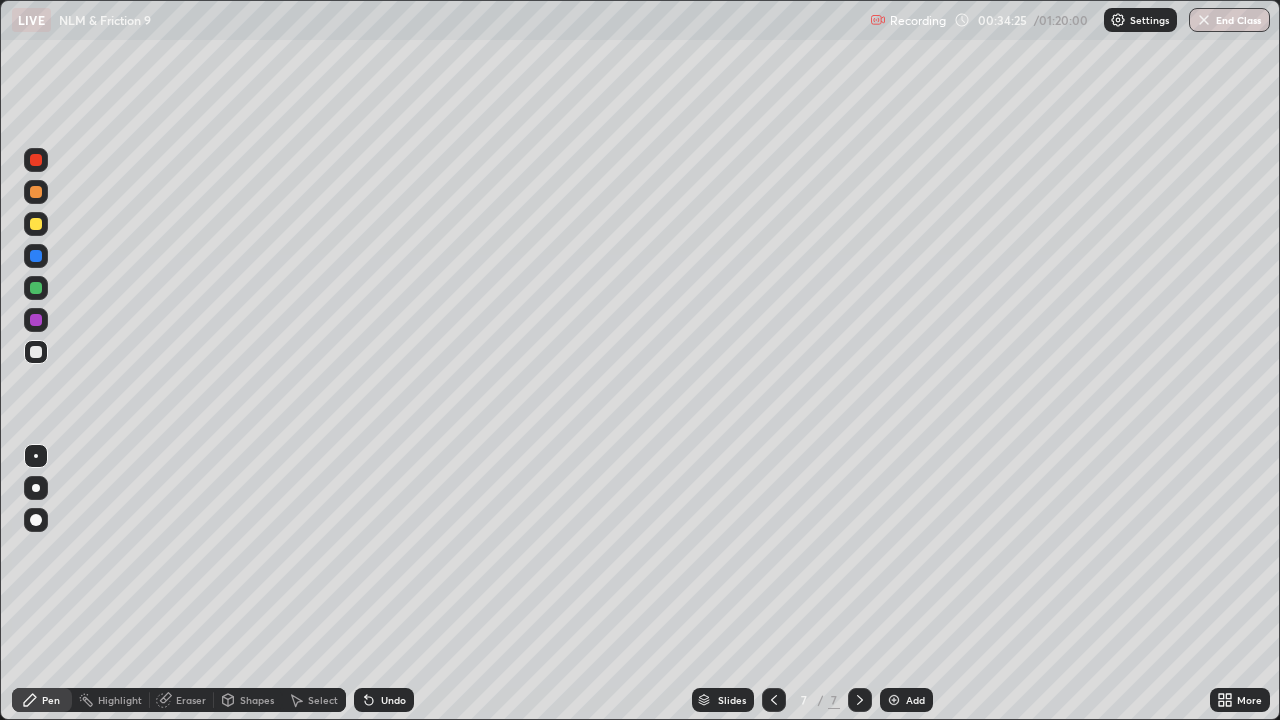 click 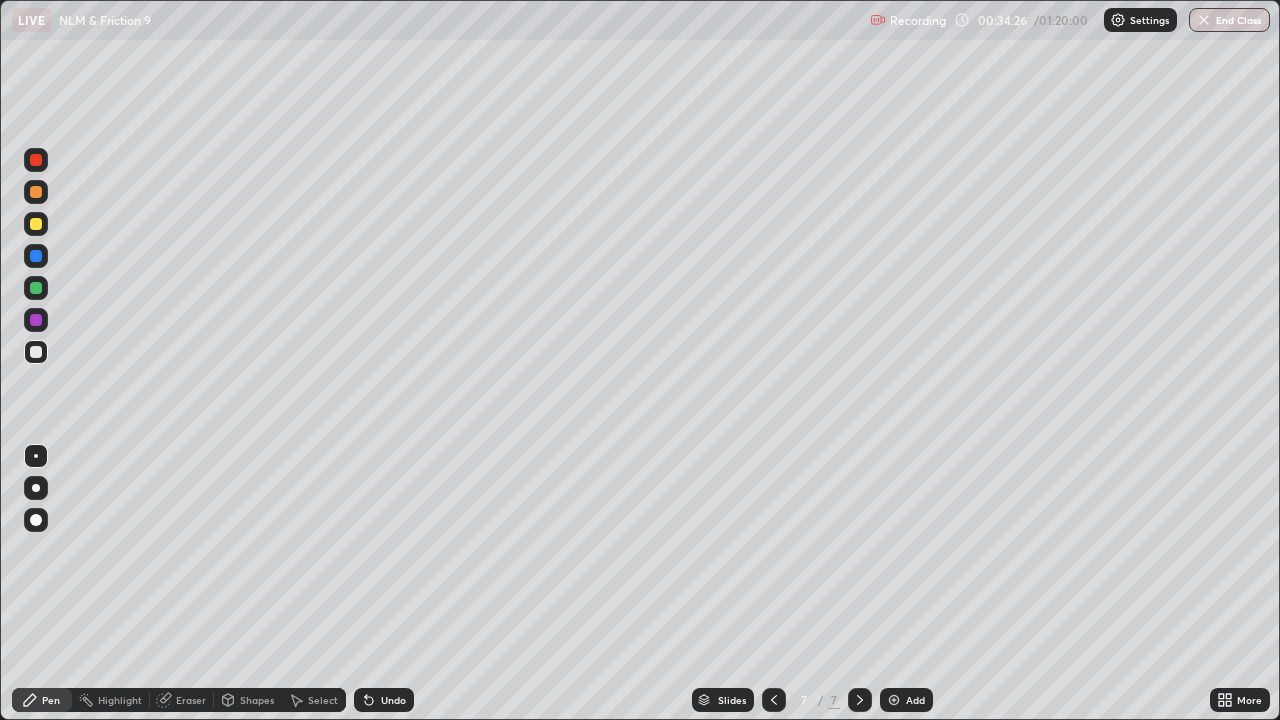 click 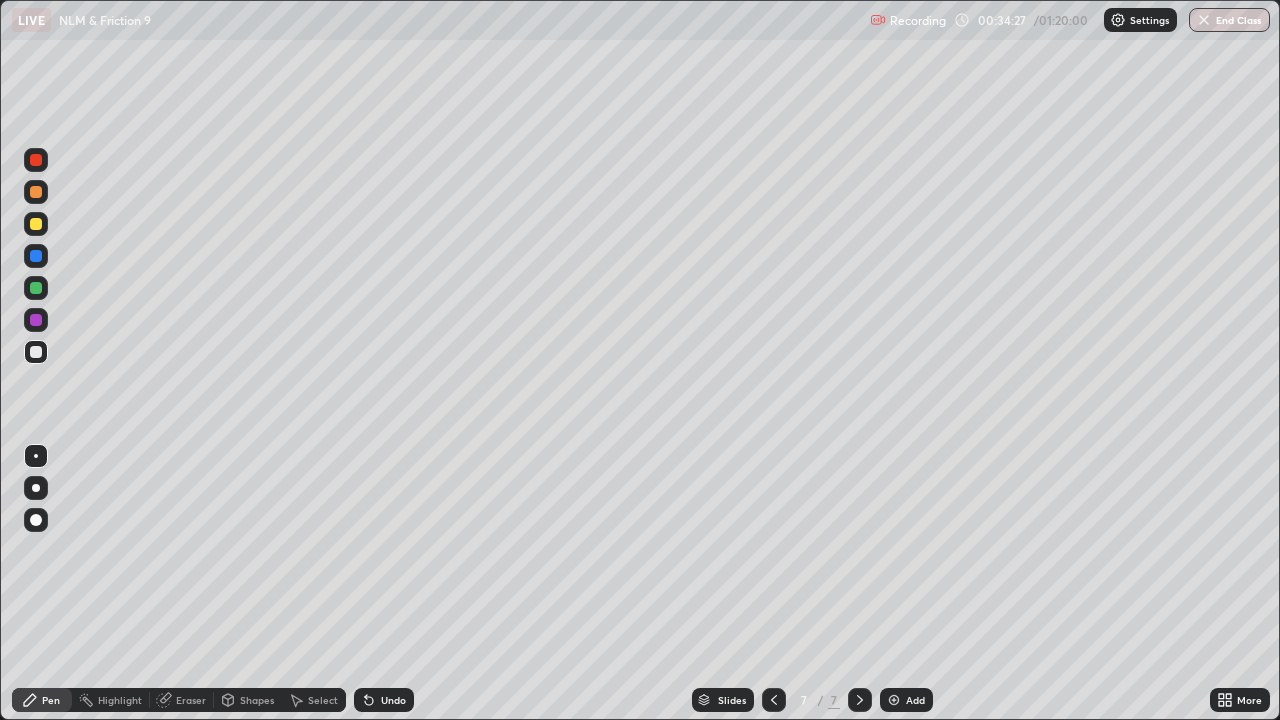 click 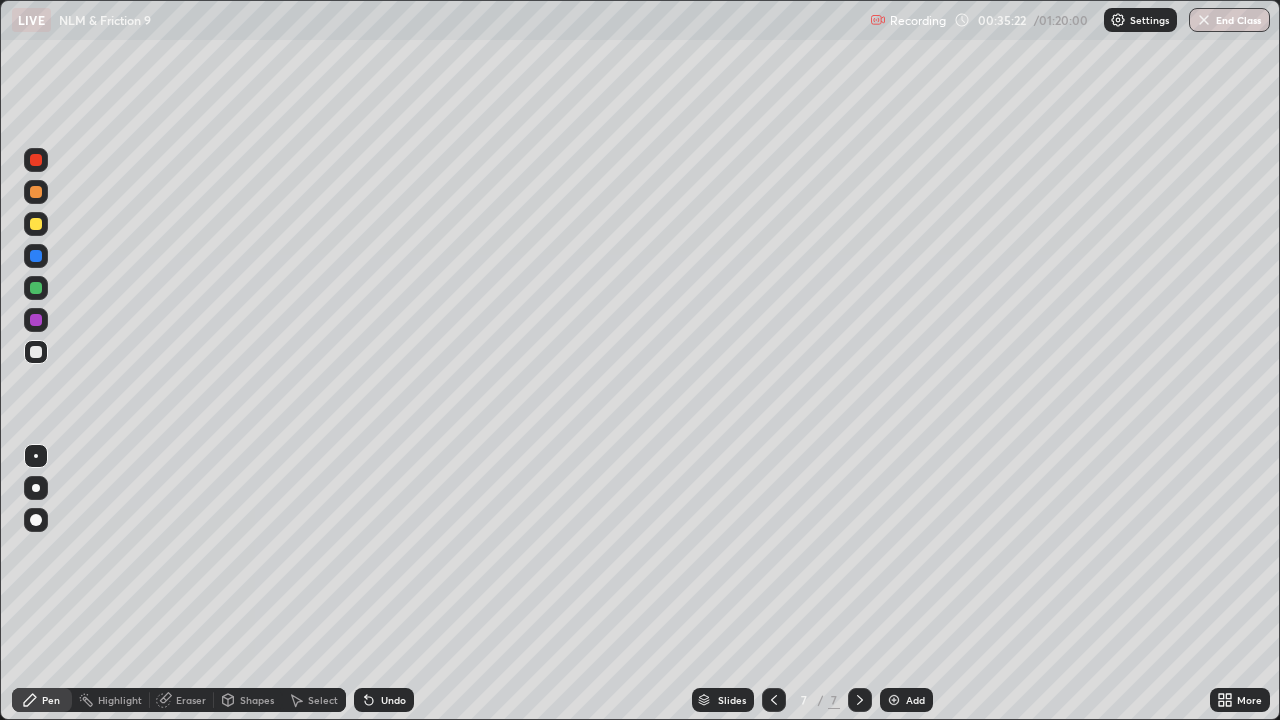 click at bounding box center (36, 224) 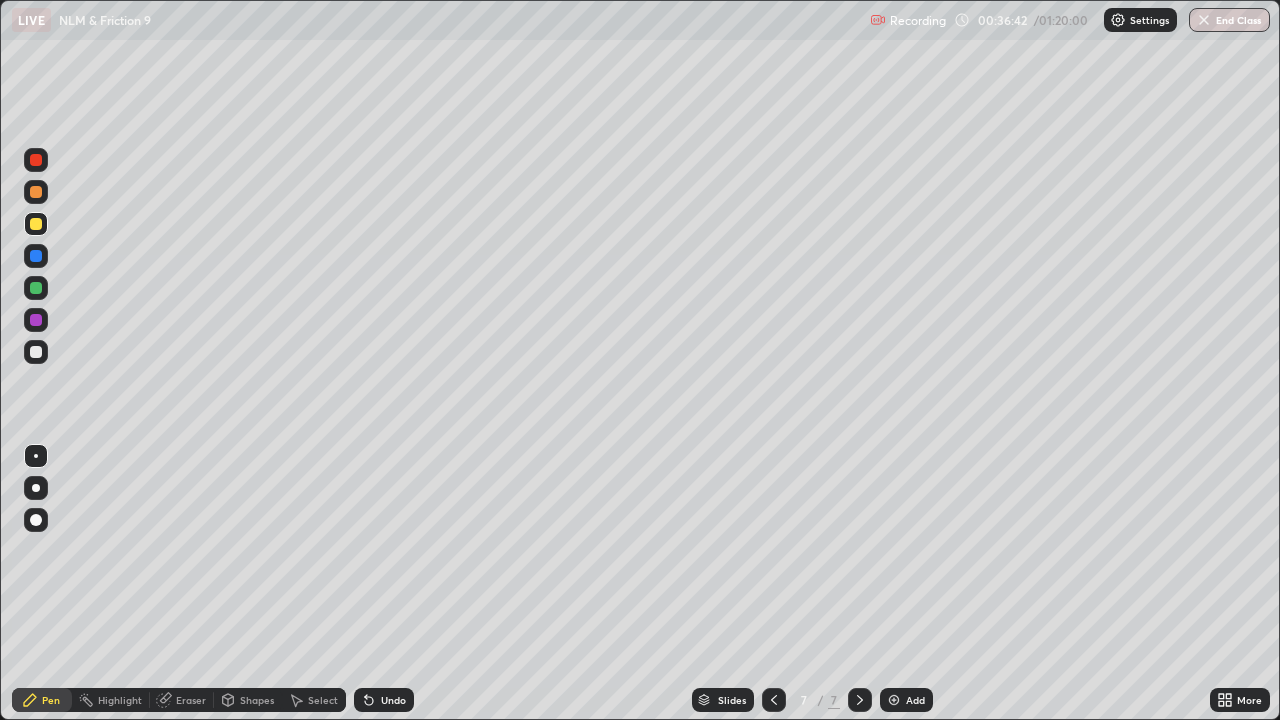 click at bounding box center [36, 320] 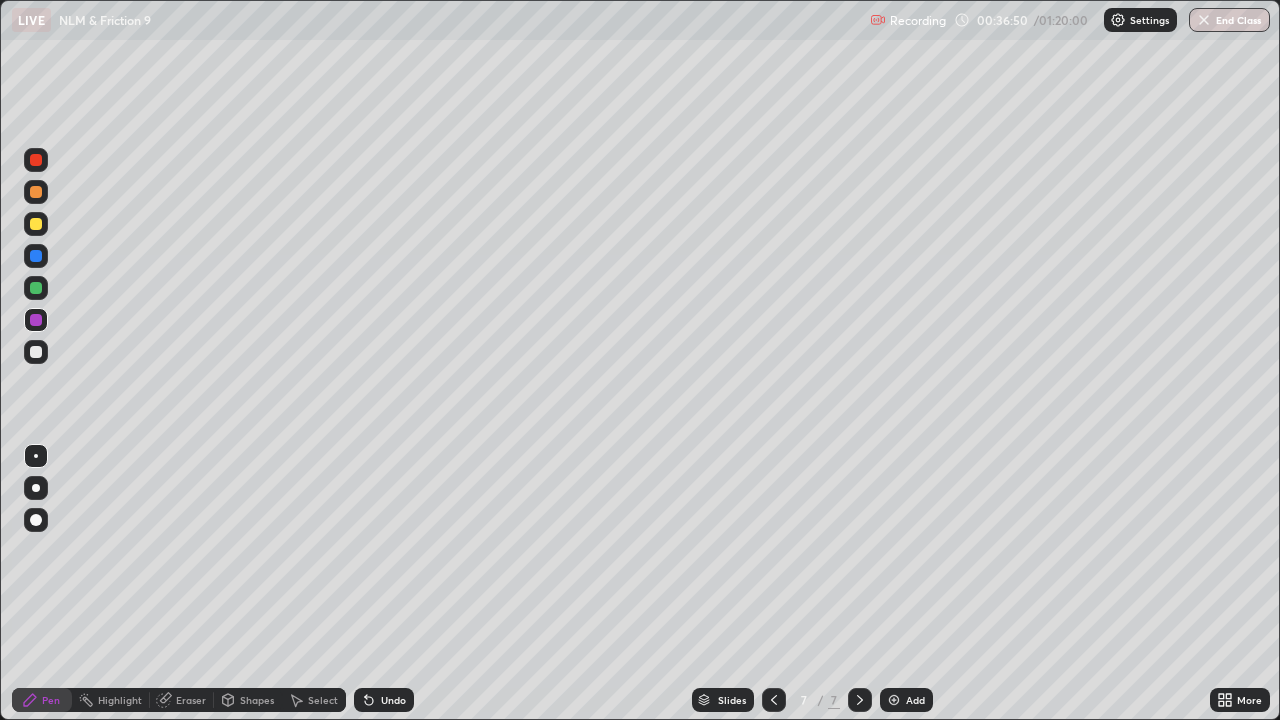 click at bounding box center (36, 288) 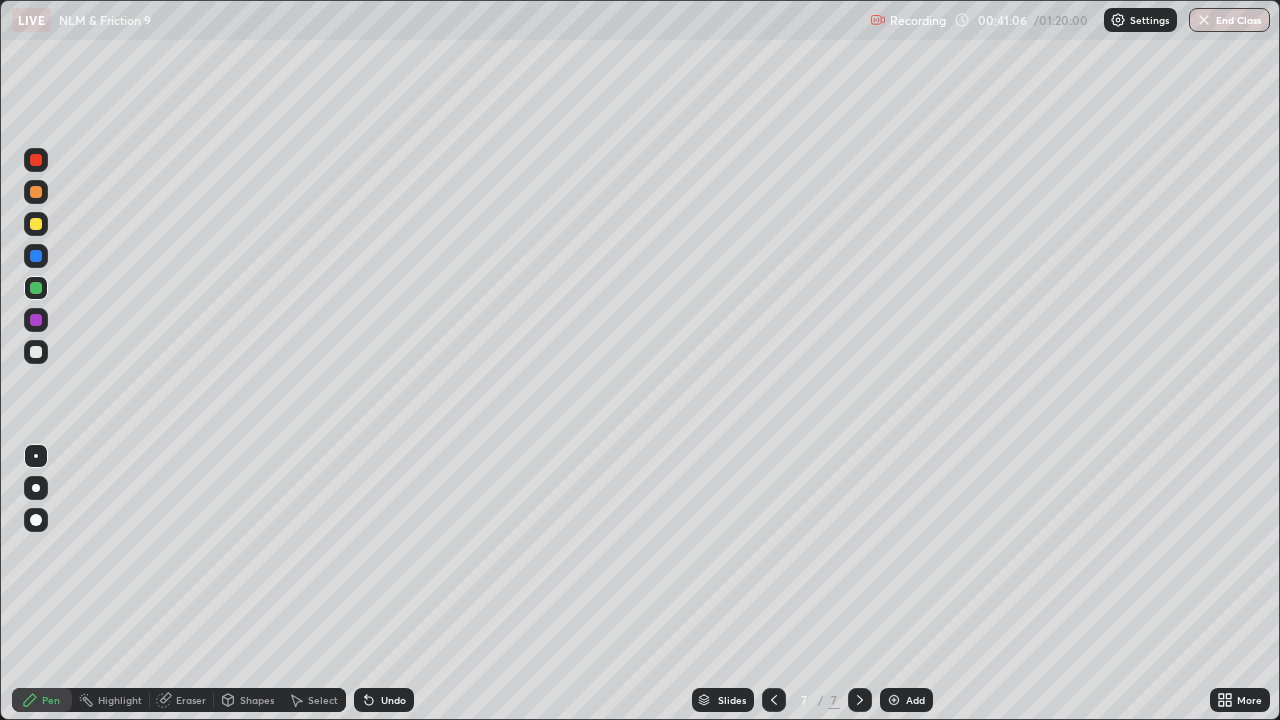 click on "Undo" at bounding box center [393, 700] 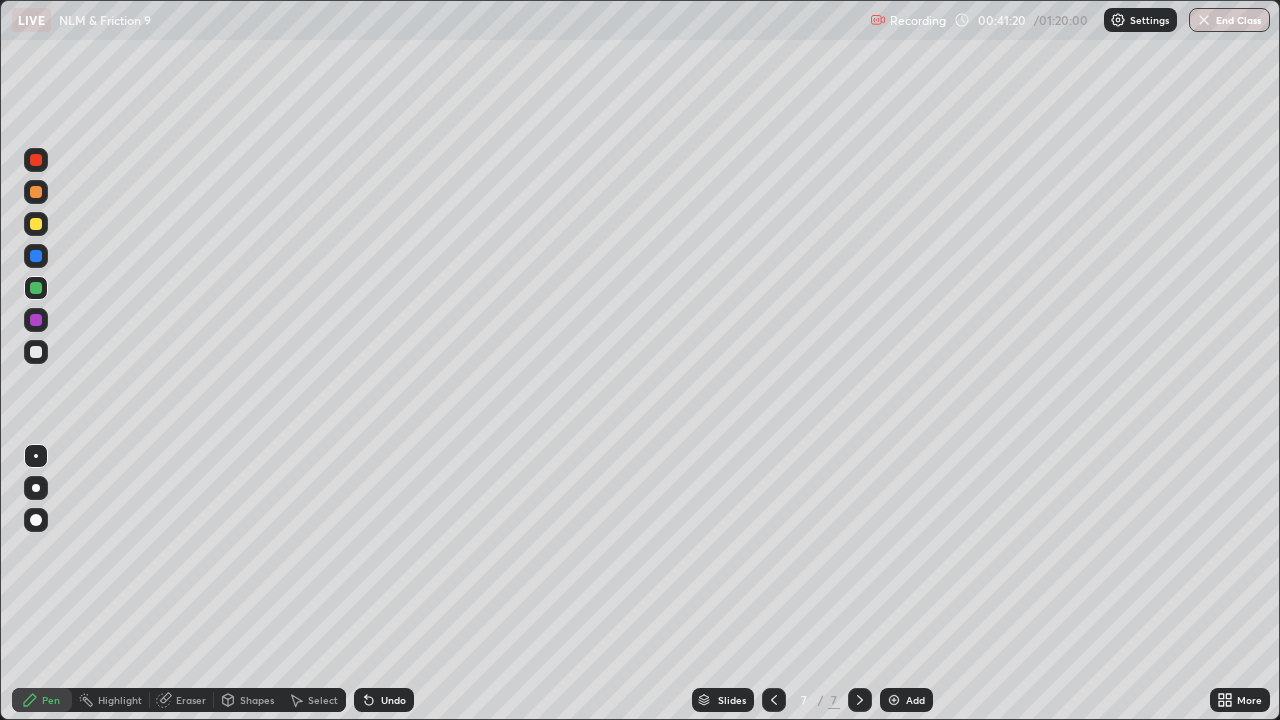 click on "Undo" at bounding box center (393, 700) 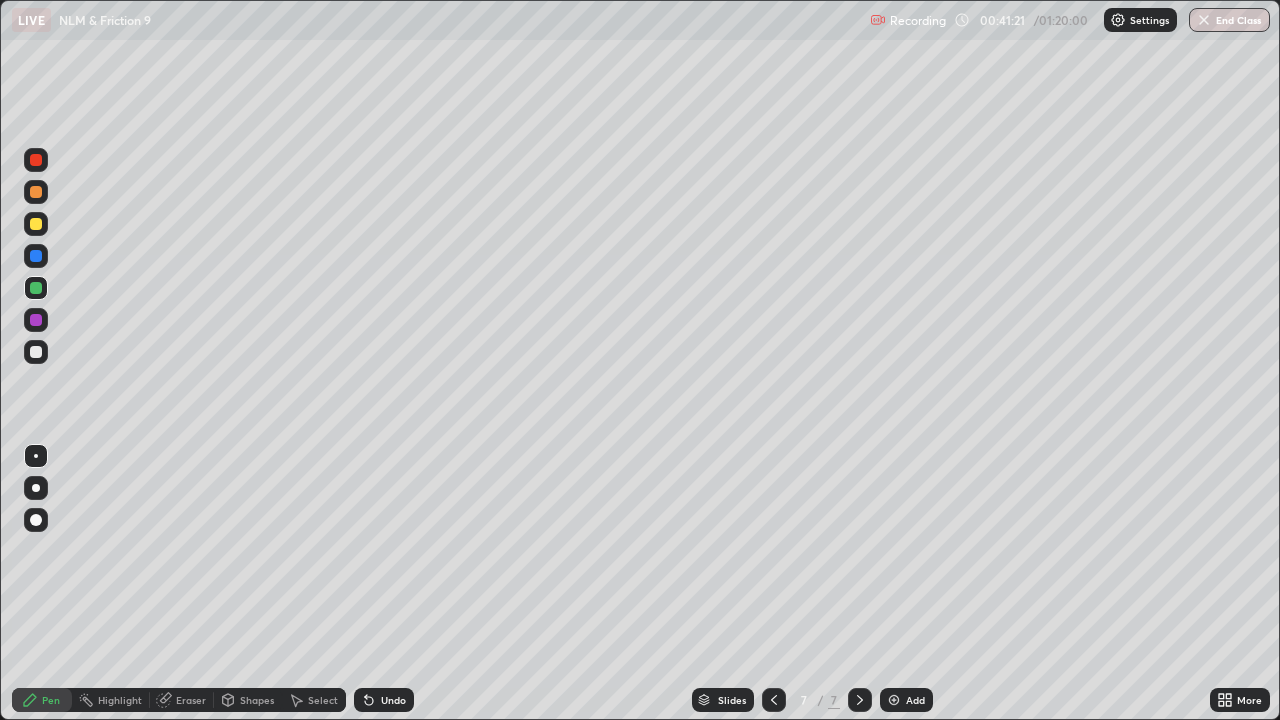 click on "Undo" at bounding box center [393, 700] 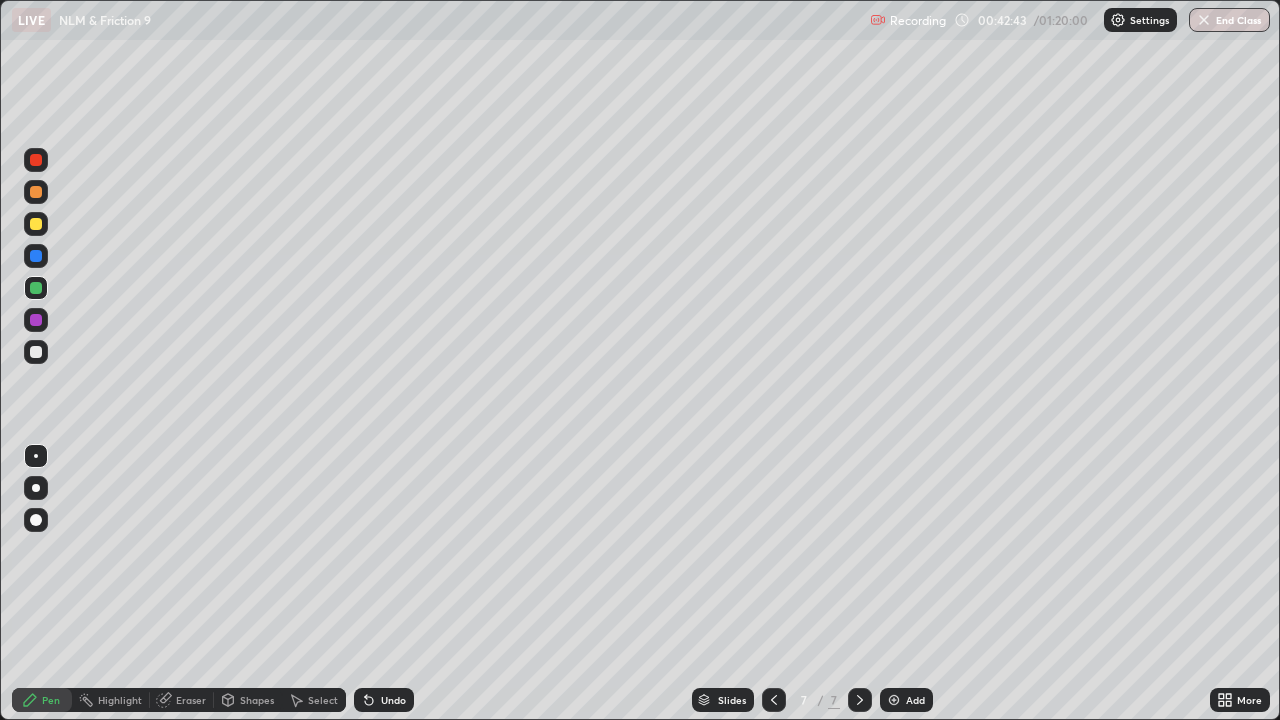 click on "Add" at bounding box center (915, 700) 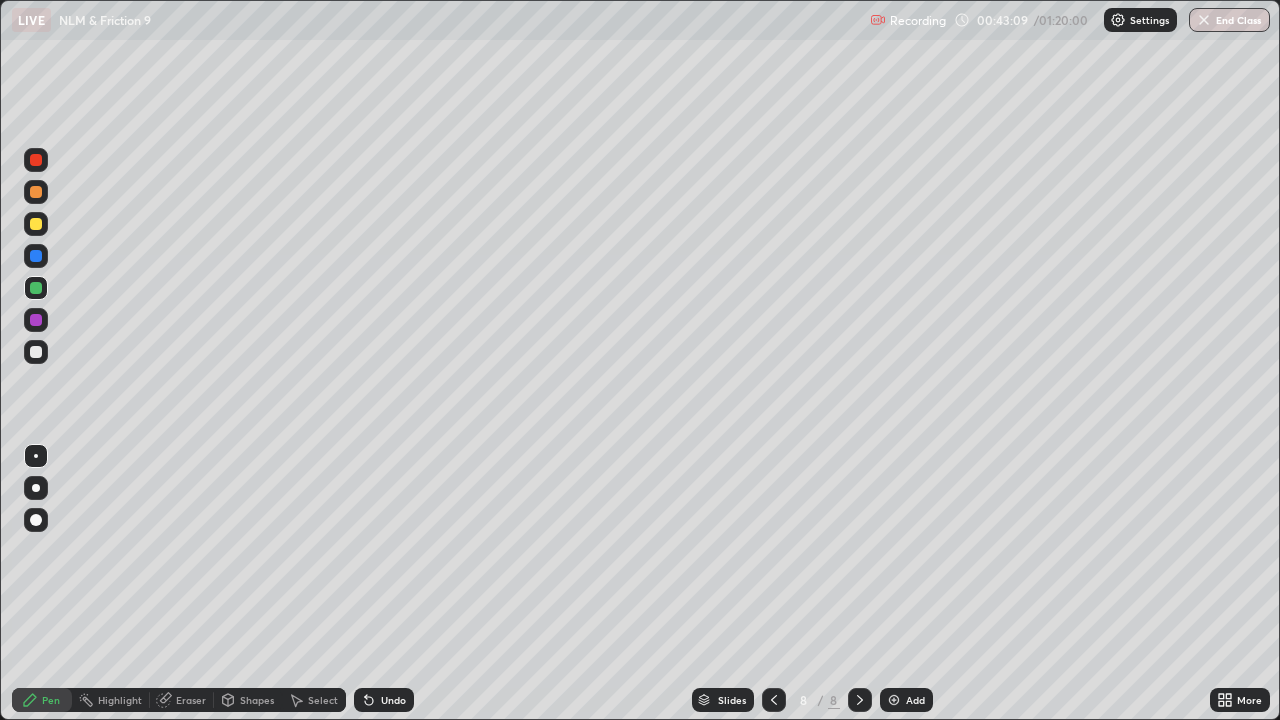click at bounding box center [36, 488] 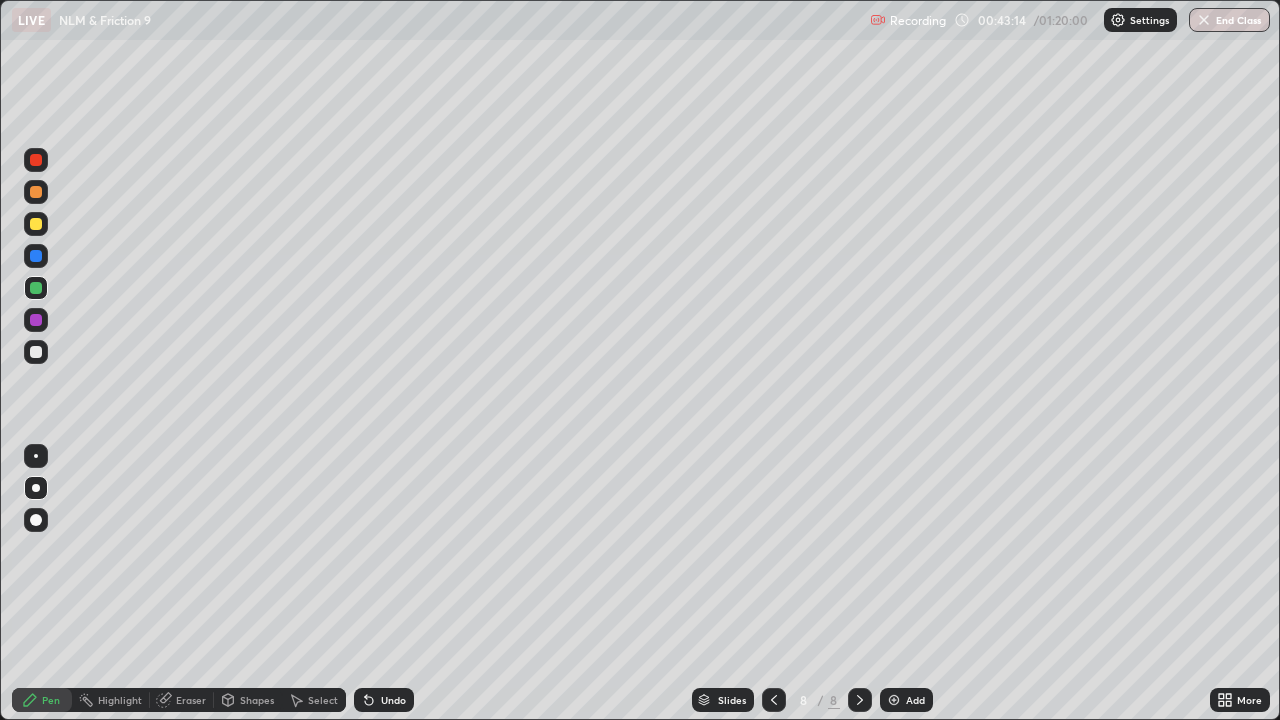 click on "Undo" at bounding box center [393, 700] 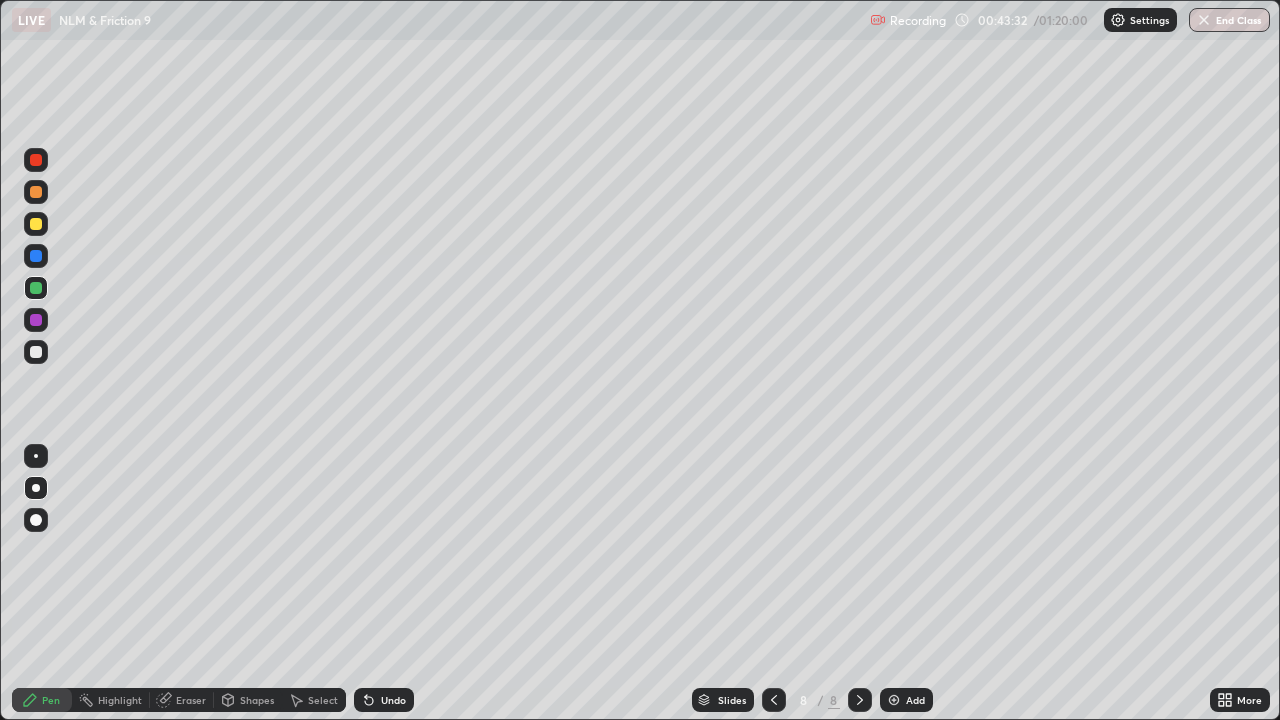 click on "Undo" at bounding box center (393, 700) 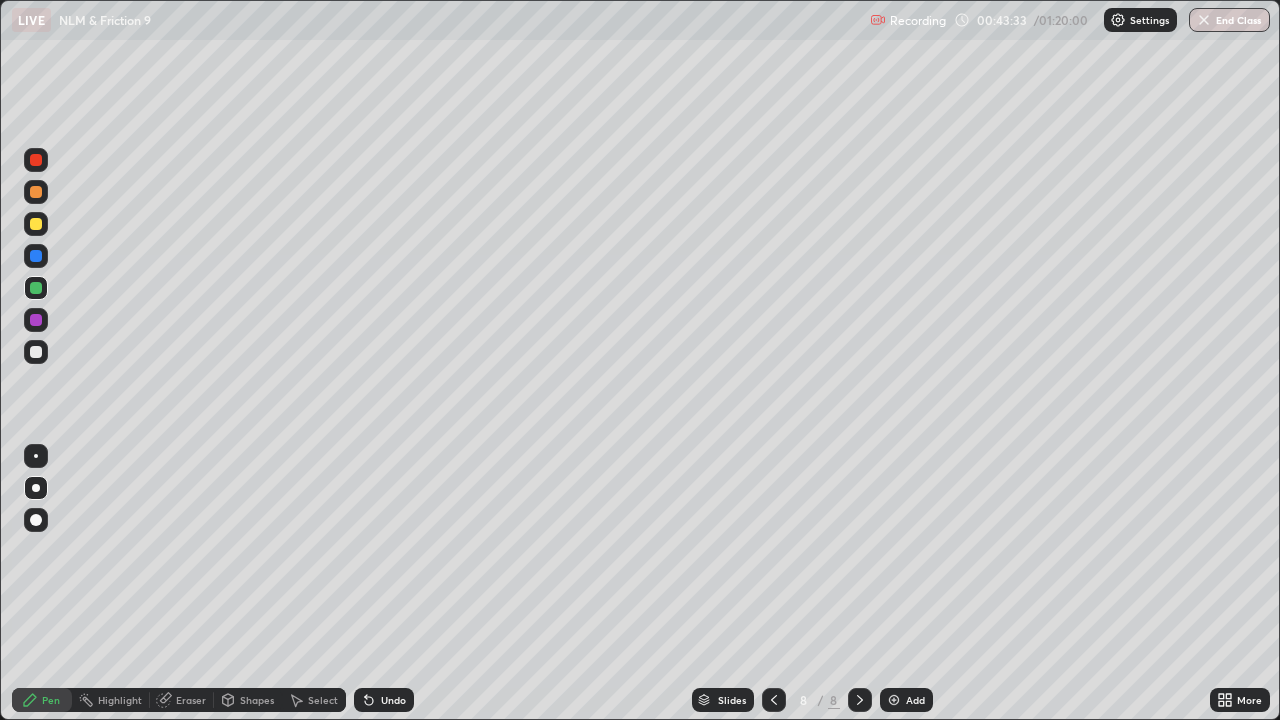 click on "Undo" at bounding box center (393, 700) 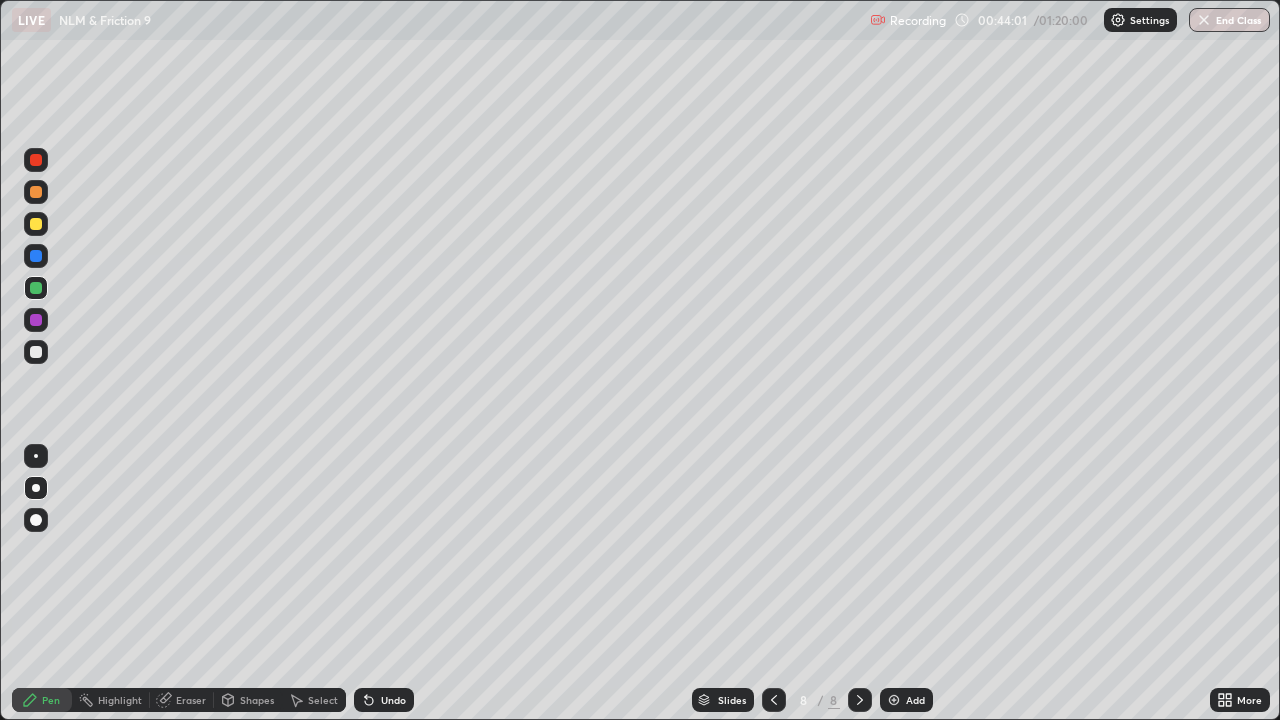 click on "Undo" at bounding box center [393, 700] 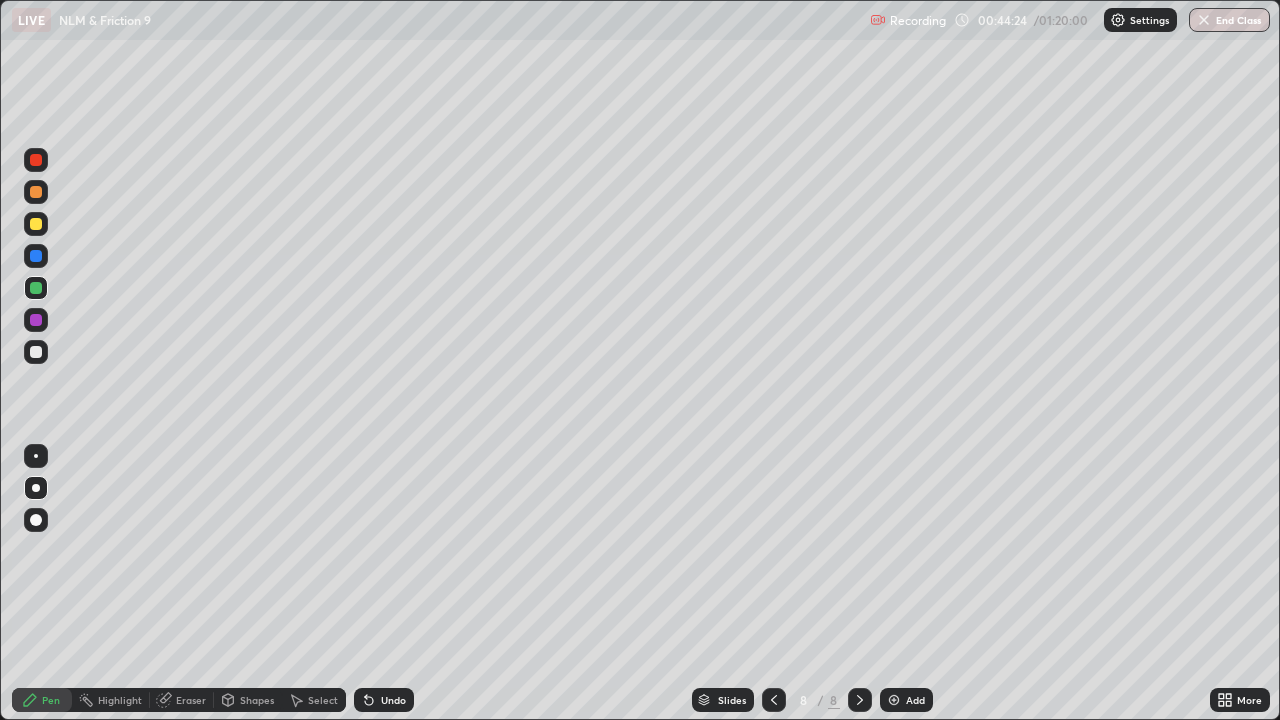 click 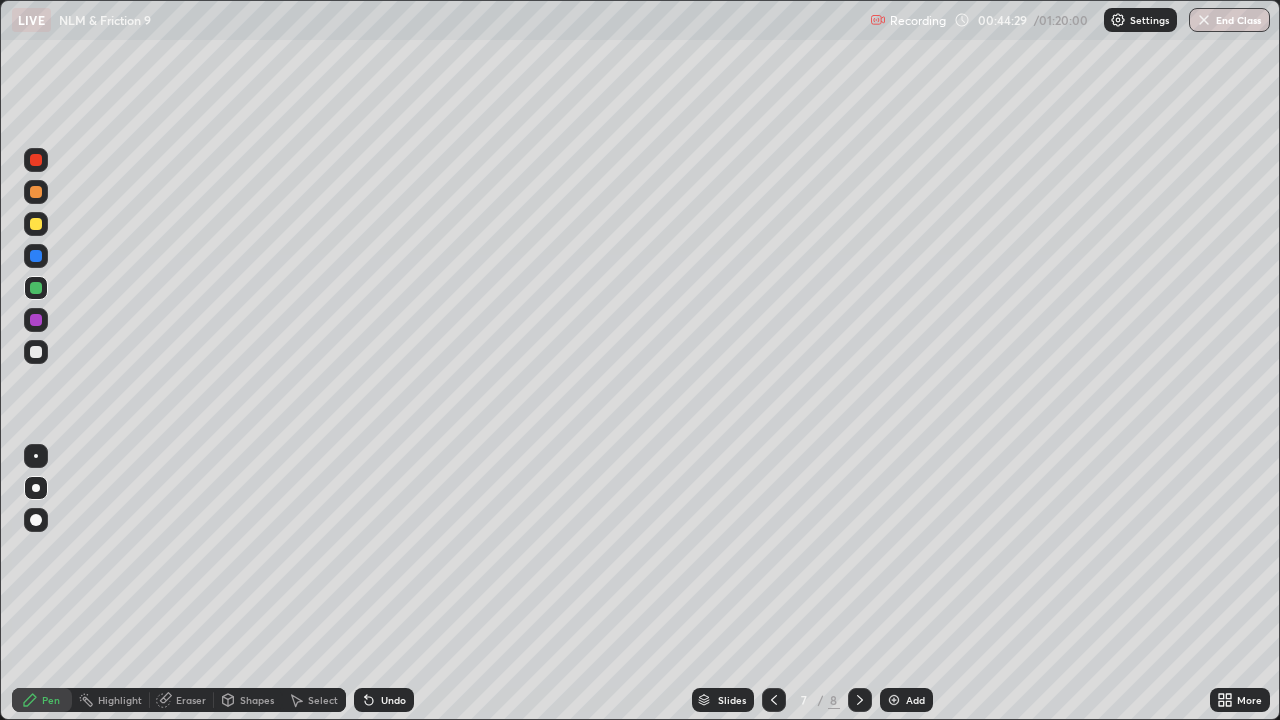 click 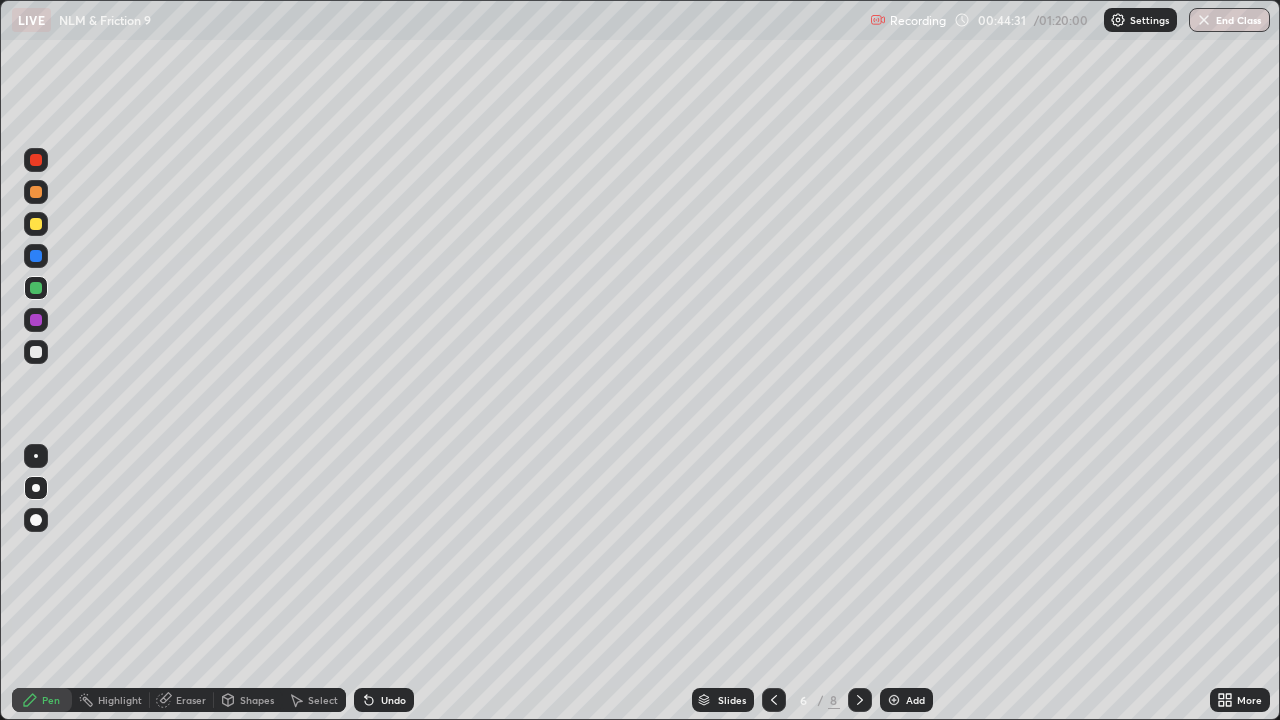 click 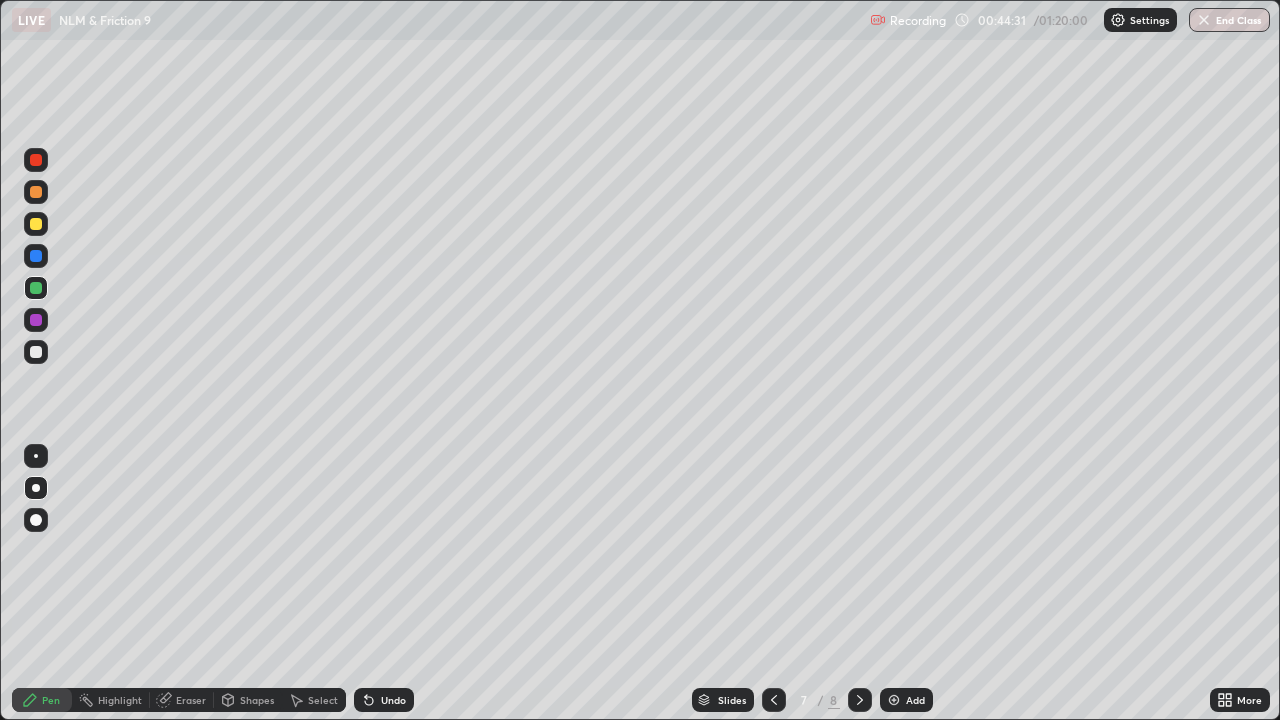 click 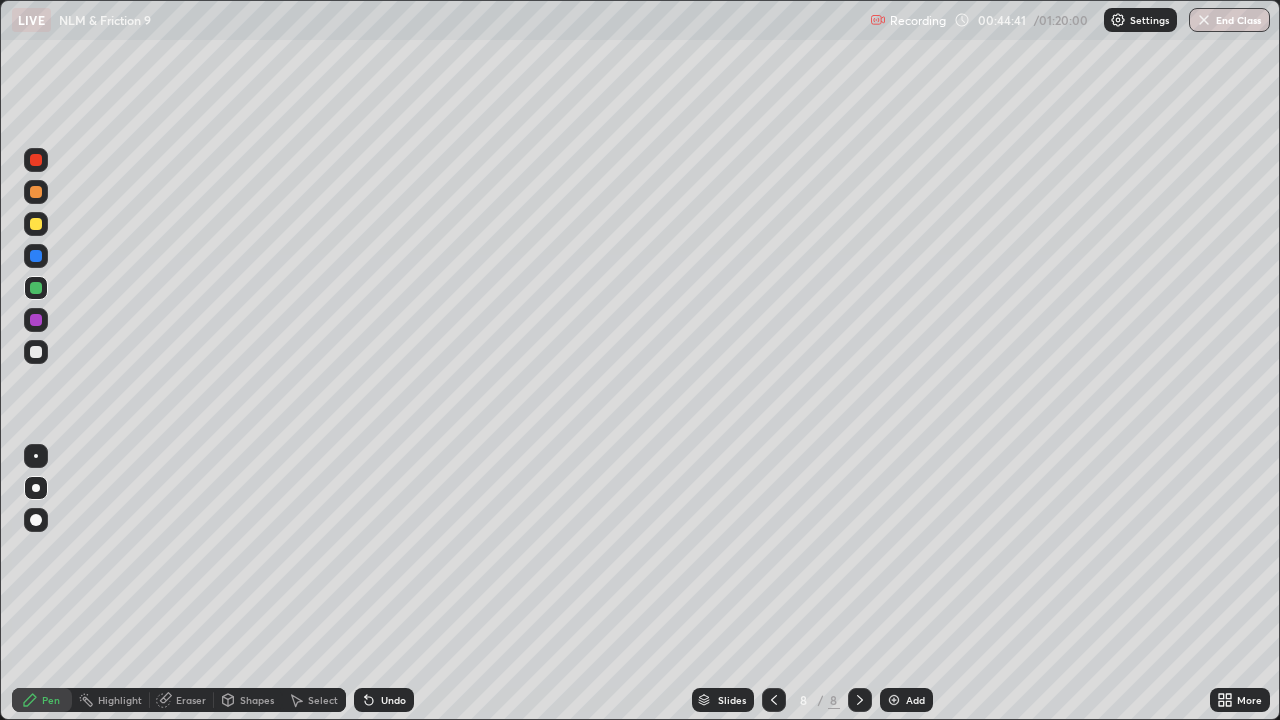 click on "Undo" at bounding box center [393, 700] 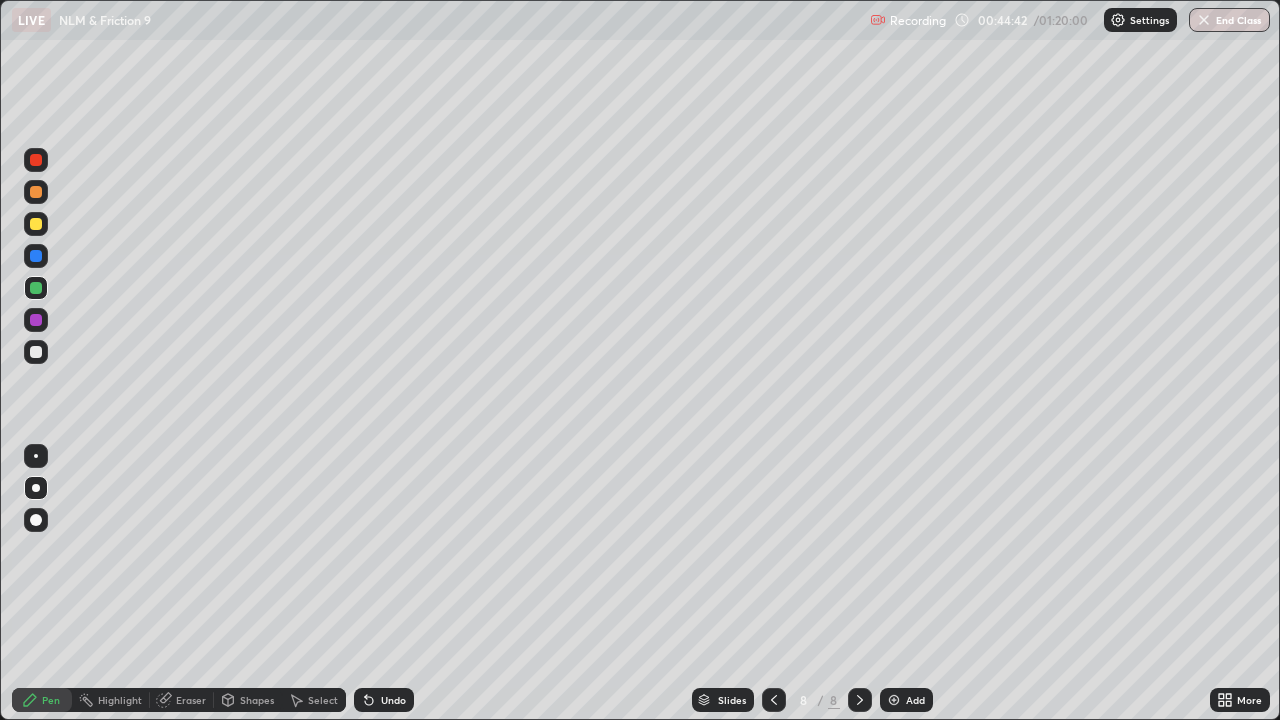 click on "Undo" at bounding box center [384, 700] 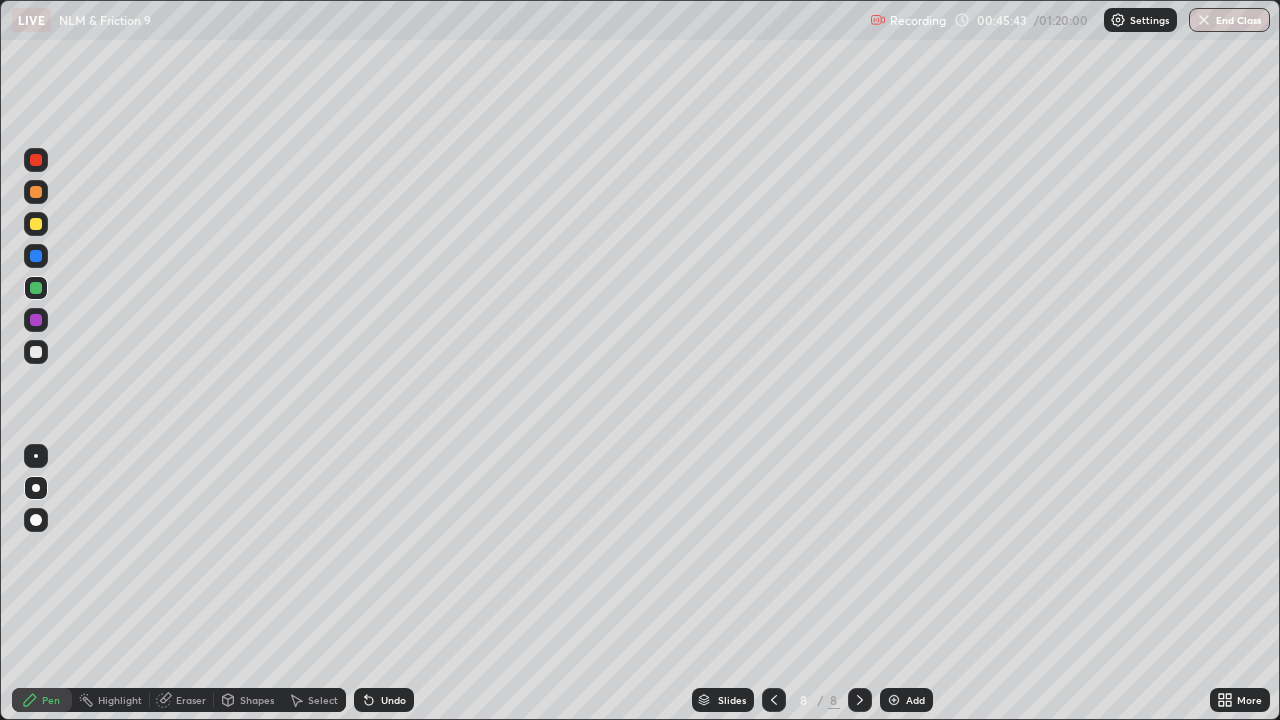 click at bounding box center (774, 700) 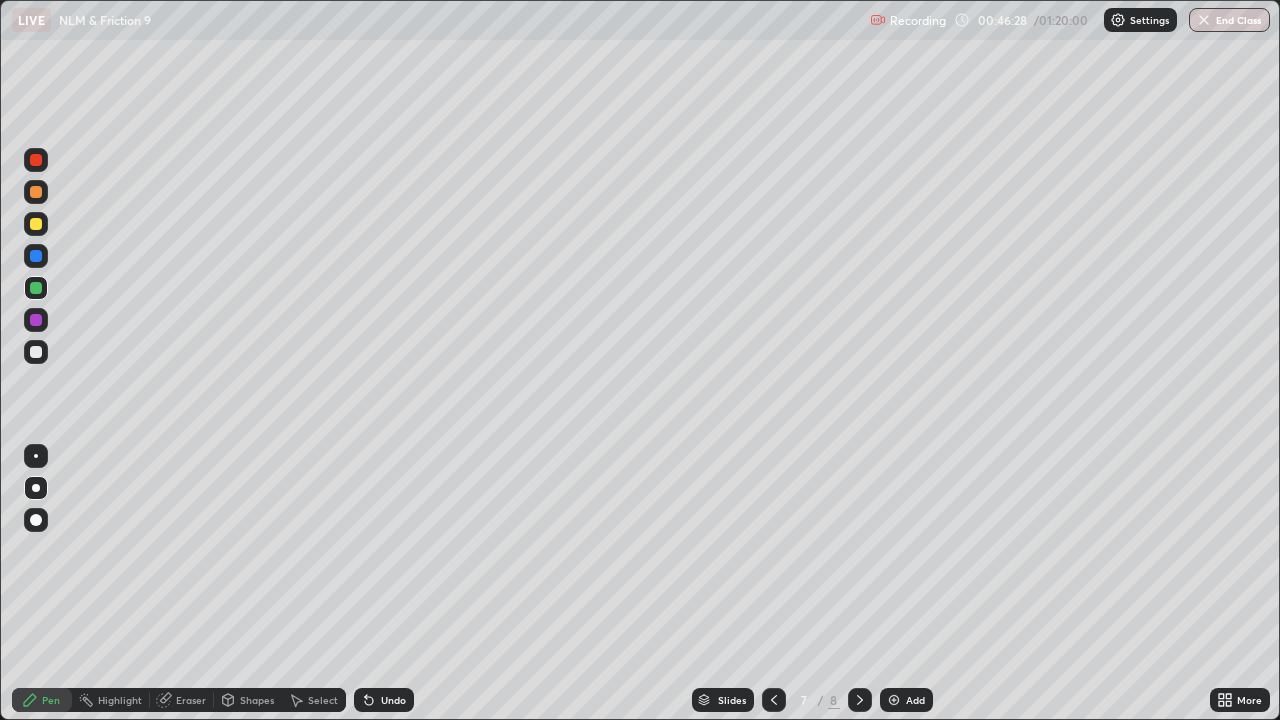 click 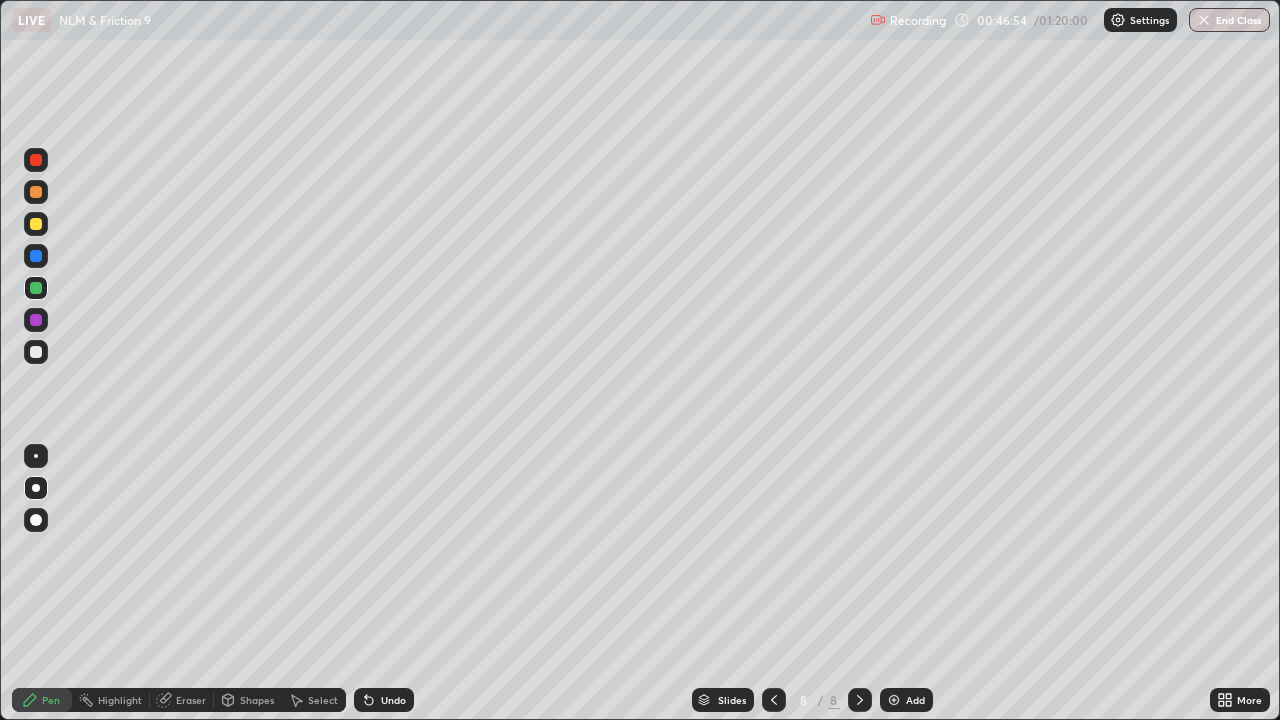 click at bounding box center [36, 352] 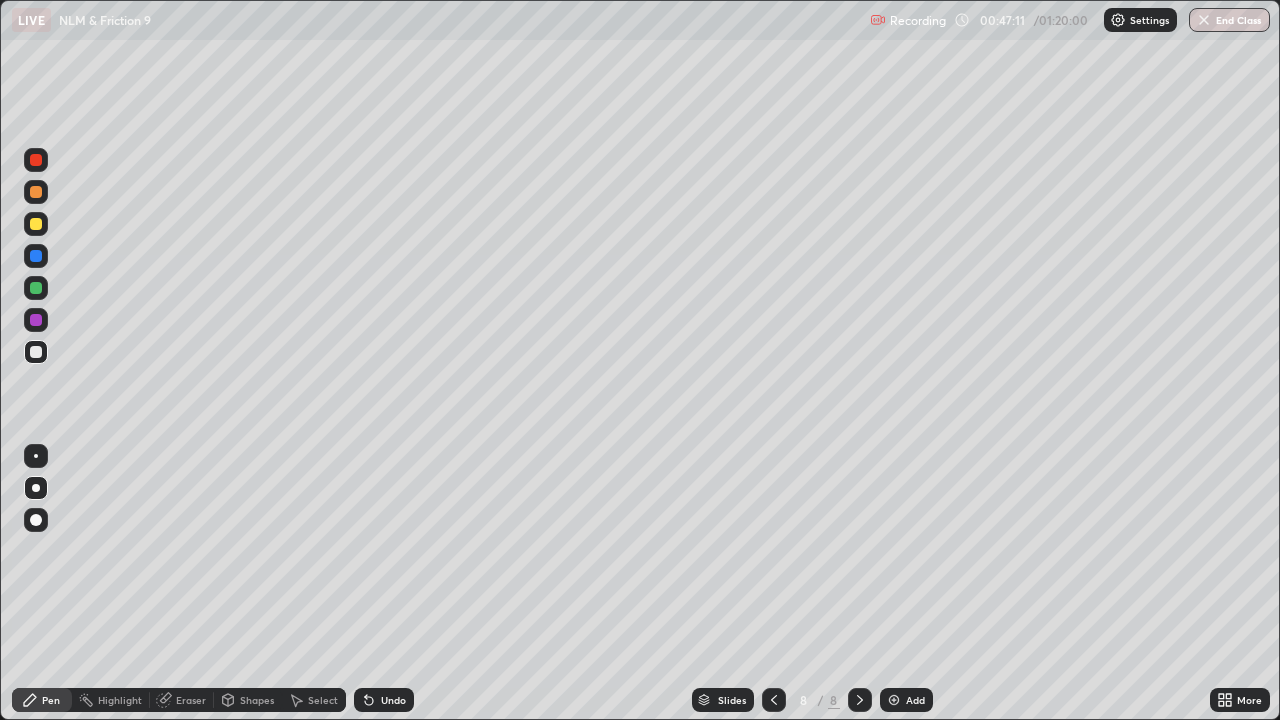 click 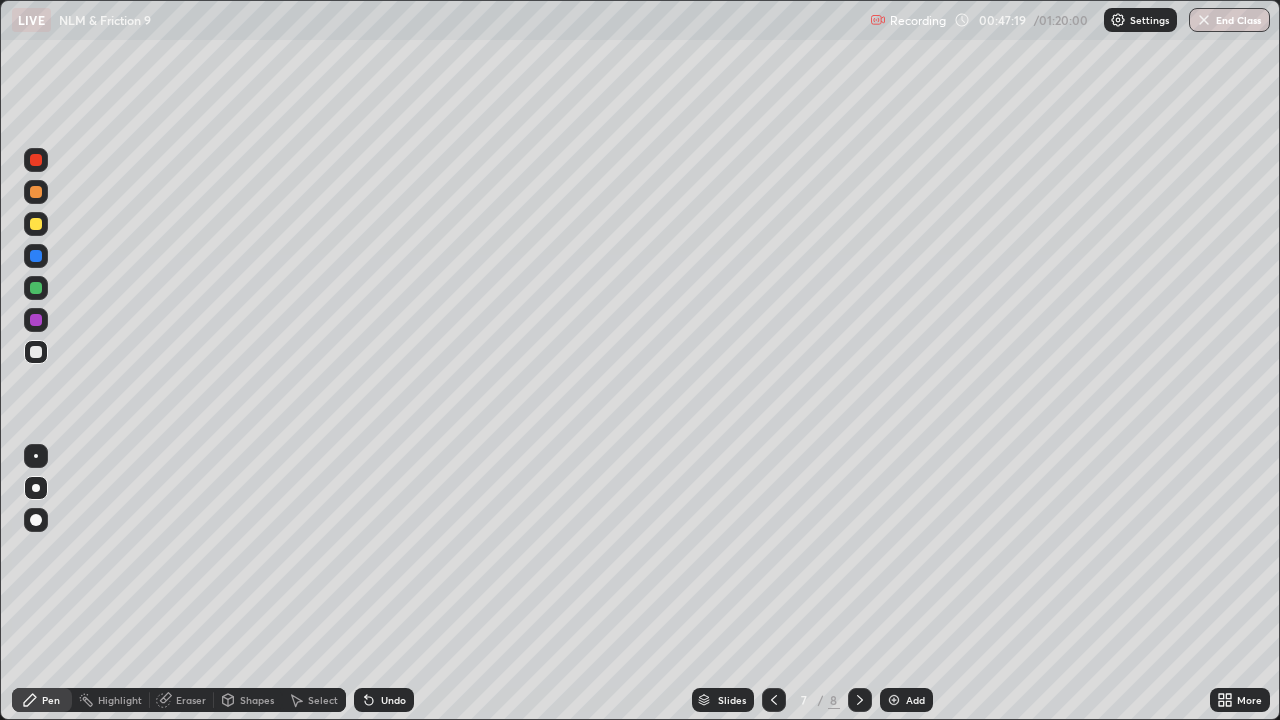 click 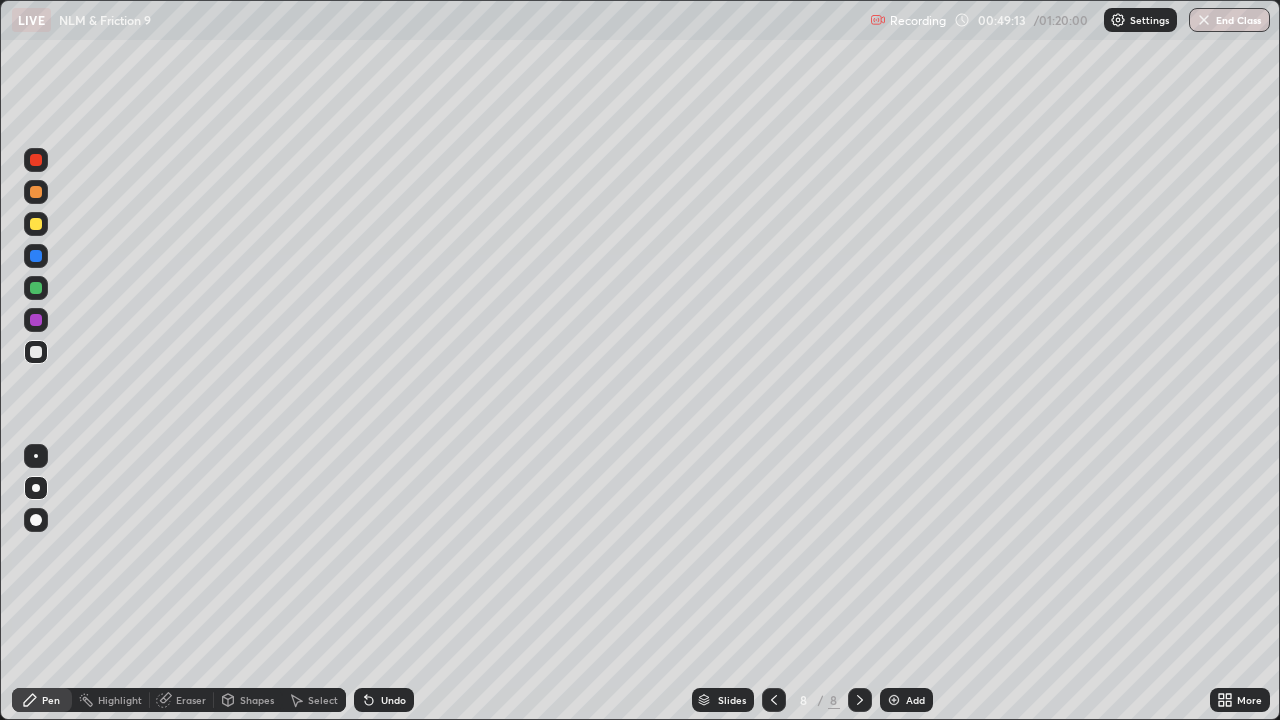 click 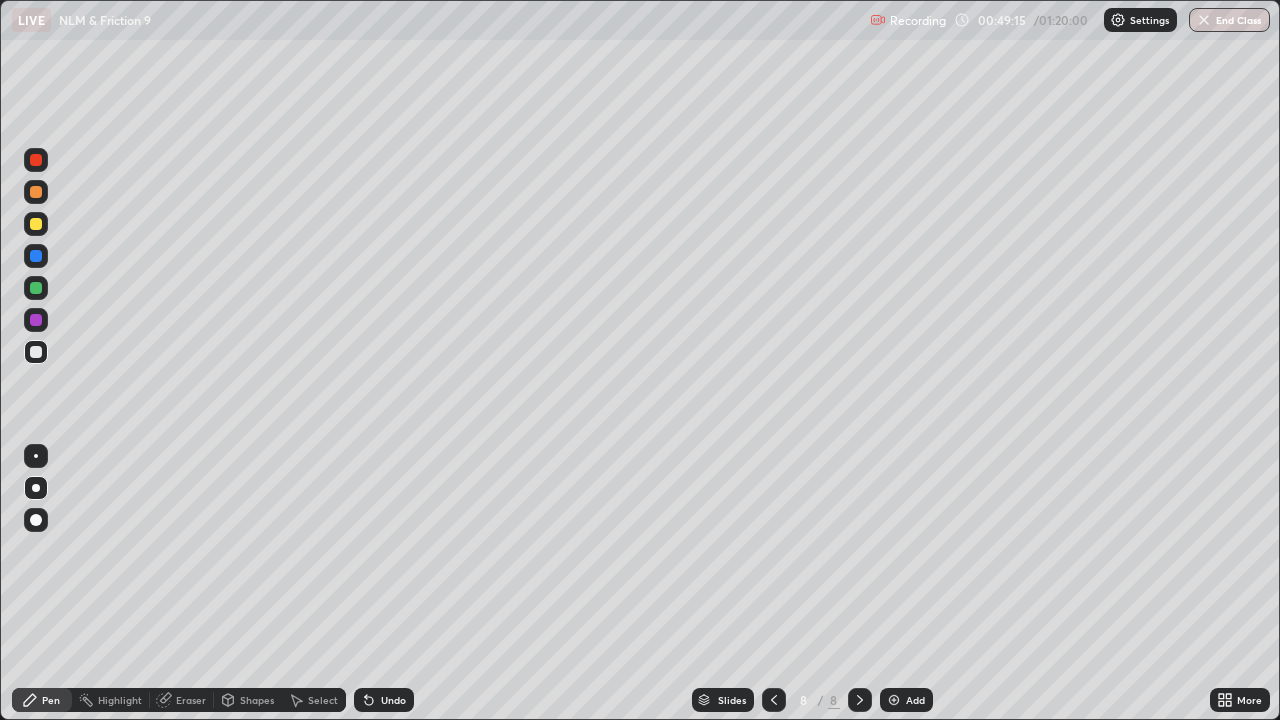 click at bounding box center [894, 700] 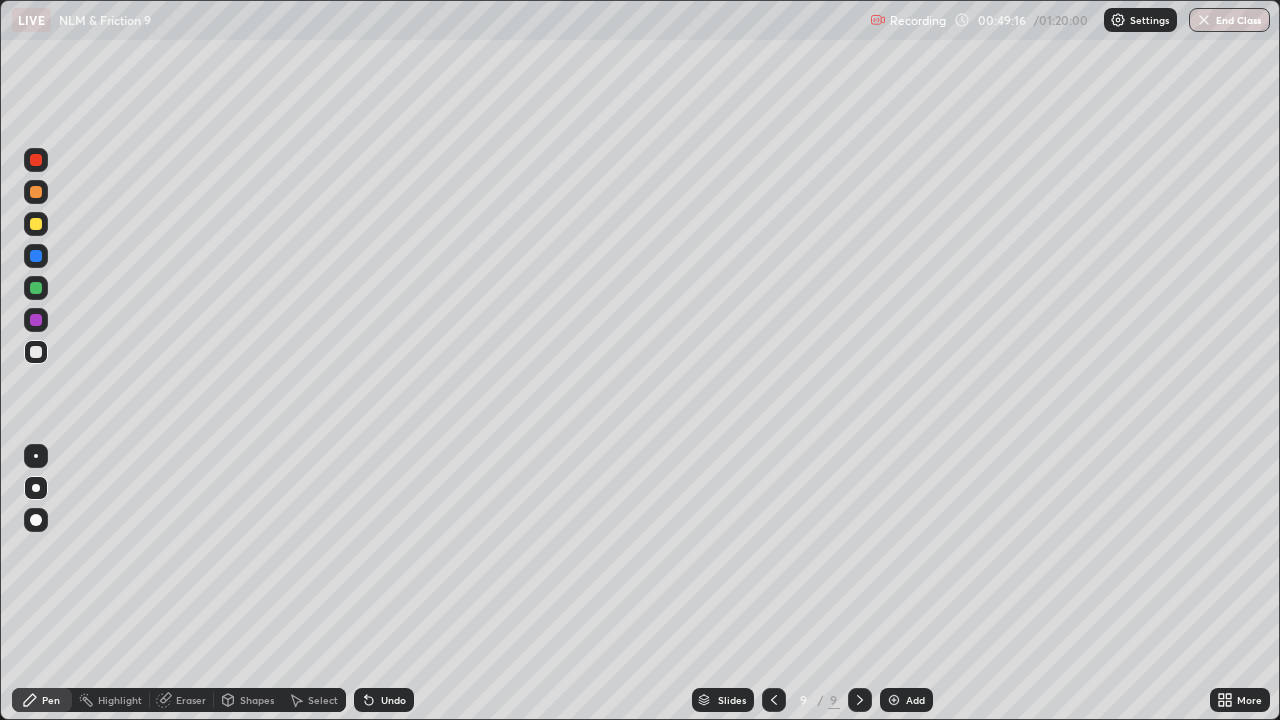 click at bounding box center (36, 192) 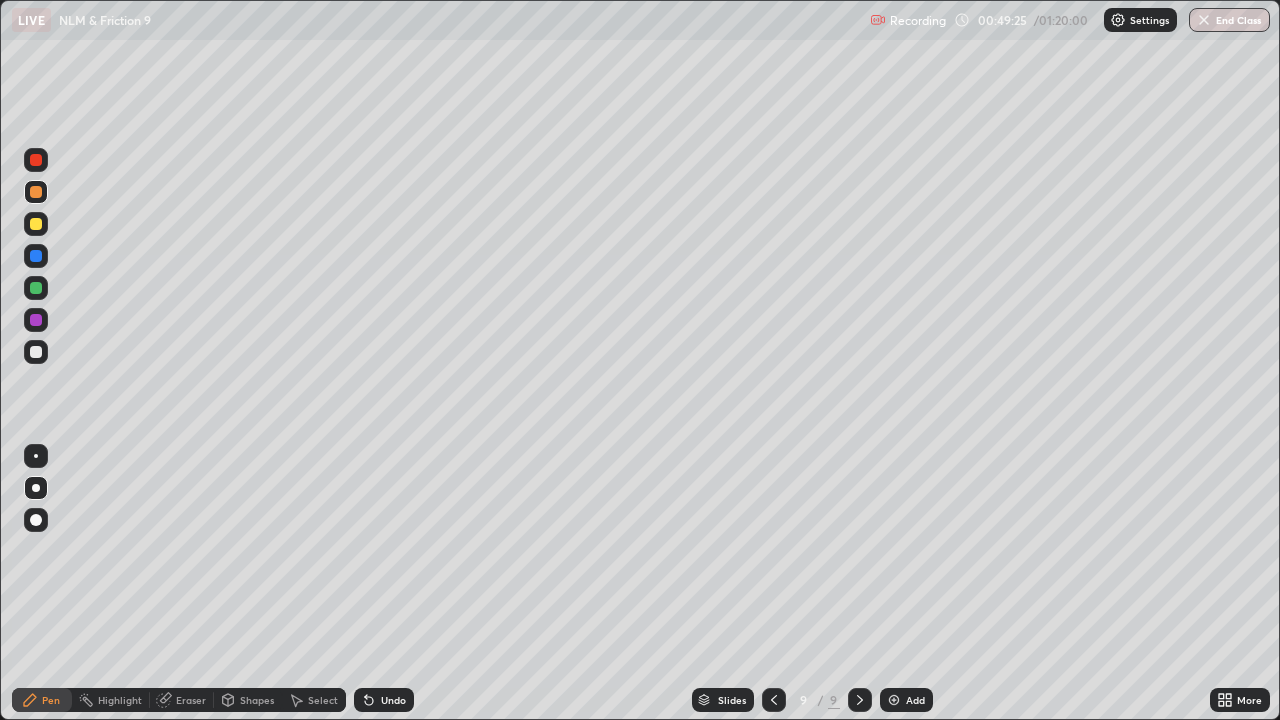 click on "Undo" at bounding box center [393, 700] 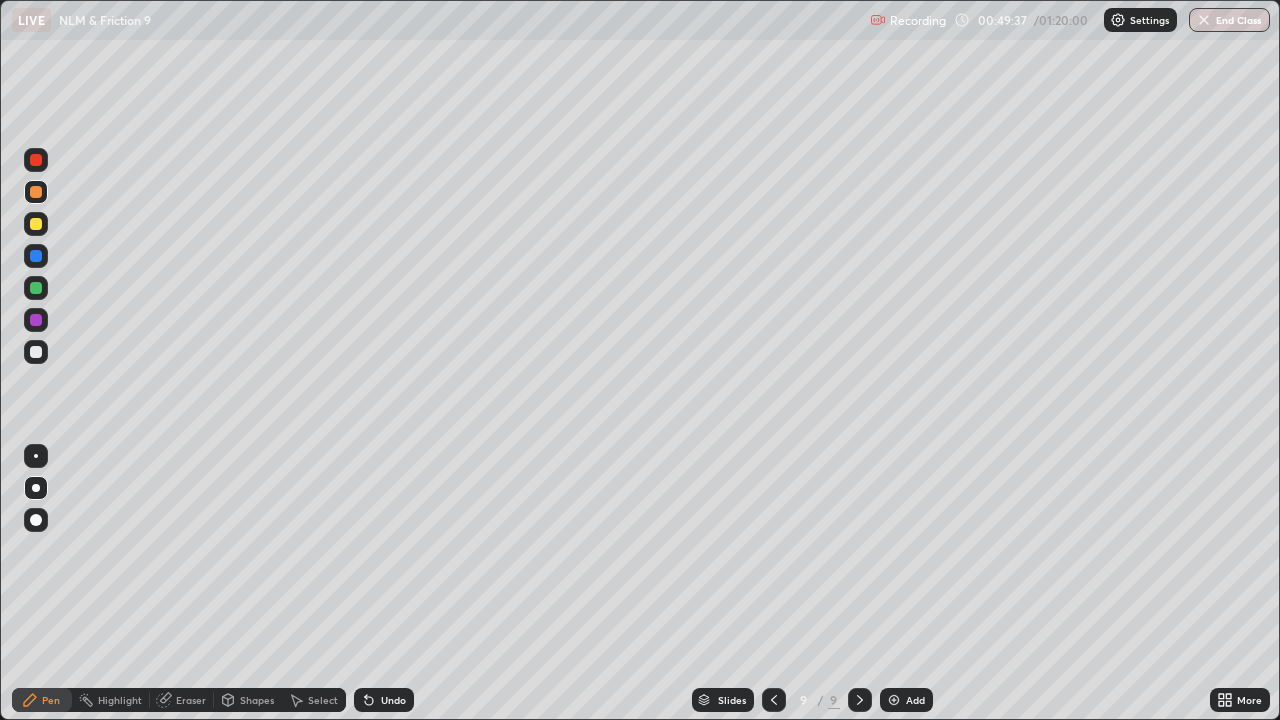 click at bounding box center [36, 288] 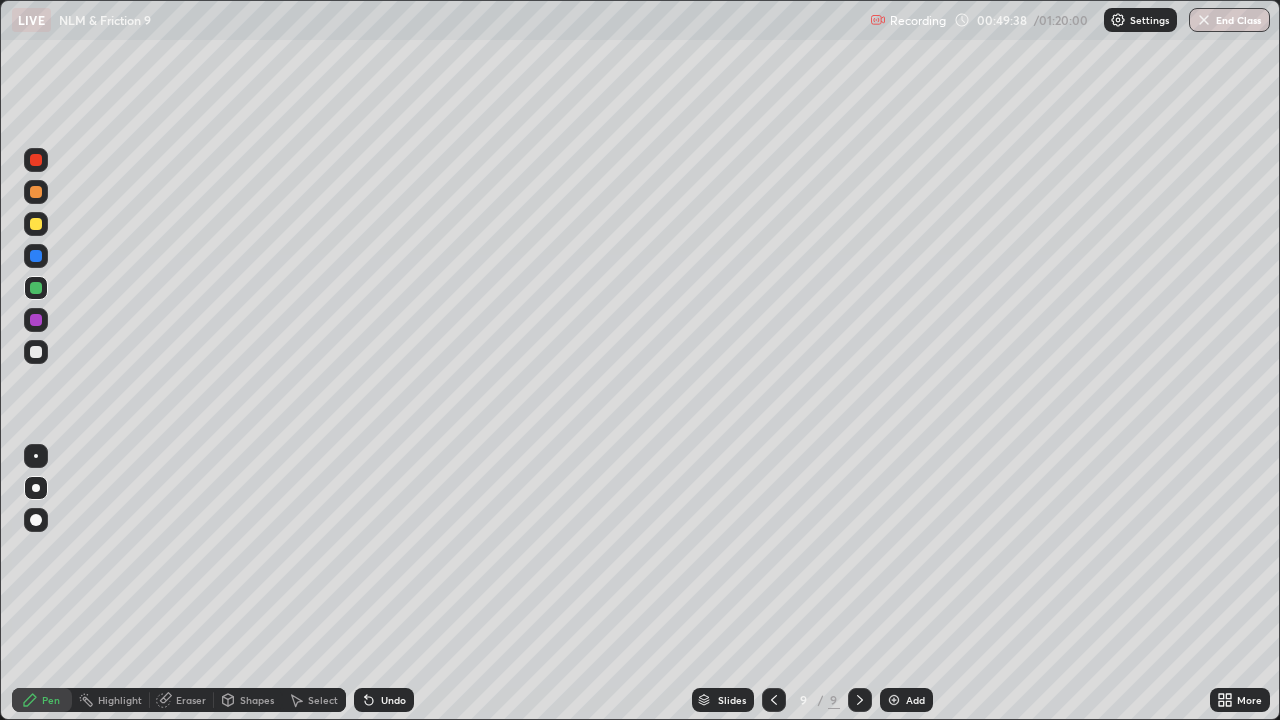 click at bounding box center [36, 456] 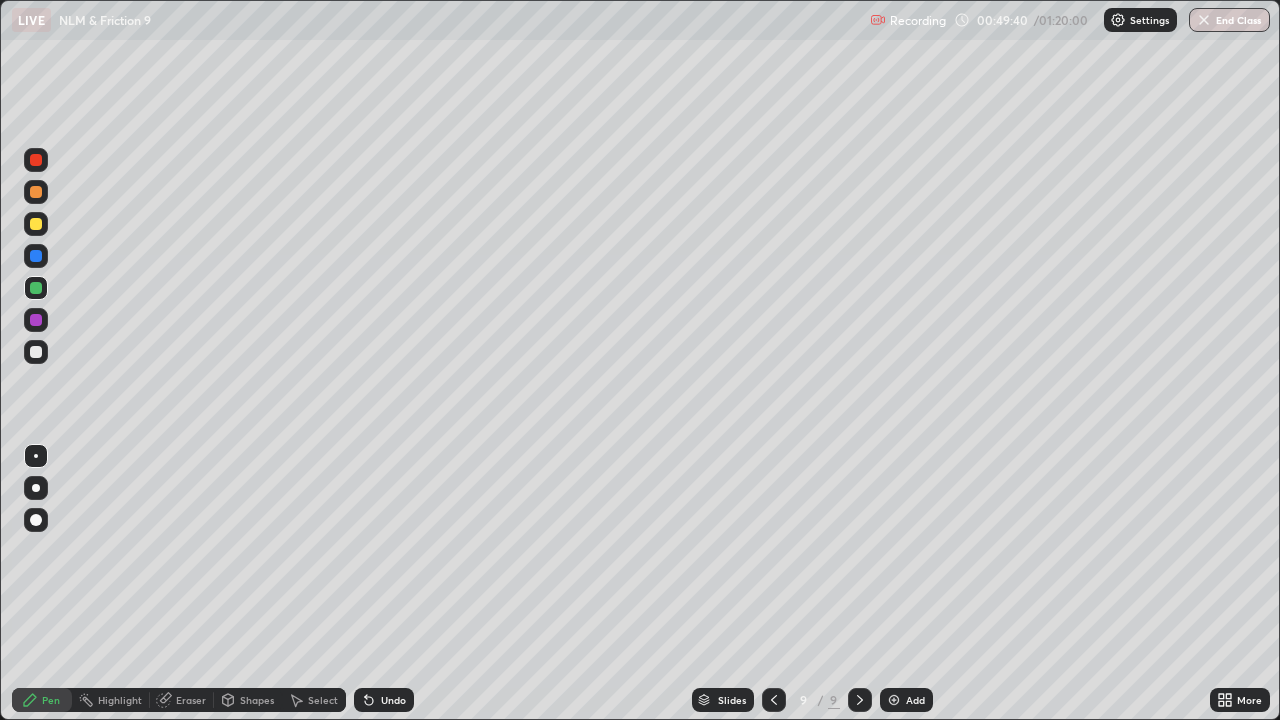 click on "Undo" at bounding box center [393, 700] 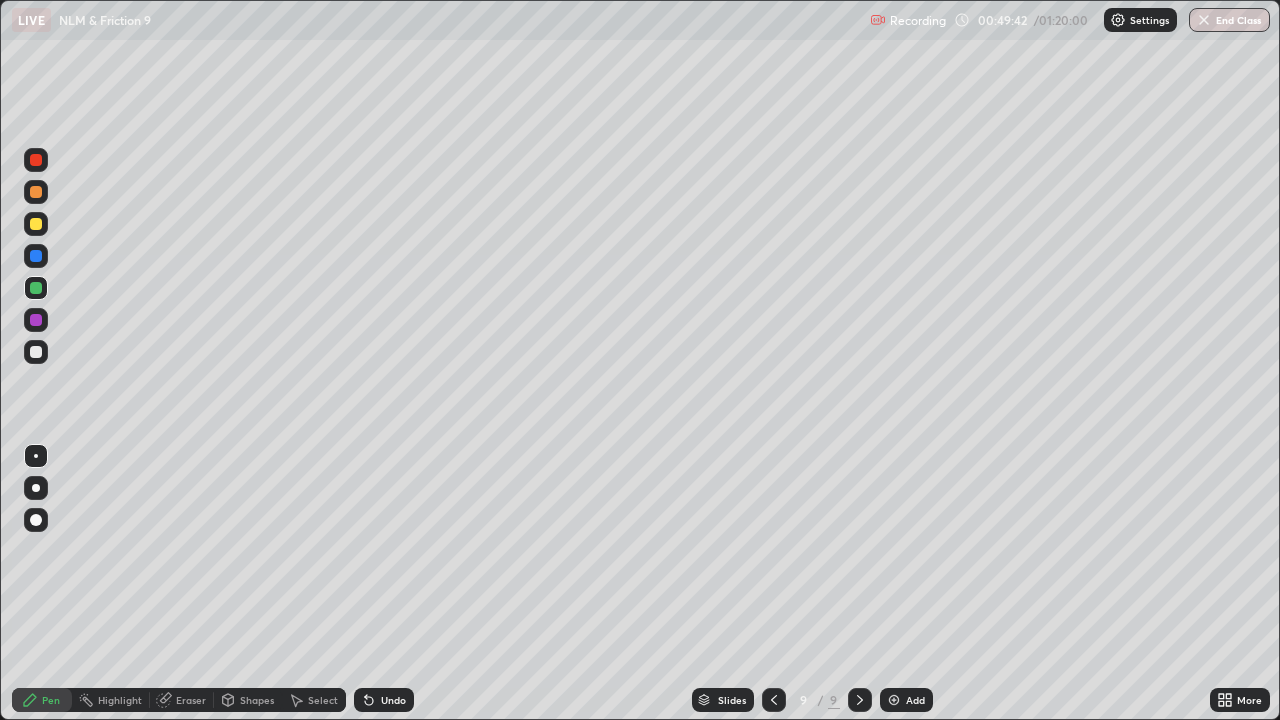 click on "Undo" at bounding box center (384, 700) 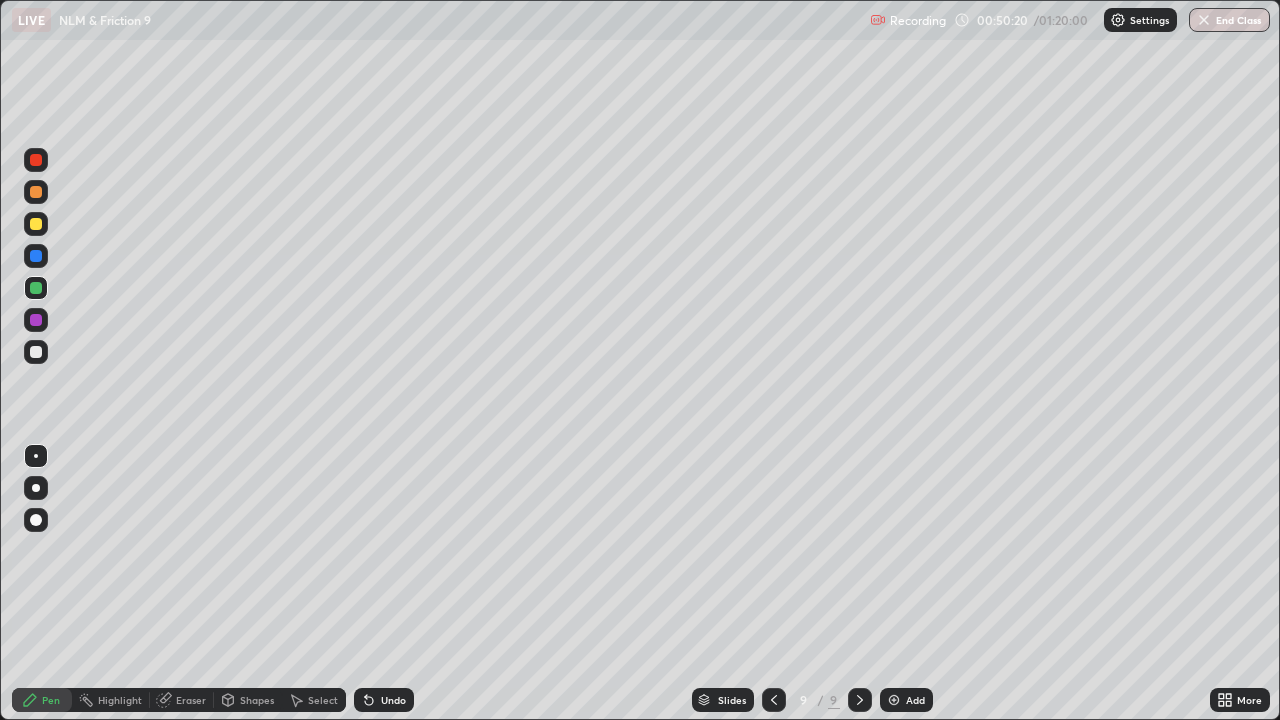 click at bounding box center [36, 352] 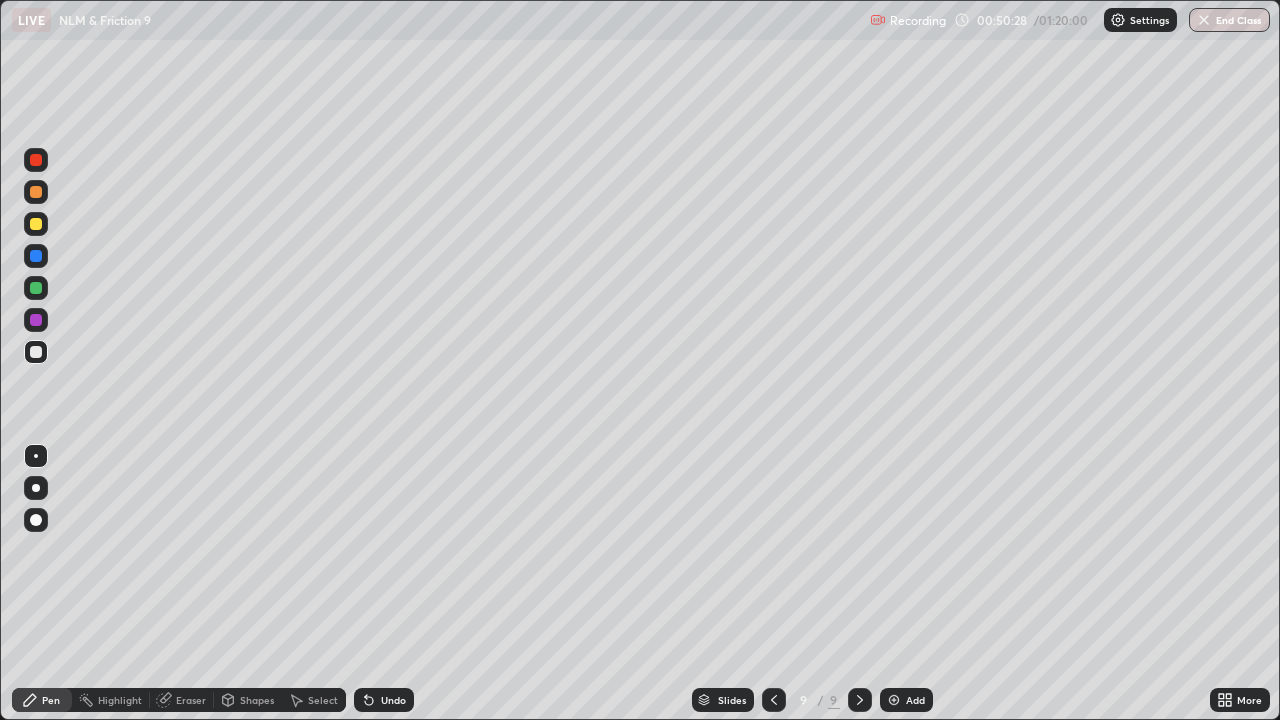click at bounding box center (36, 320) 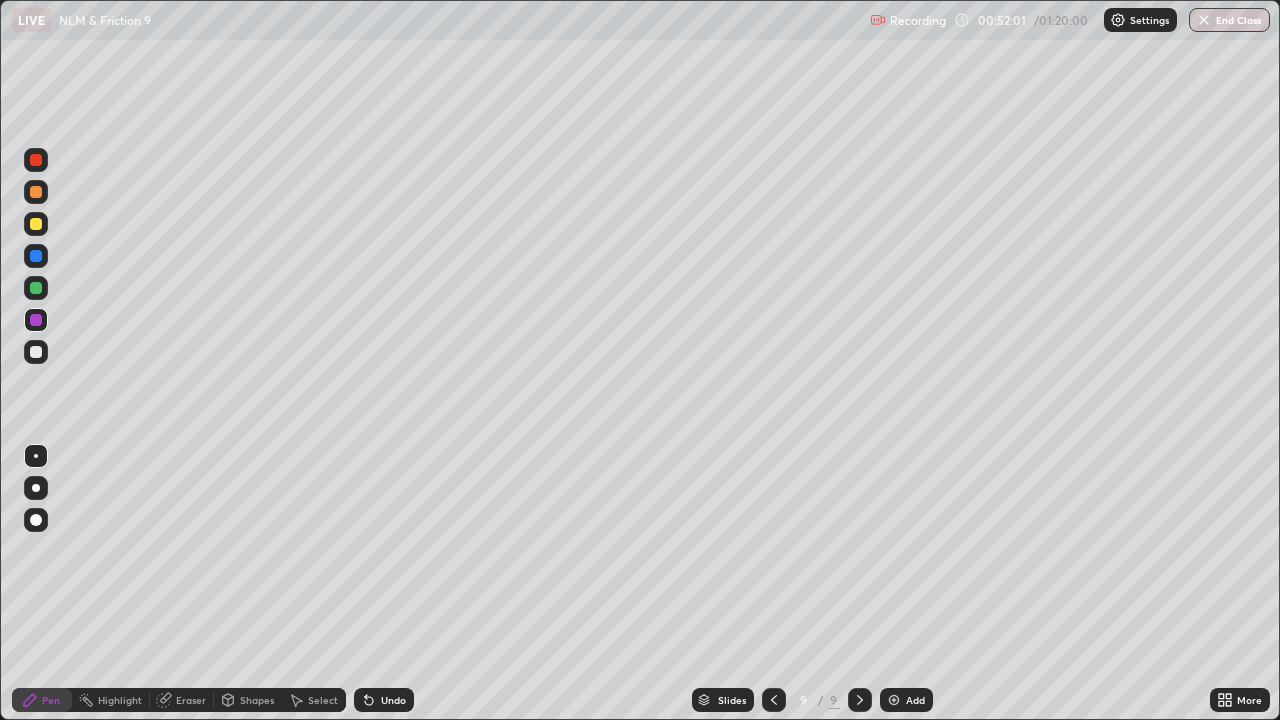 click 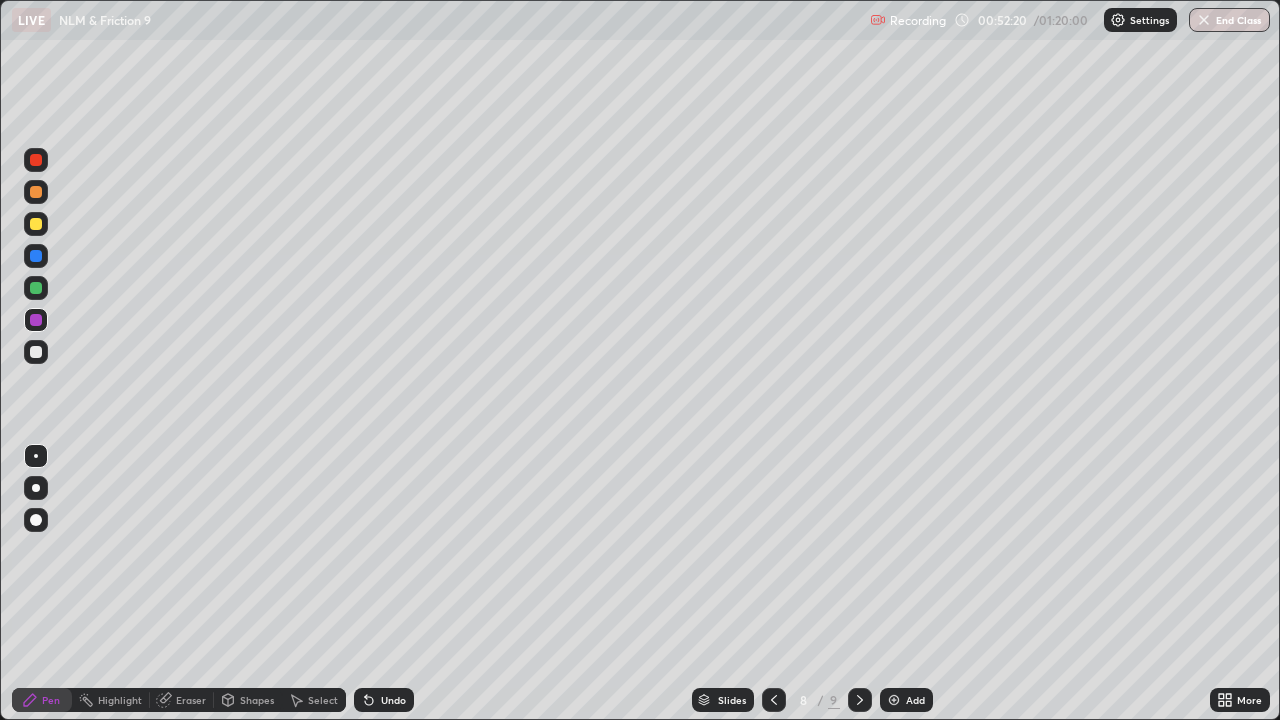 click 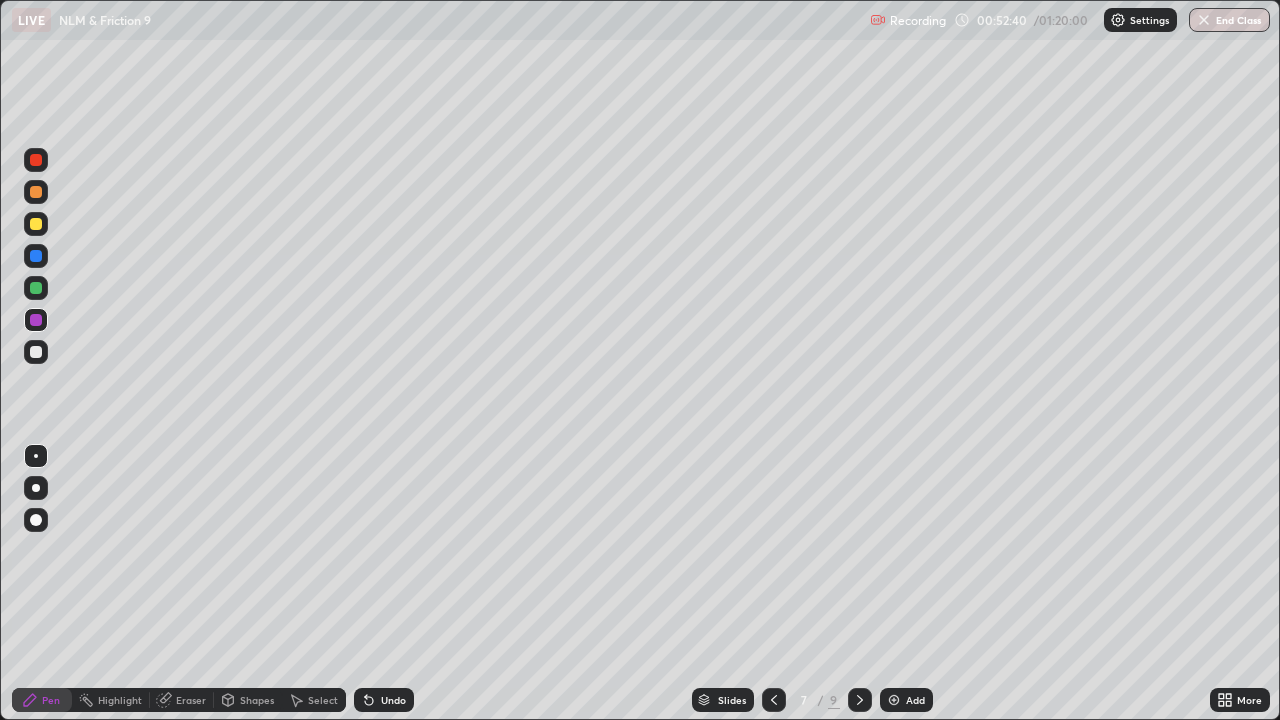 click 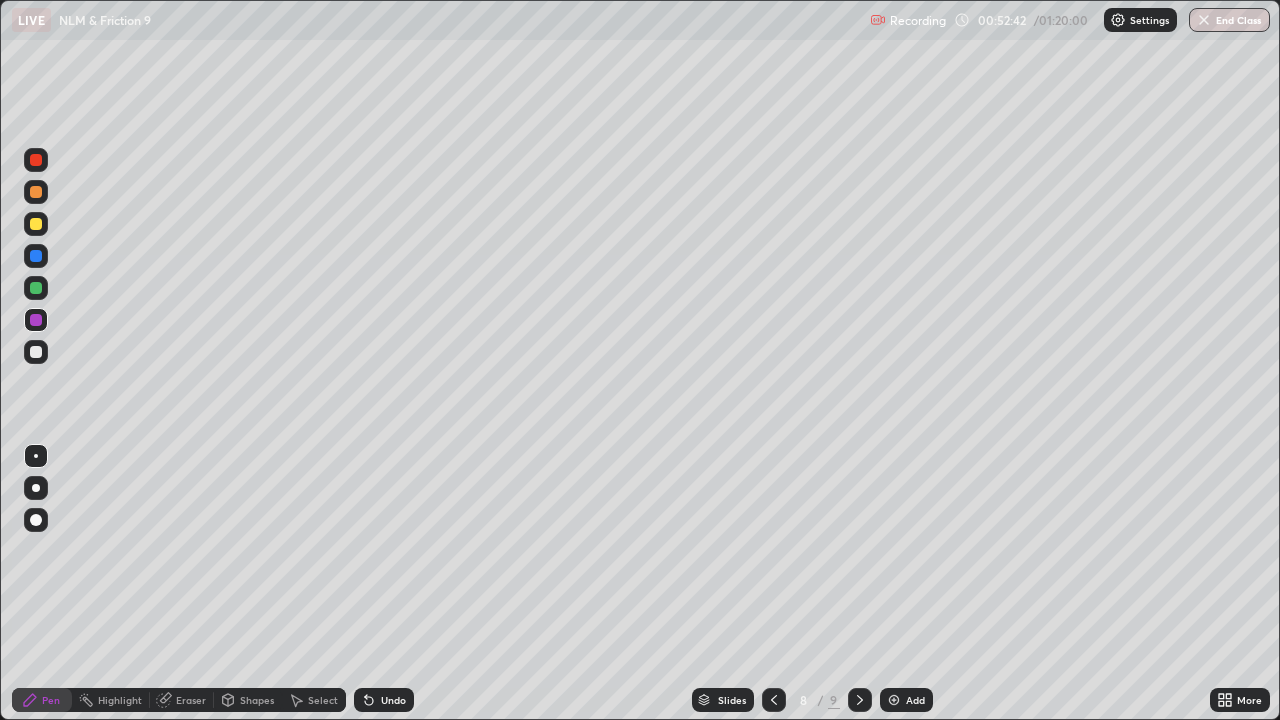 click 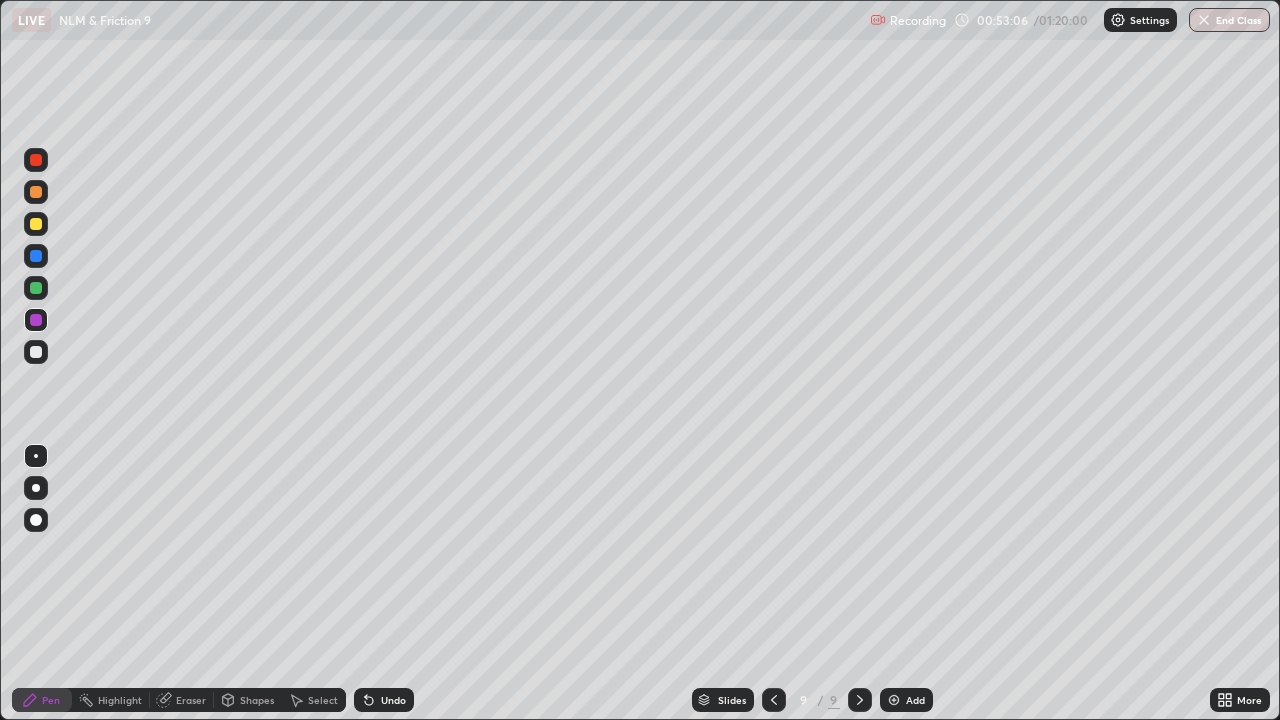 click 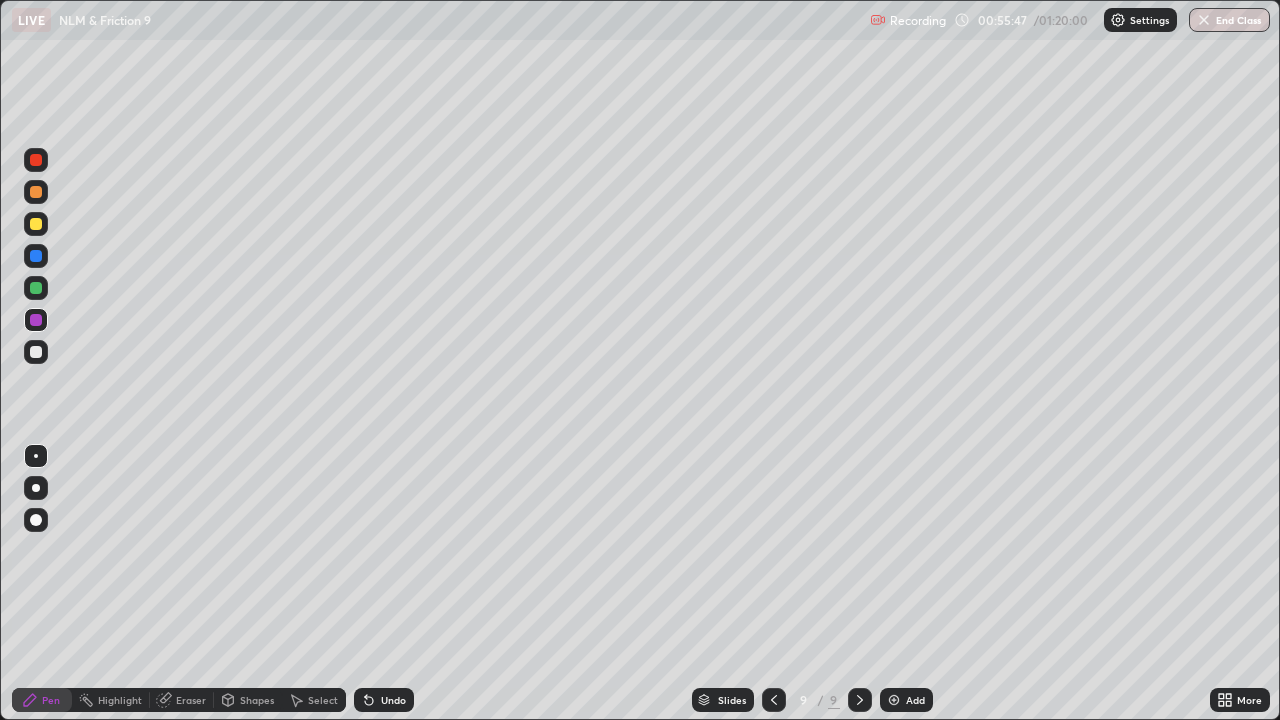 click 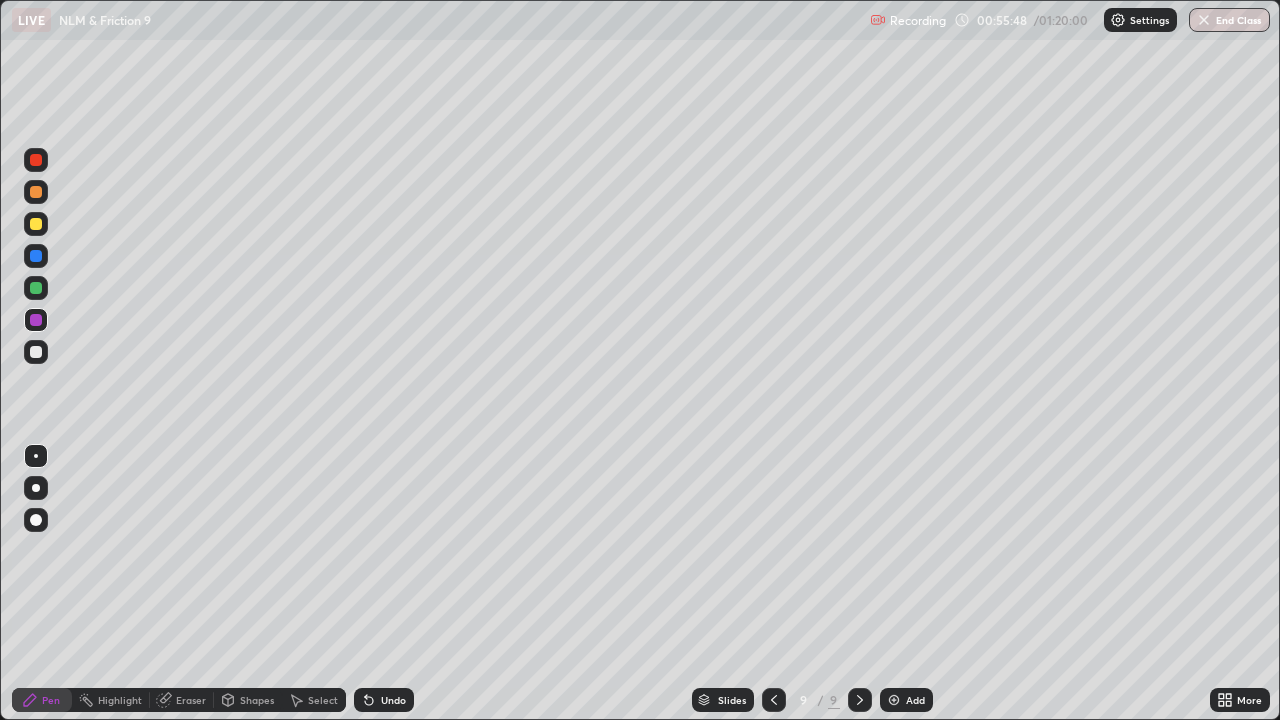 click at bounding box center [894, 700] 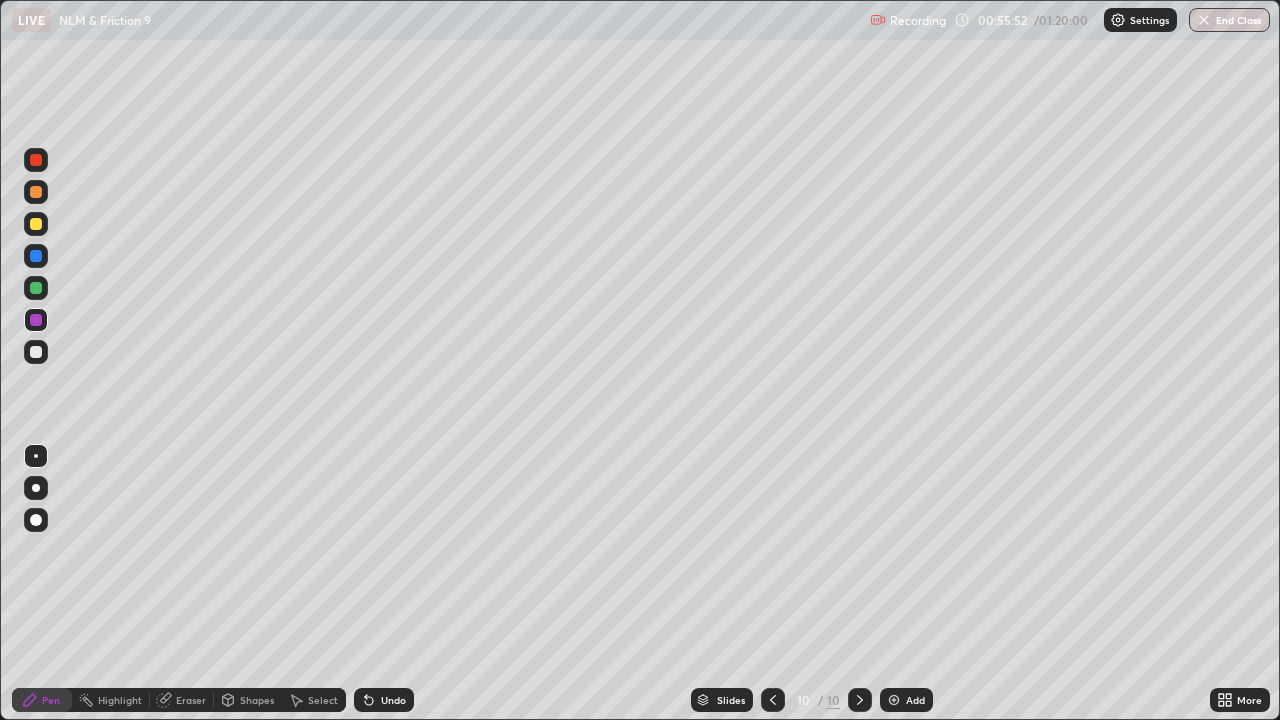 click 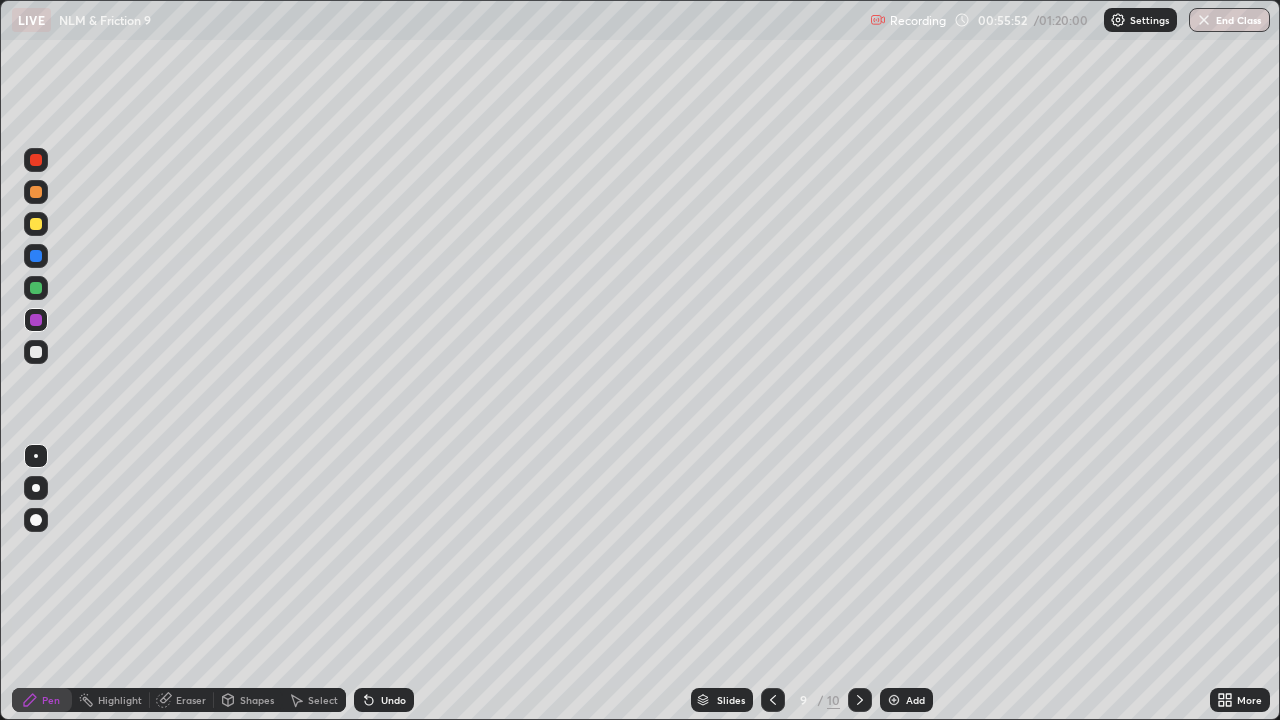 click 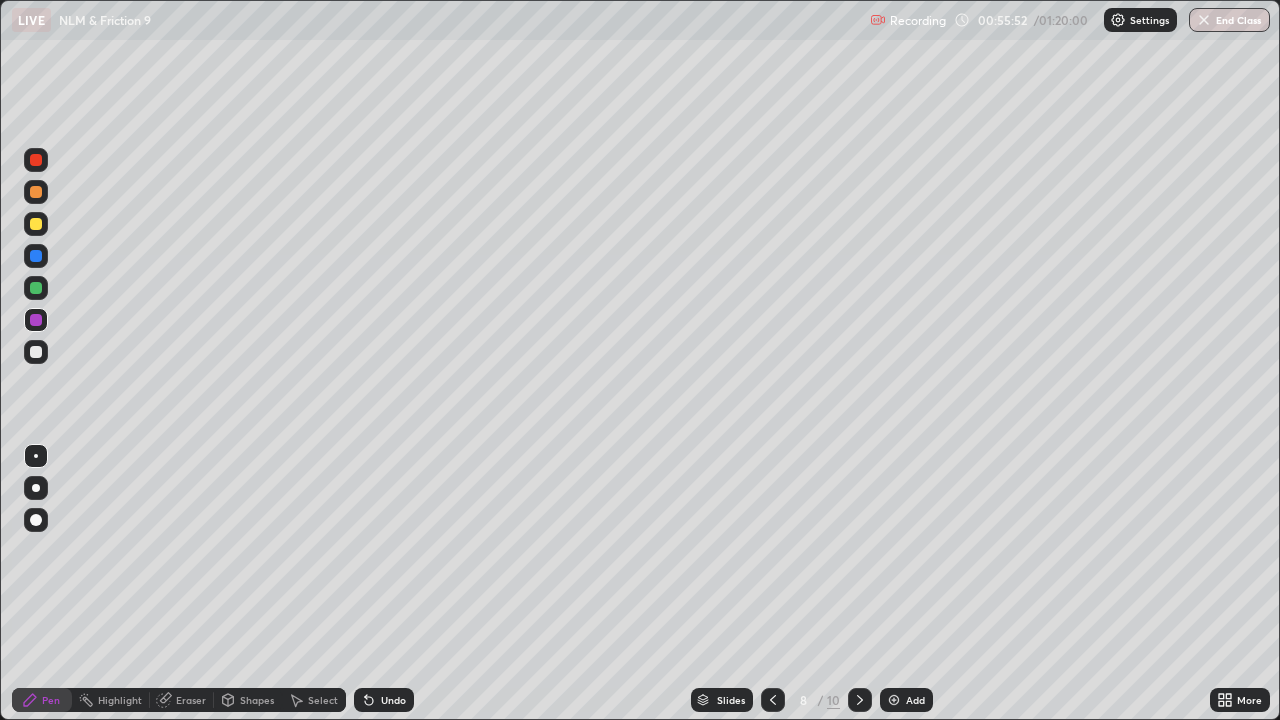 click 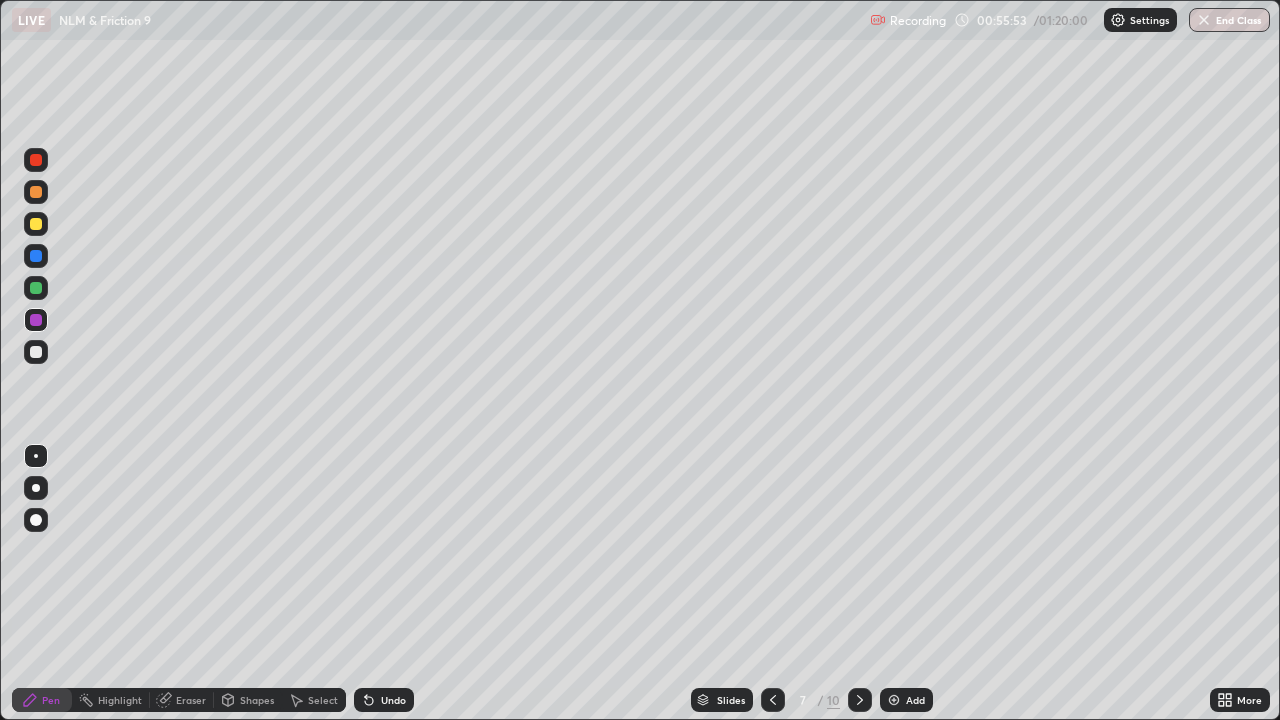 click 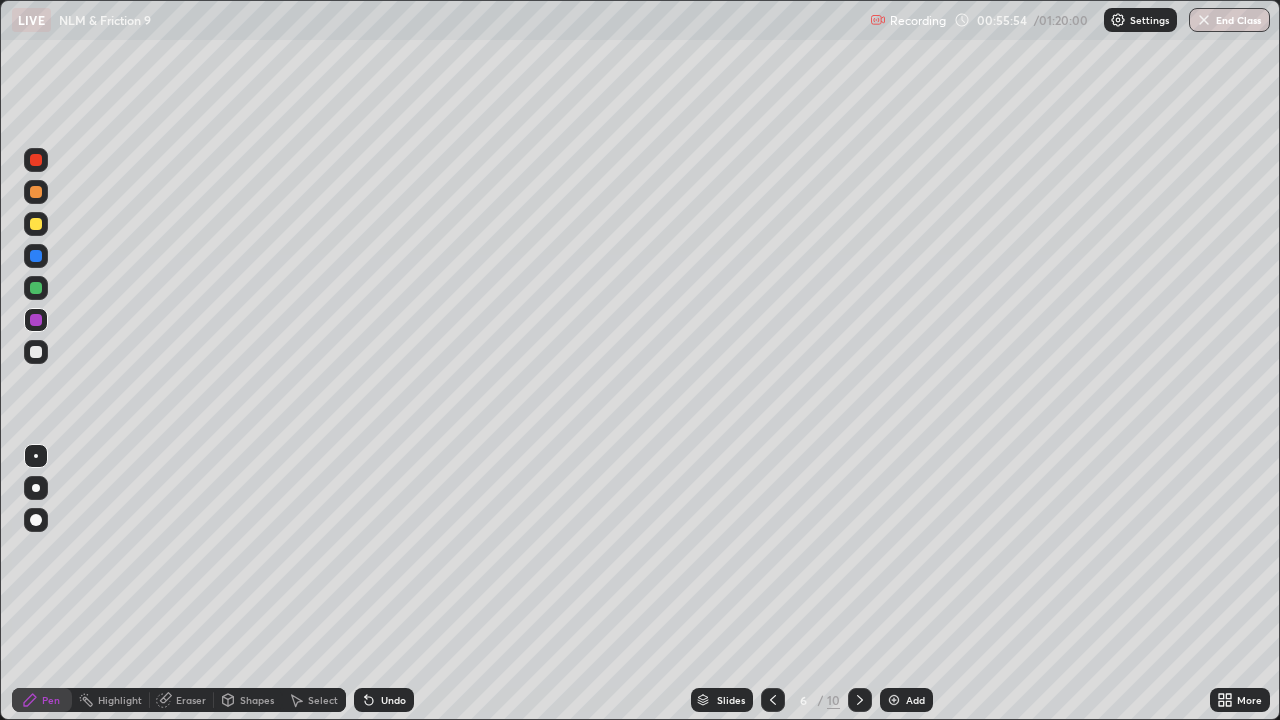 click 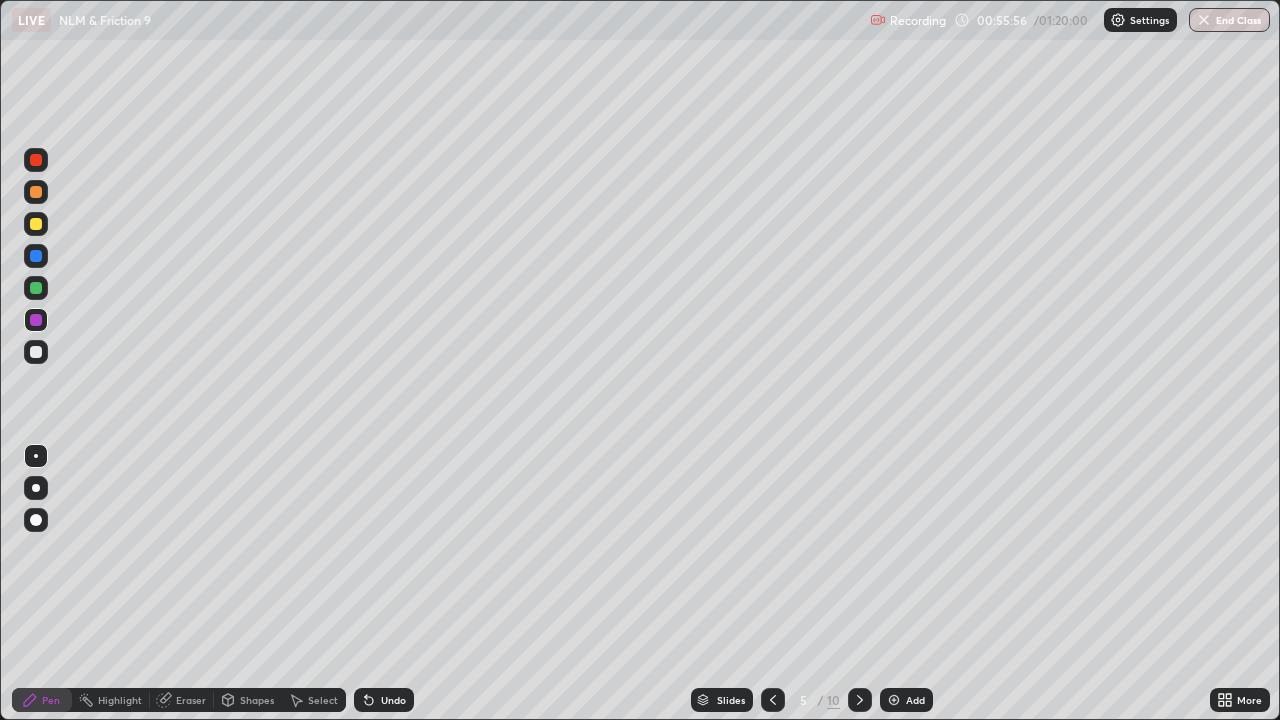 click 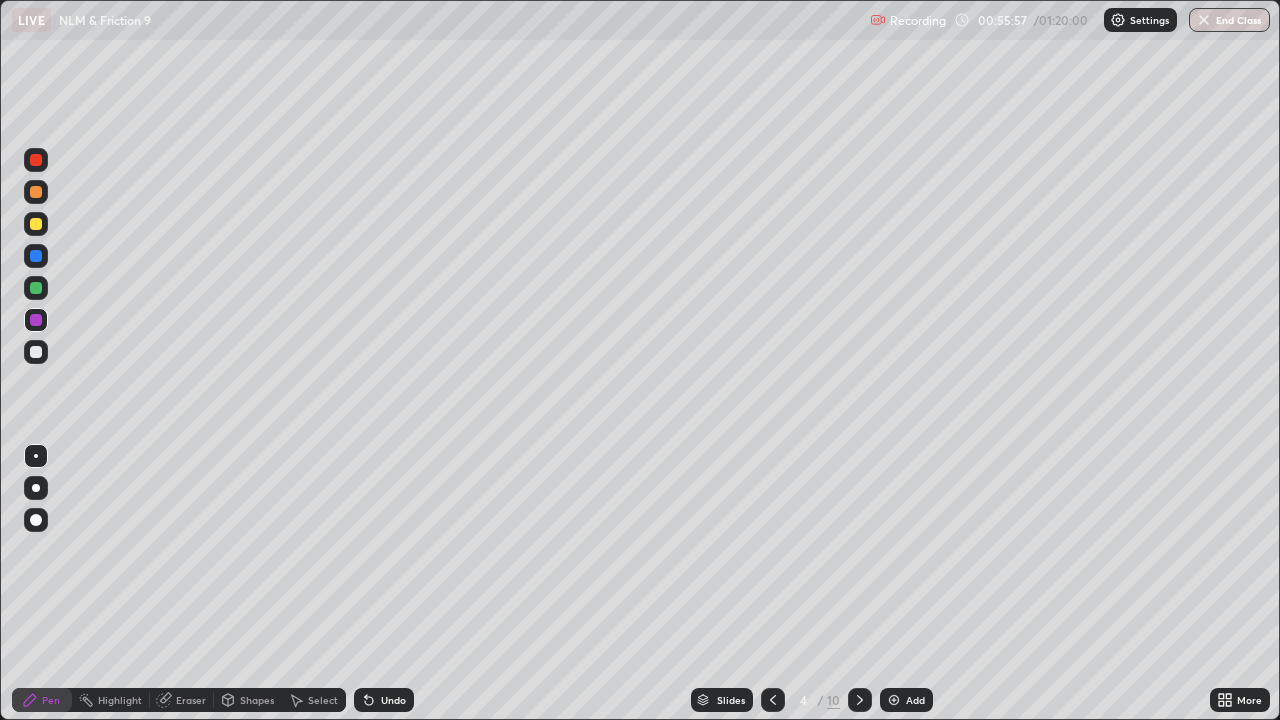 click 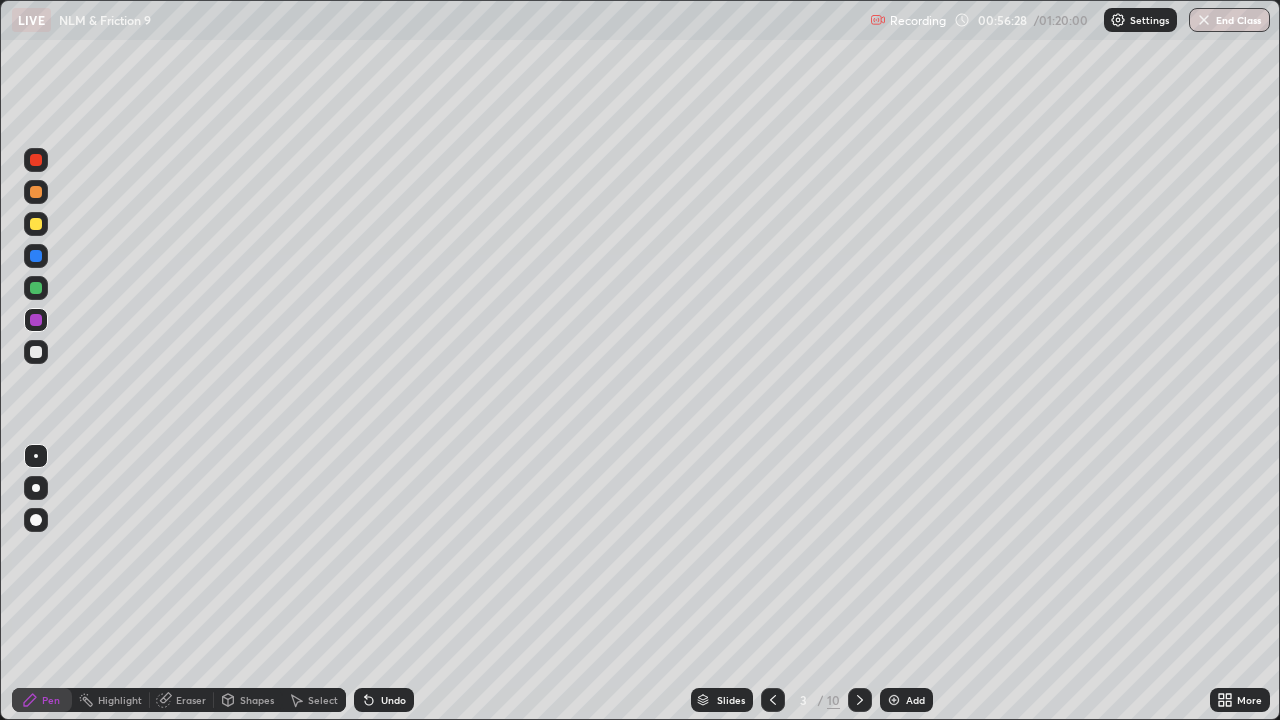 click at bounding box center (36, 224) 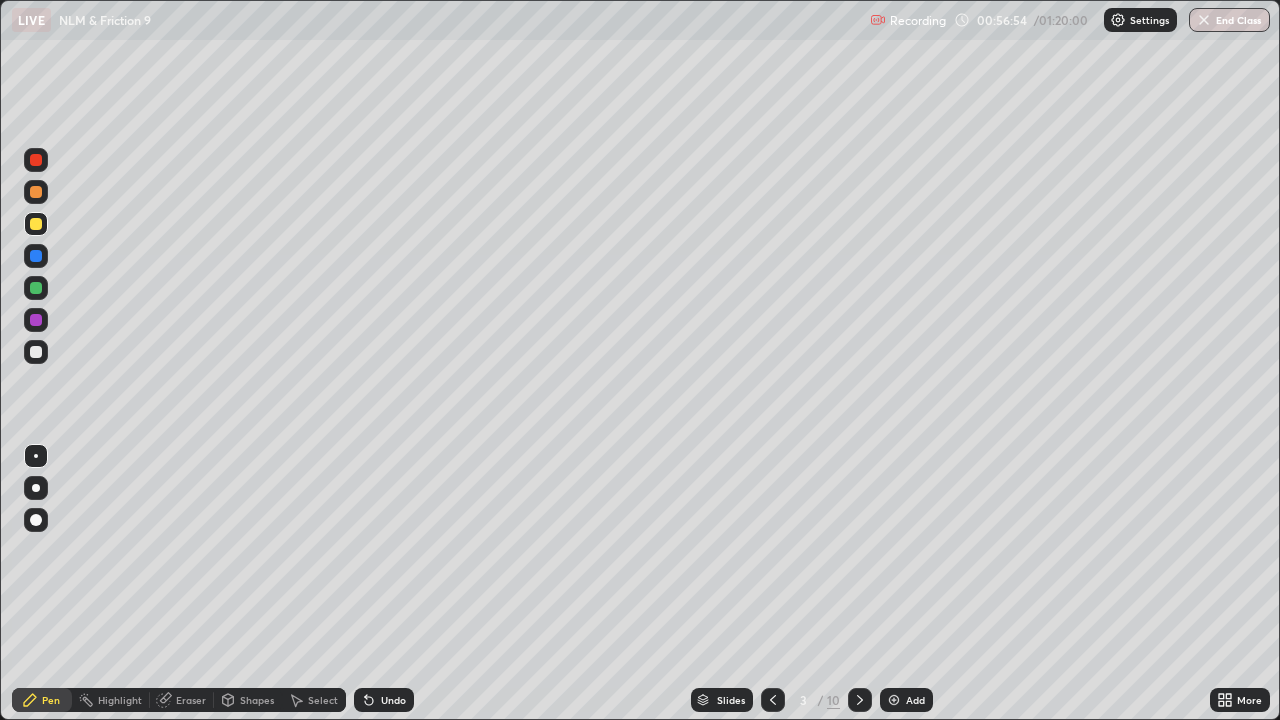click on "Undo" at bounding box center (393, 700) 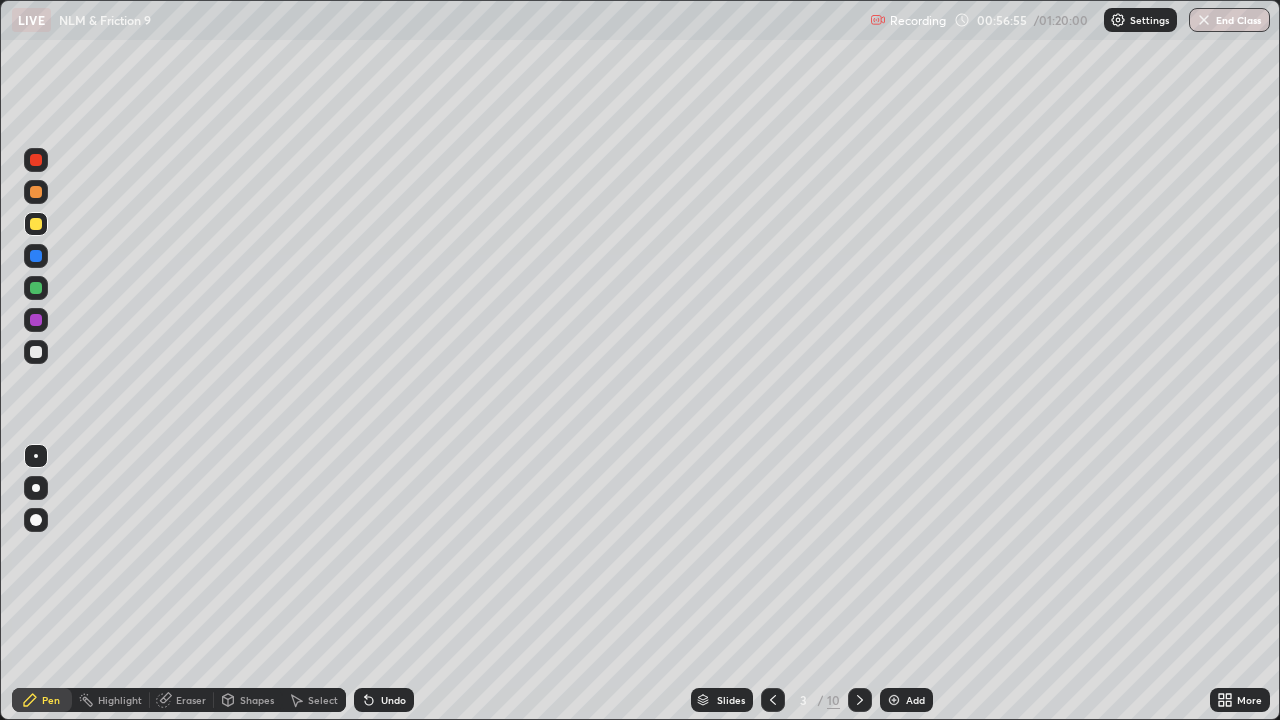 click on "Undo" at bounding box center [393, 700] 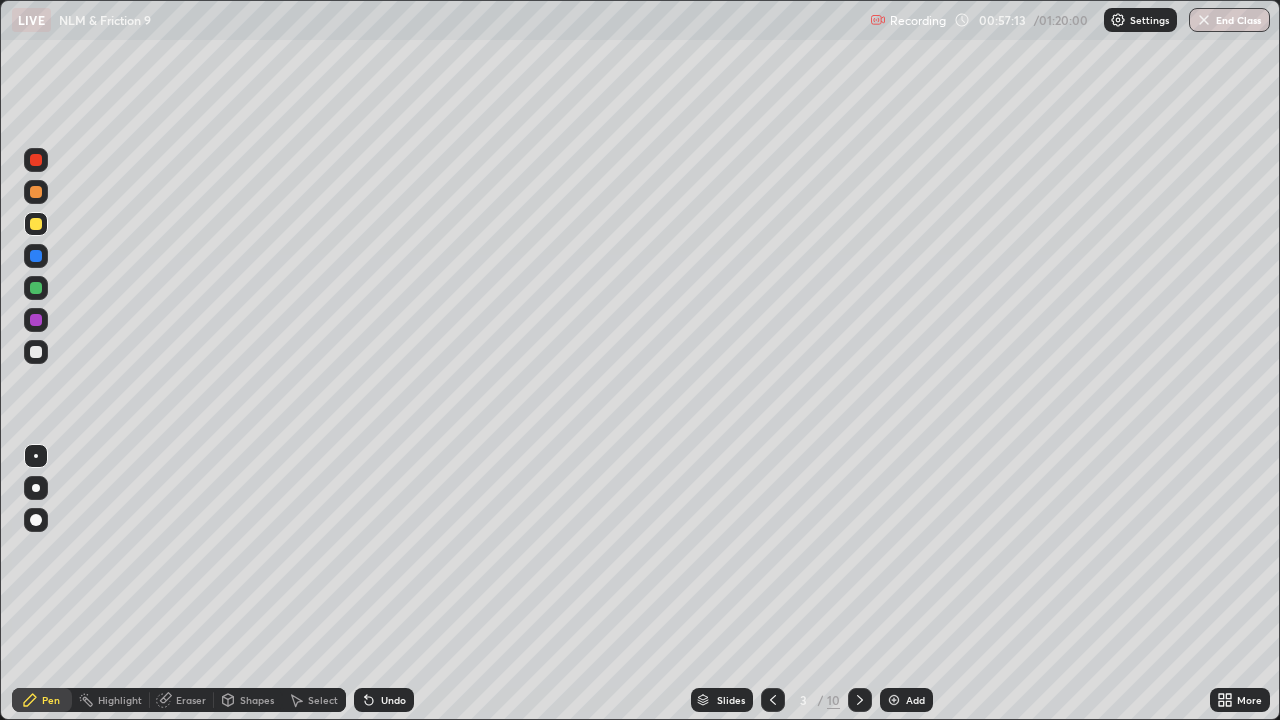 click at bounding box center [36, 288] 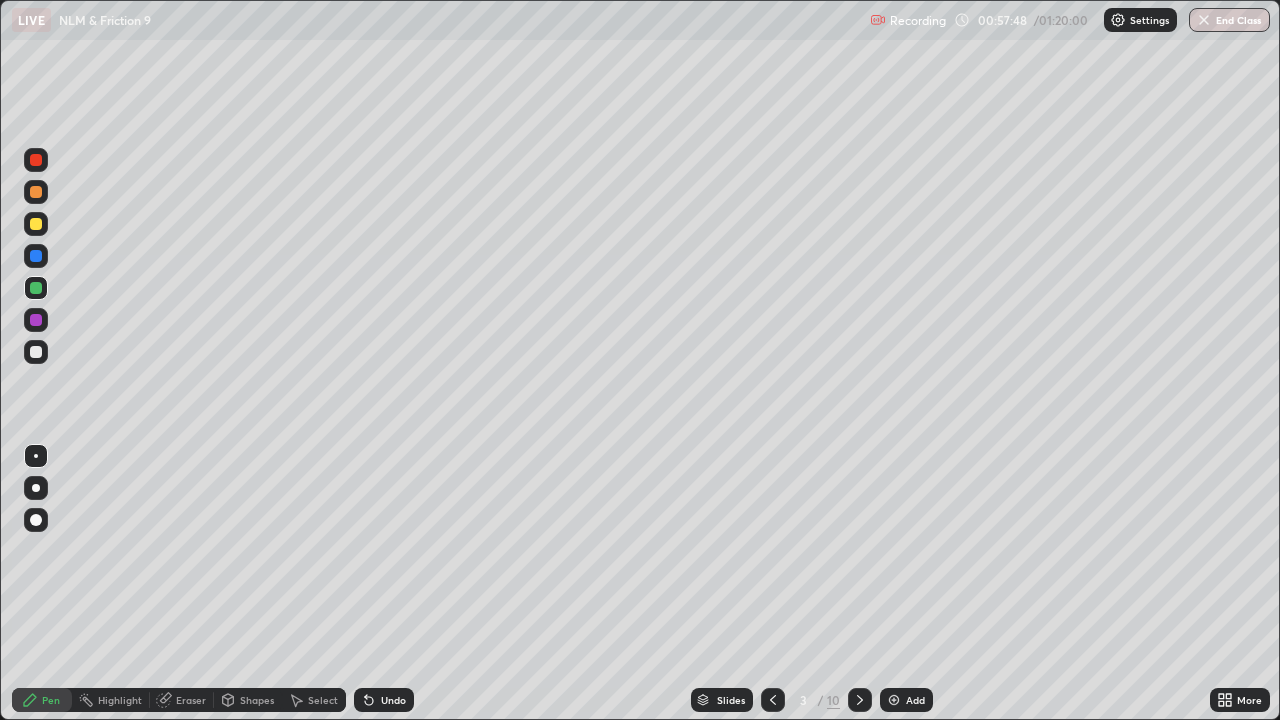 click at bounding box center [36, 320] 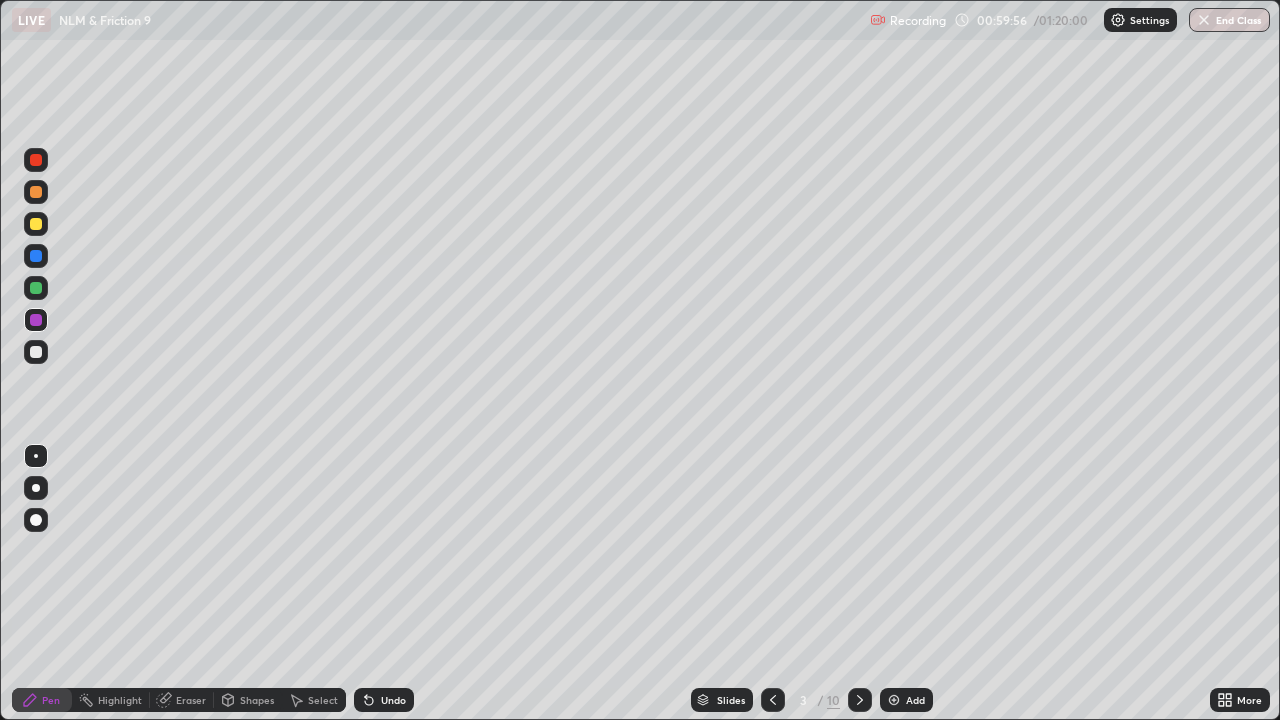 click at bounding box center (36, 352) 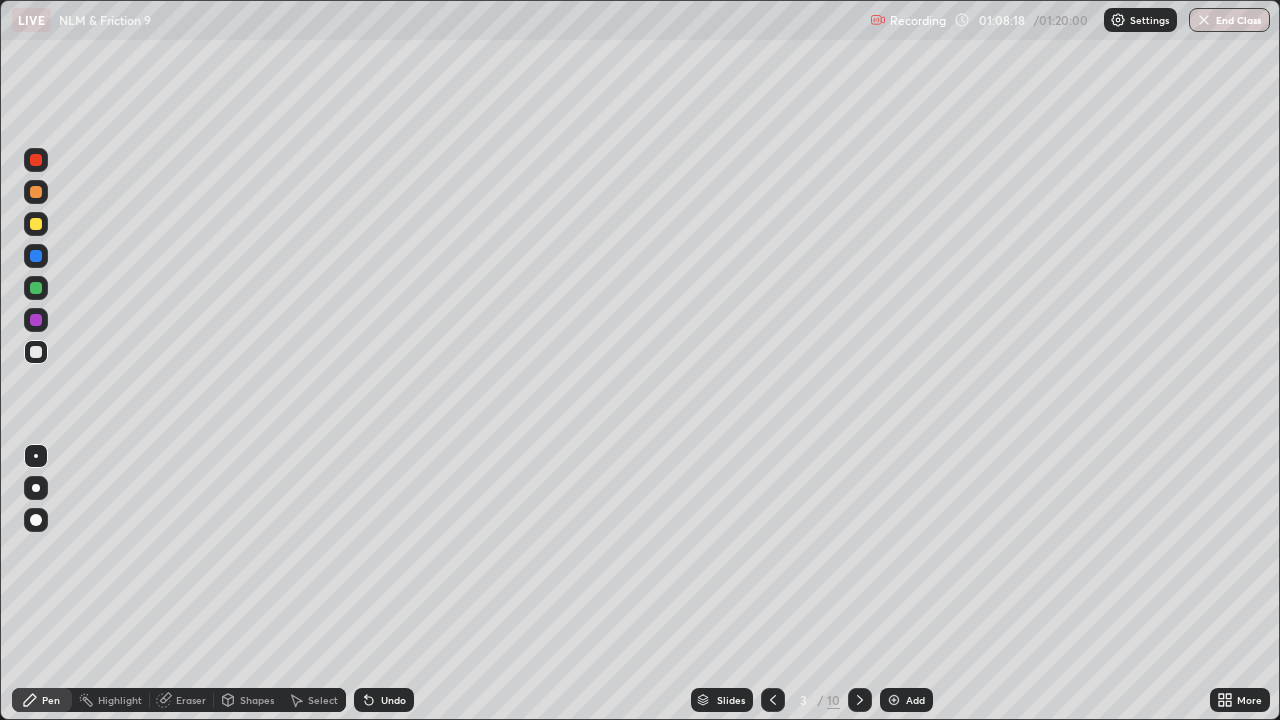 click at bounding box center [860, 700] 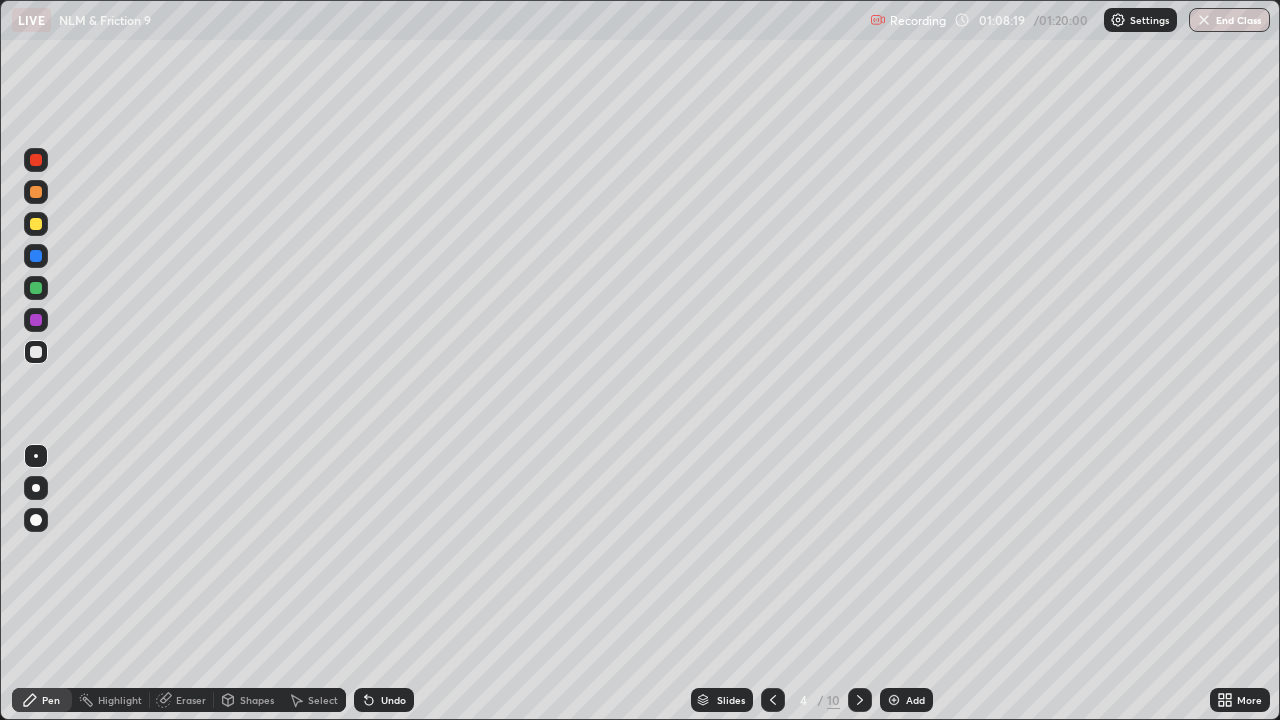 click at bounding box center [860, 700] 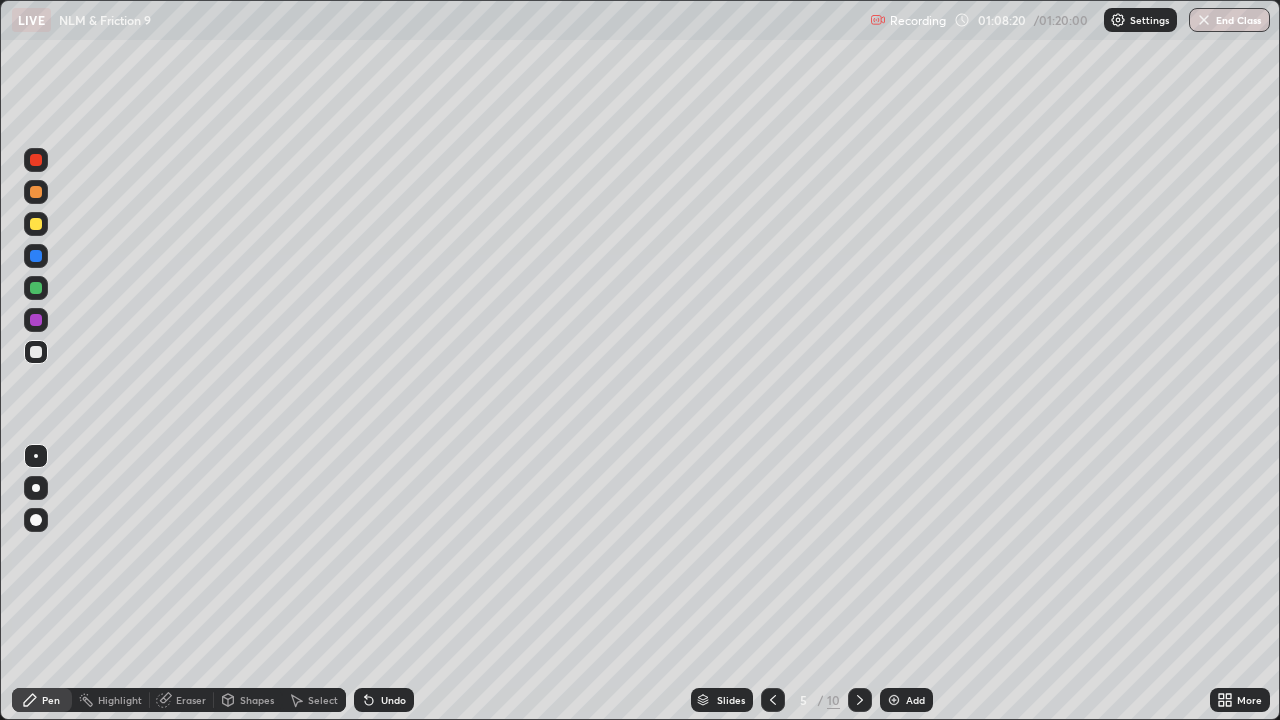 click 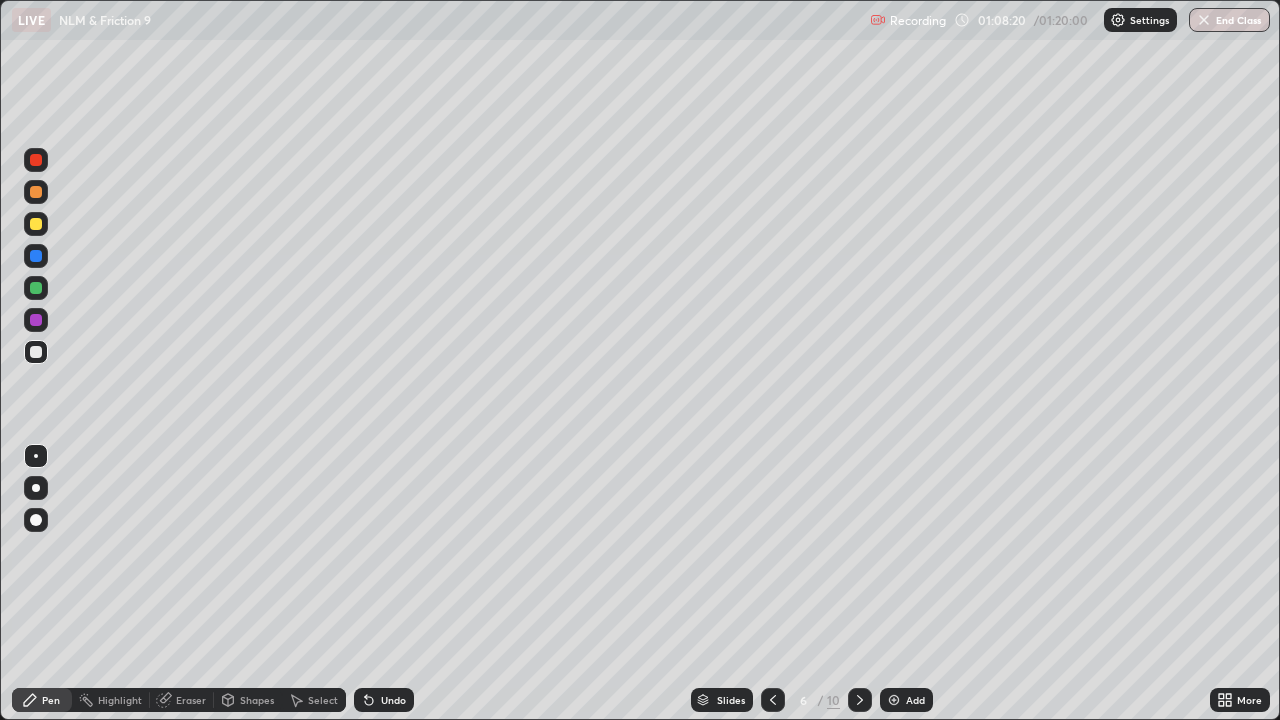 click 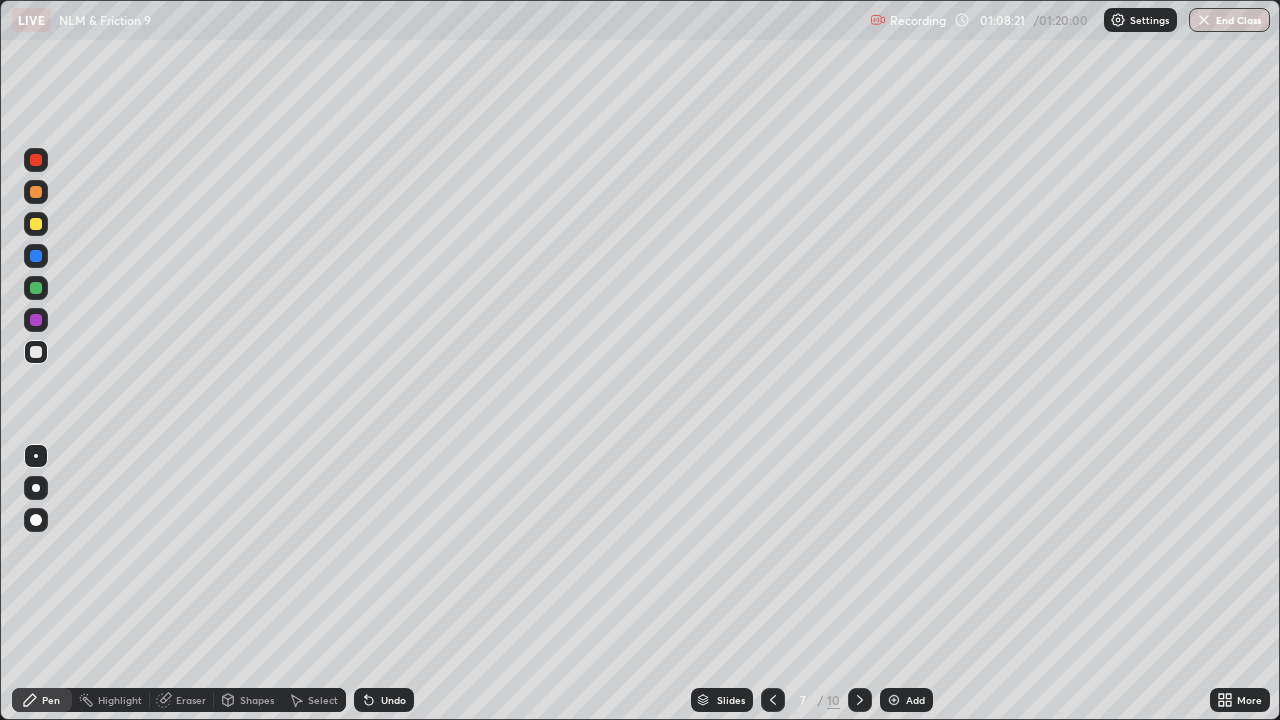 click 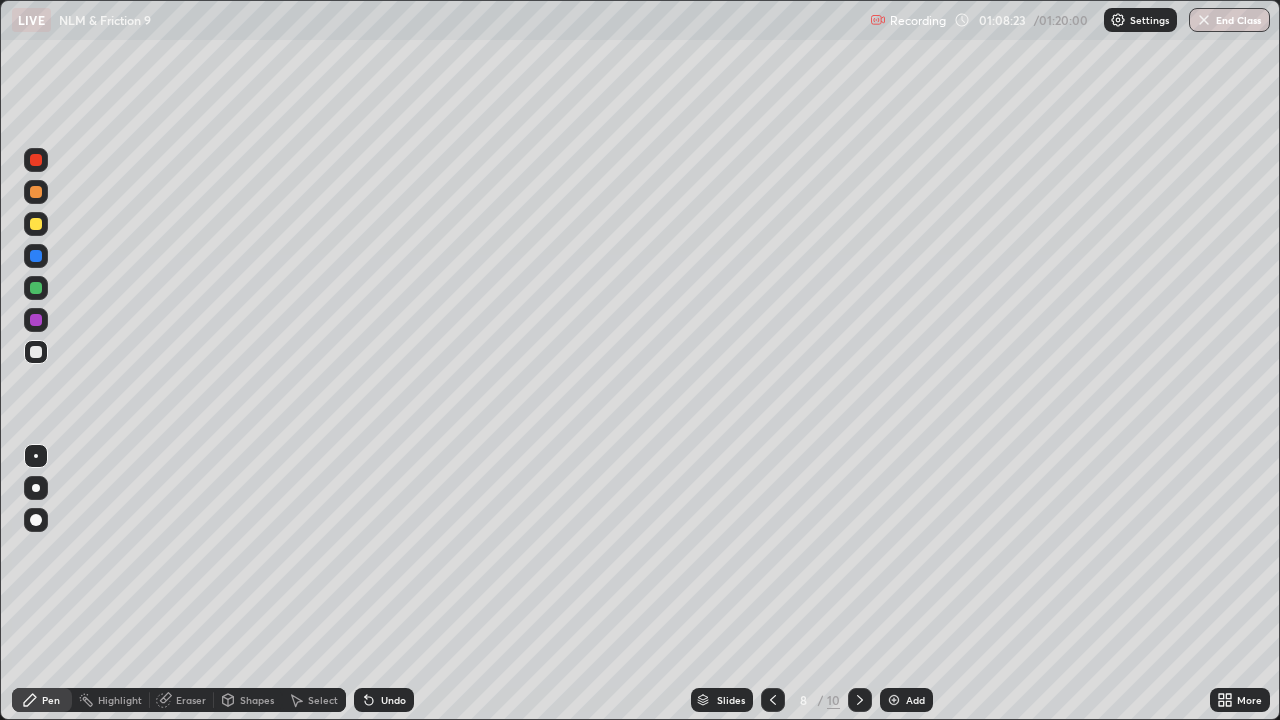 click 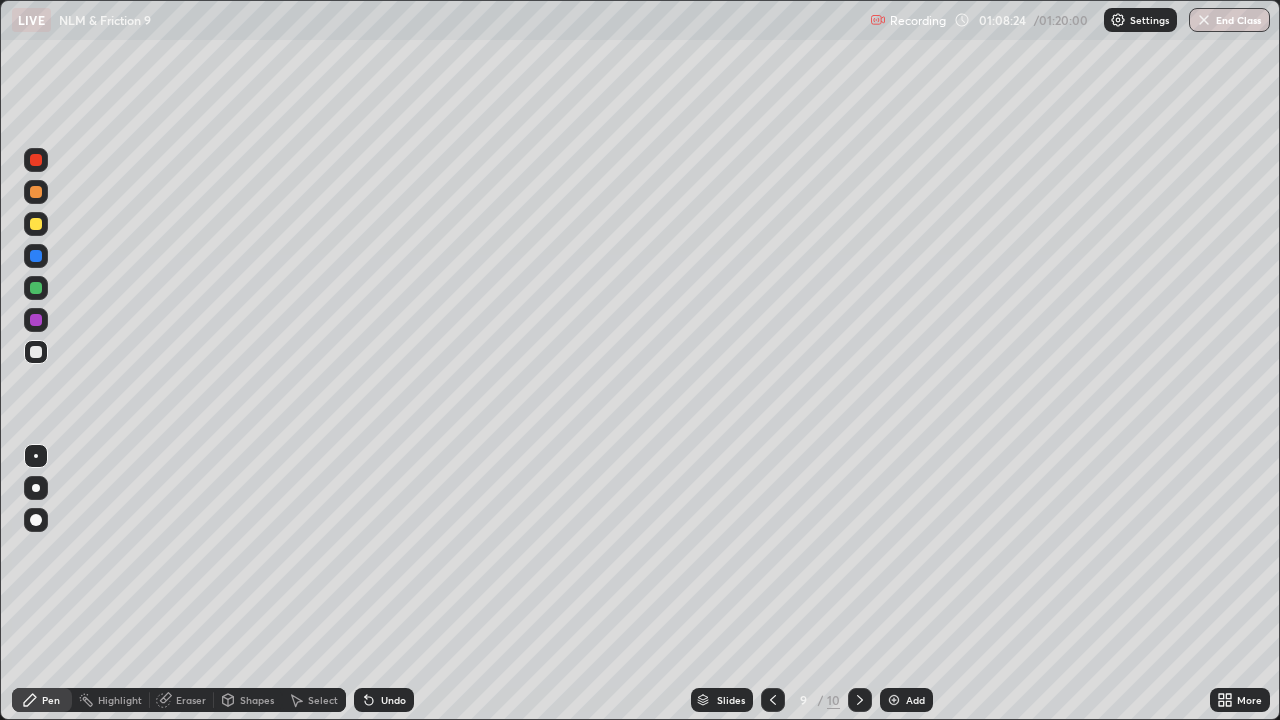 click at bounding box center [860, 700] 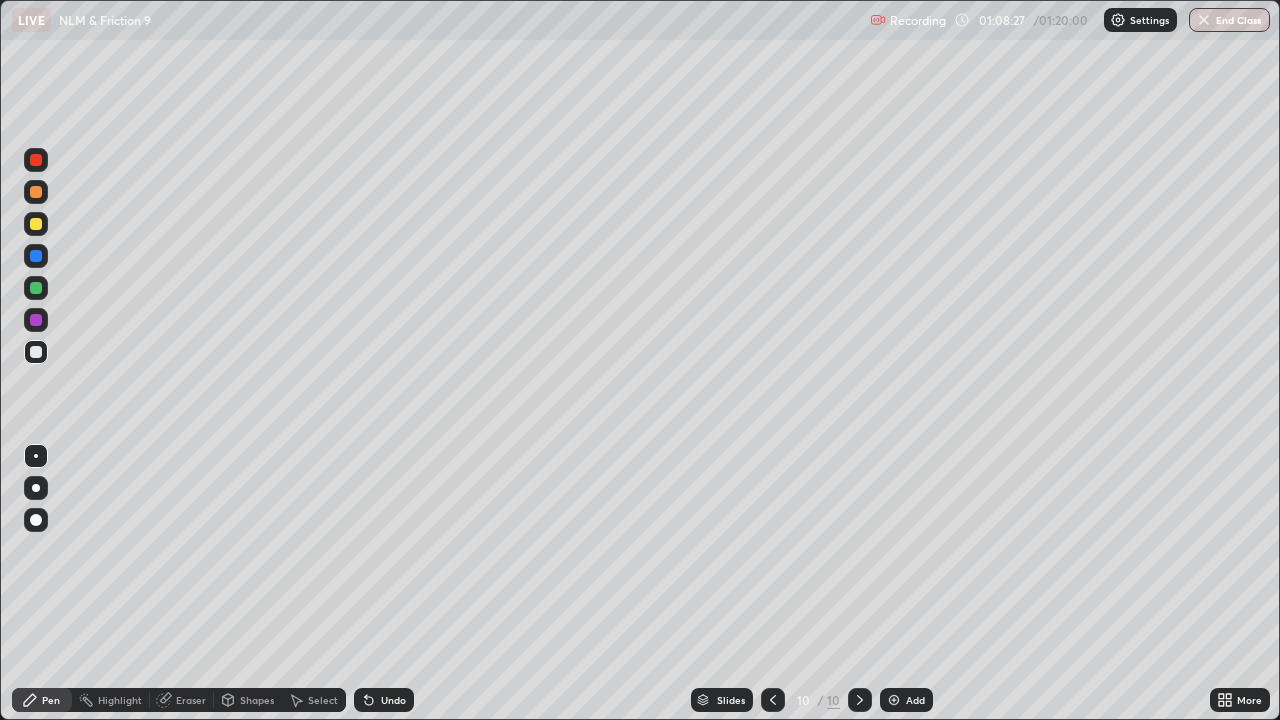 click at bounding box center [36, 192] 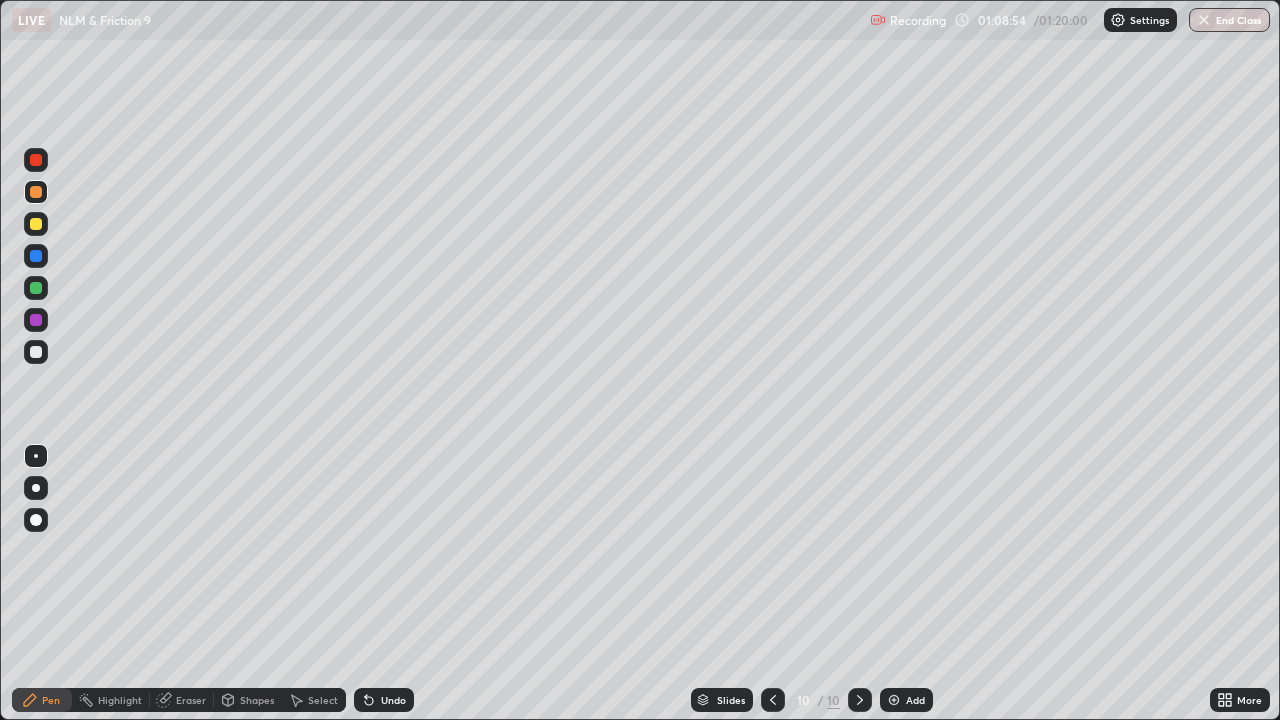 click at bounding box center [36, 288] 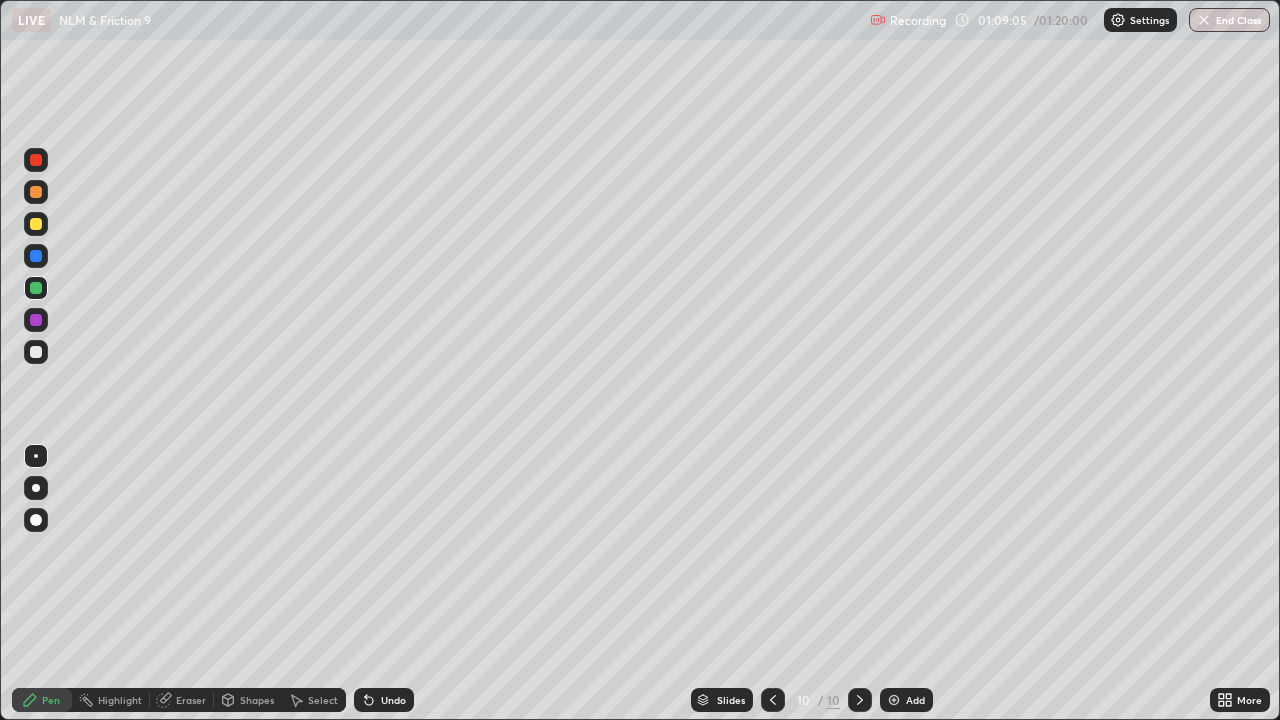 click at bounding box center (36, 192) 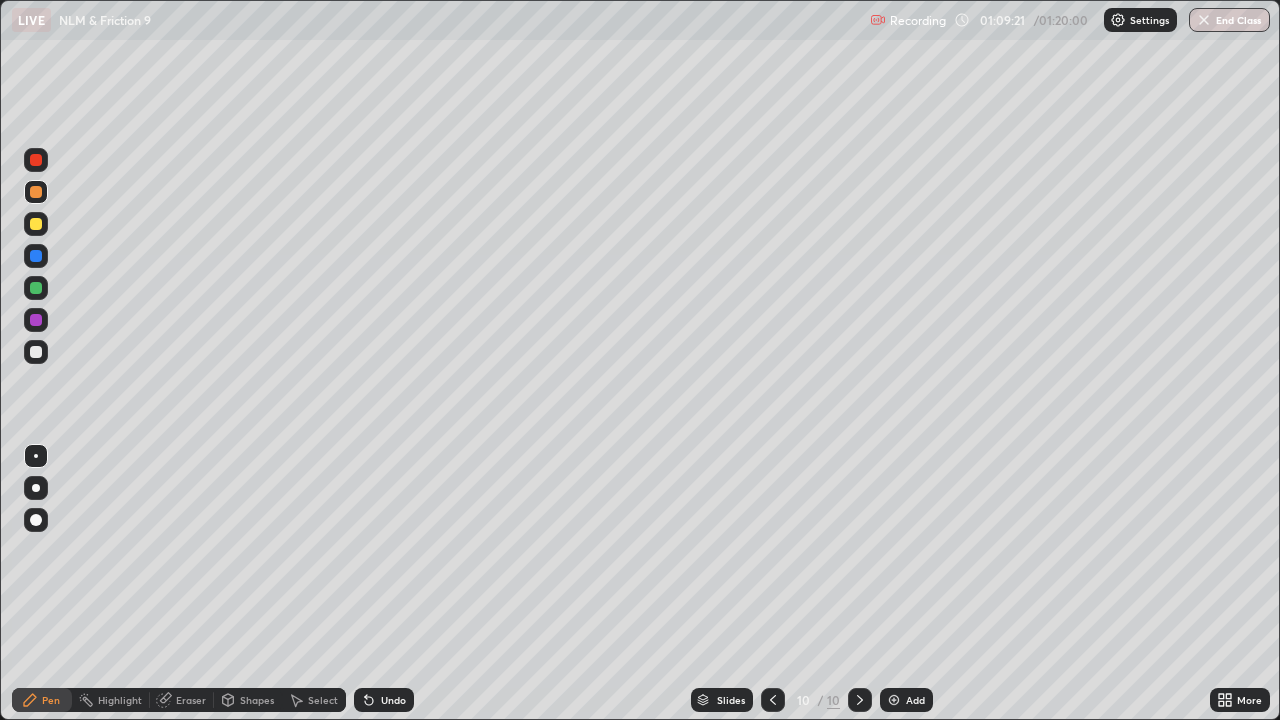 click at bounding box center [36, 352] 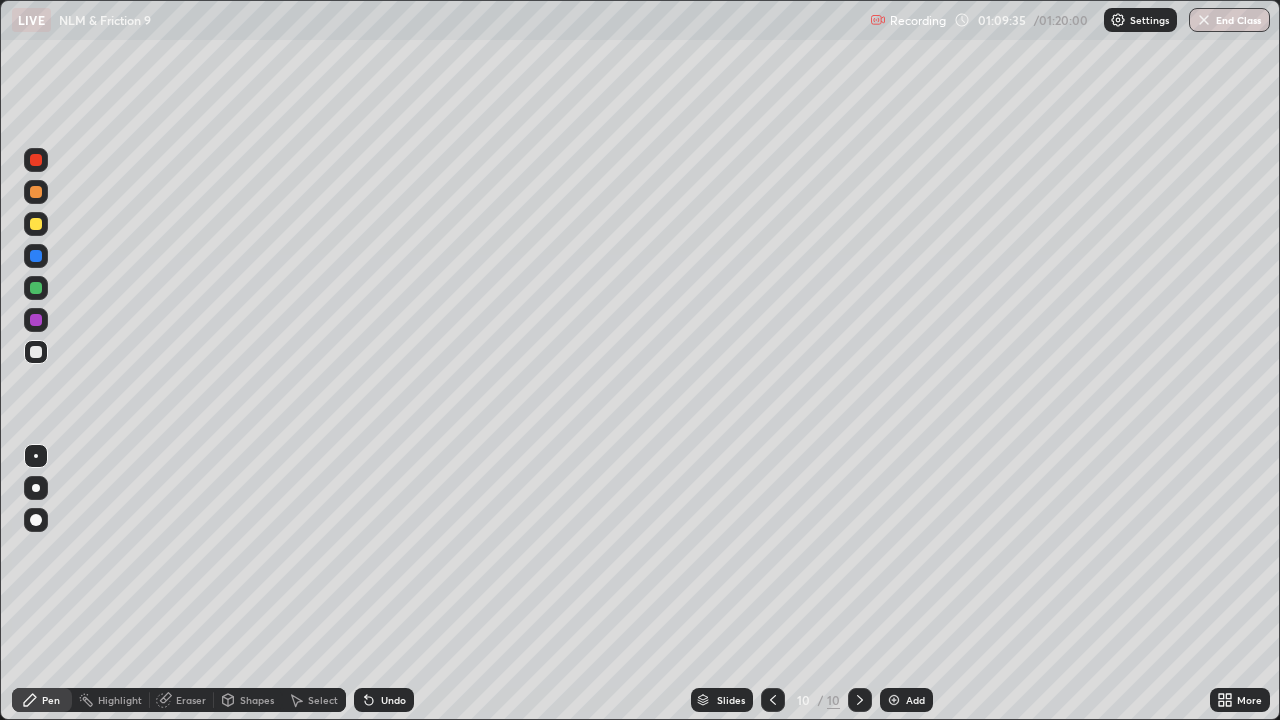 click at bounding box center [36, 320] 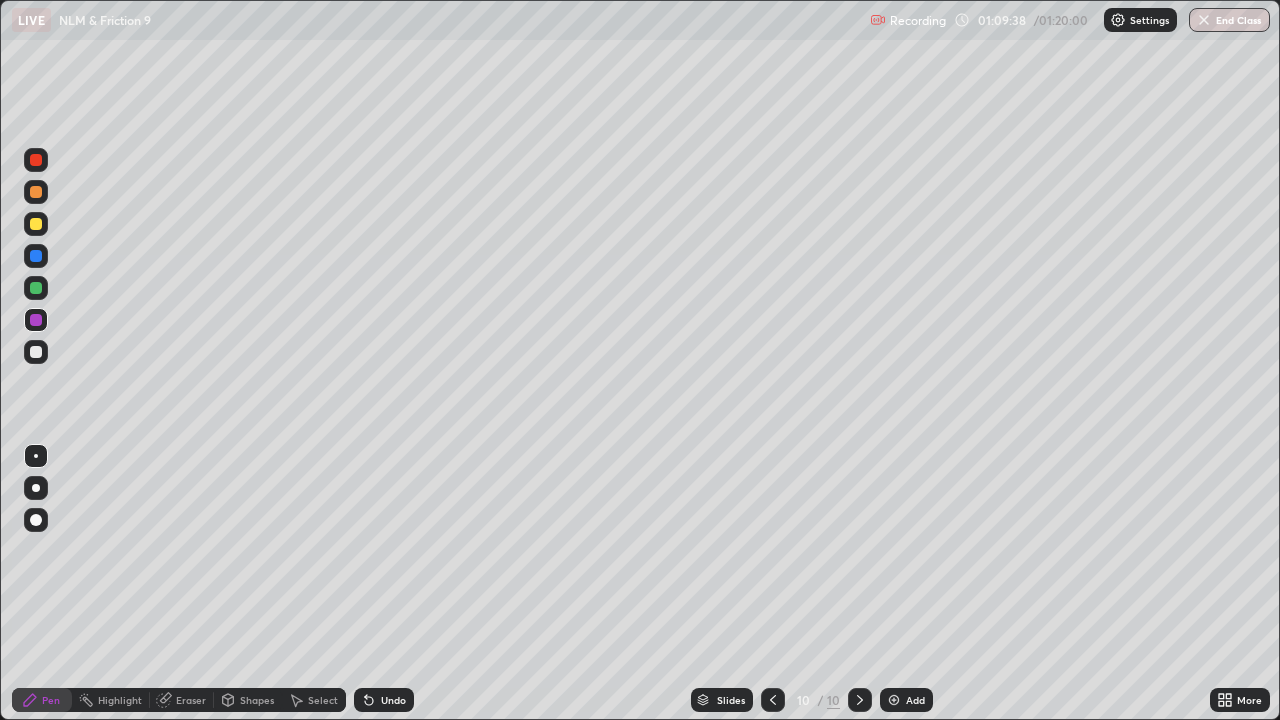click on "Undo" at bounding box center [384, 700] 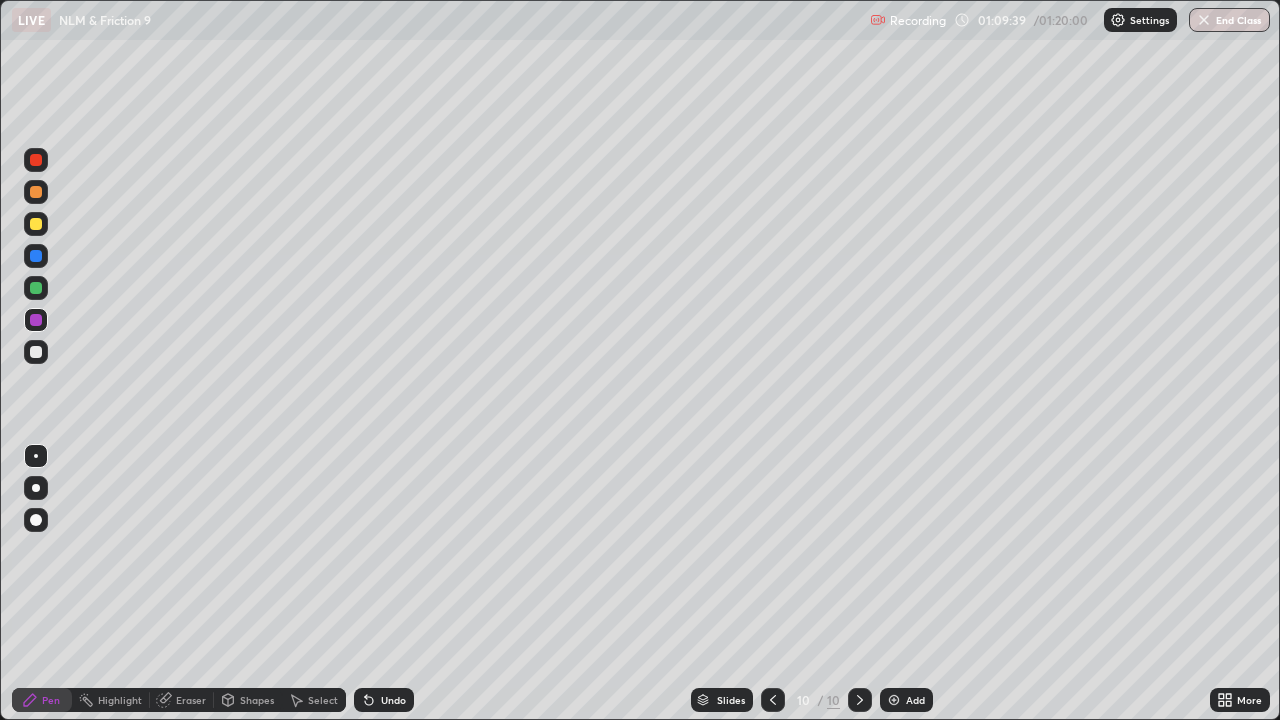 click on "Undo" at bounding box center (384, 700) 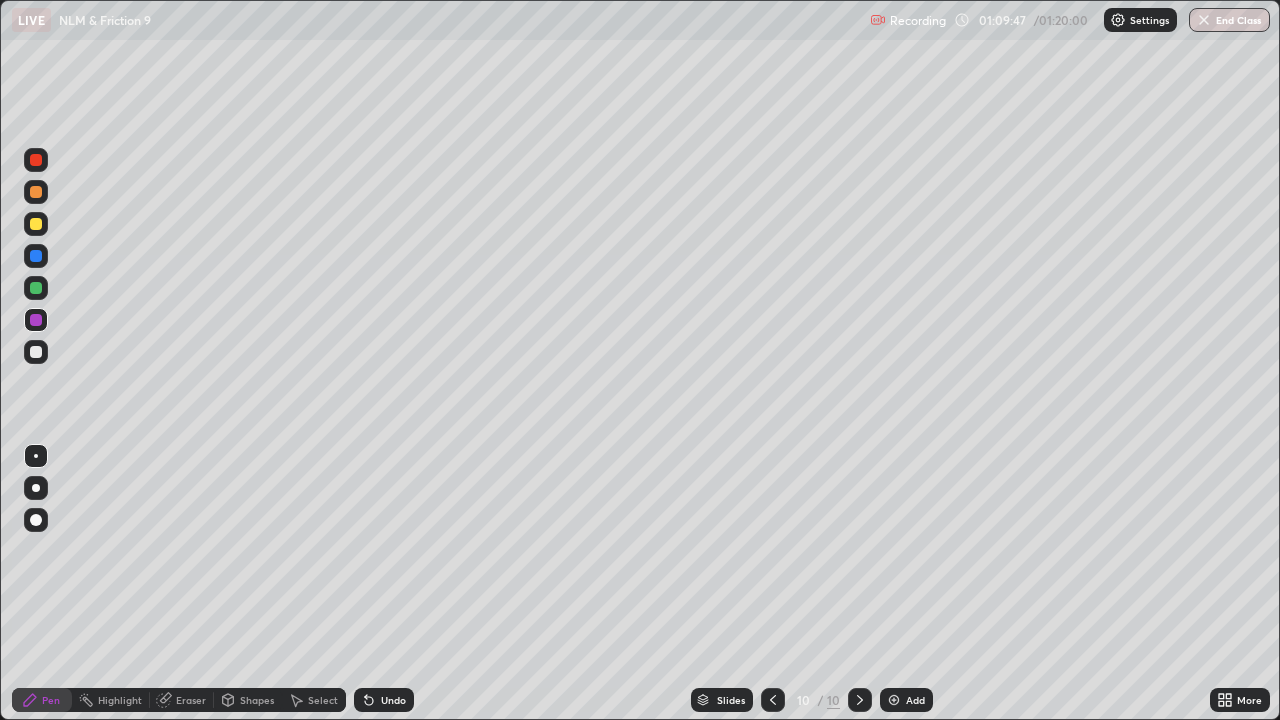 click at bounding box center (36, 192) 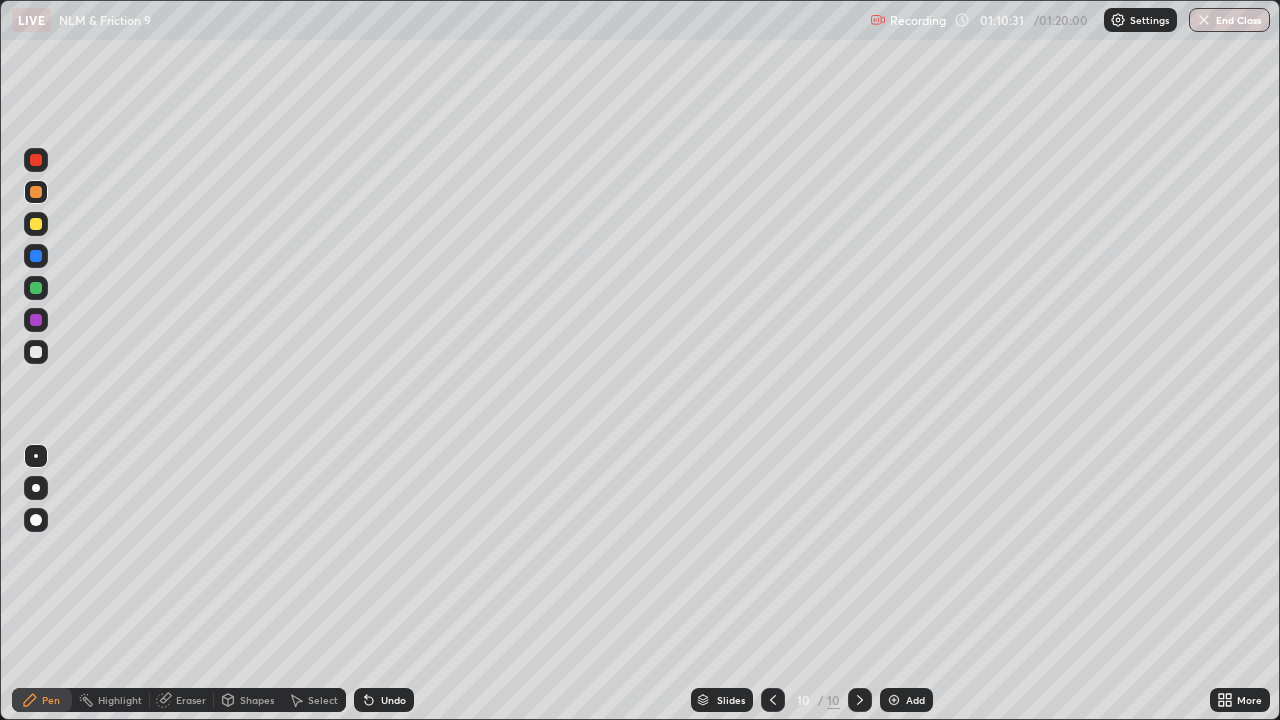 click on "Undo" at bounding box center [393, 700] 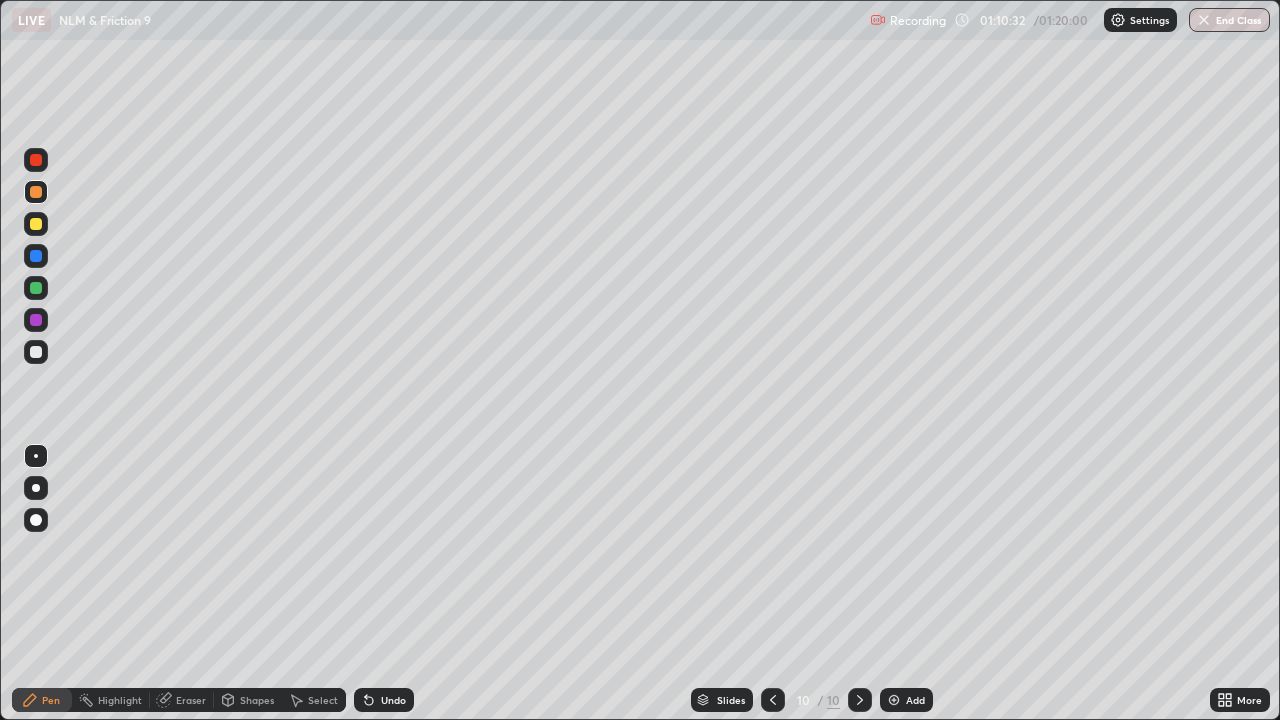 click on "Undo" at bounding box center (384, 700) 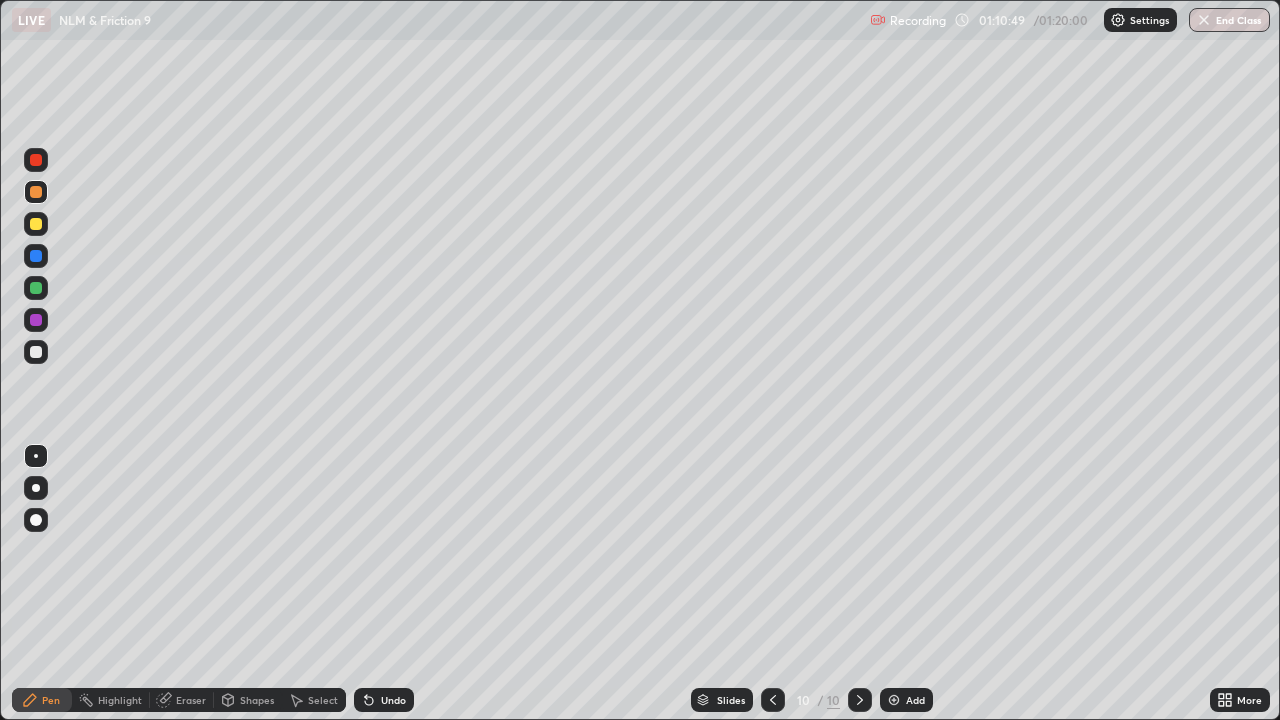 click at bounding box center [36, 352] 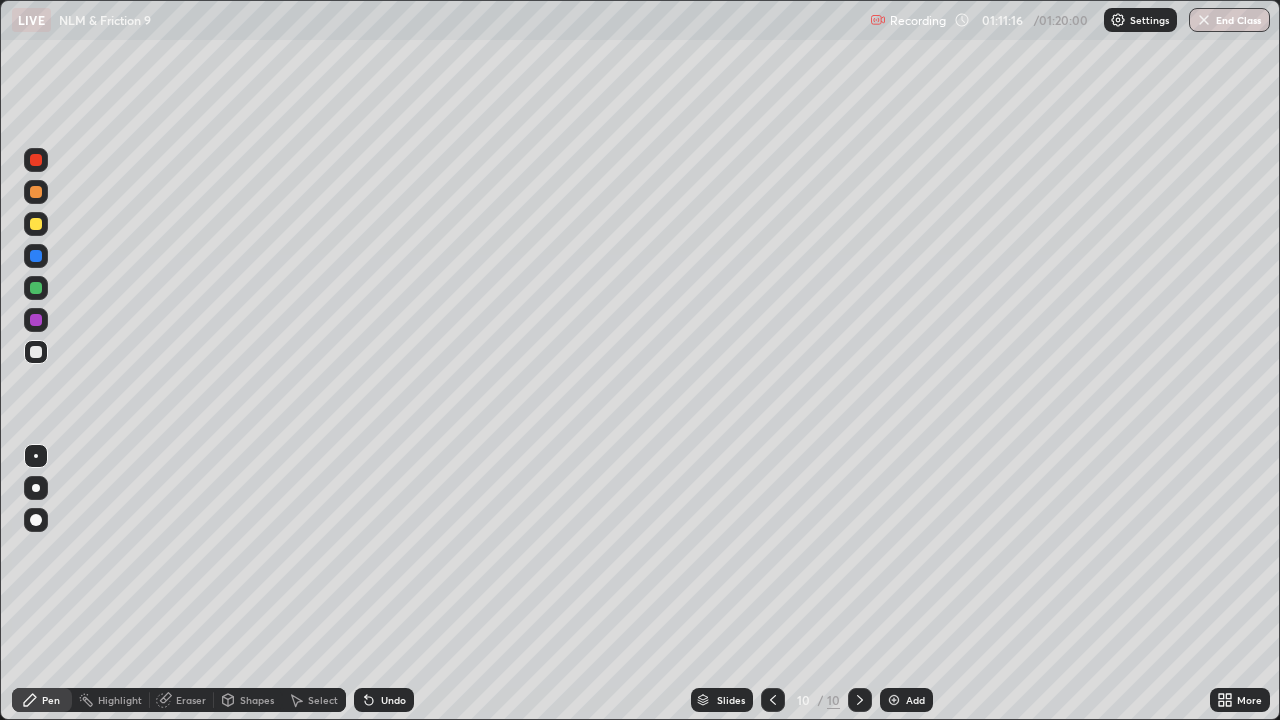 click on "Undo" at bounding box center [393, 700] 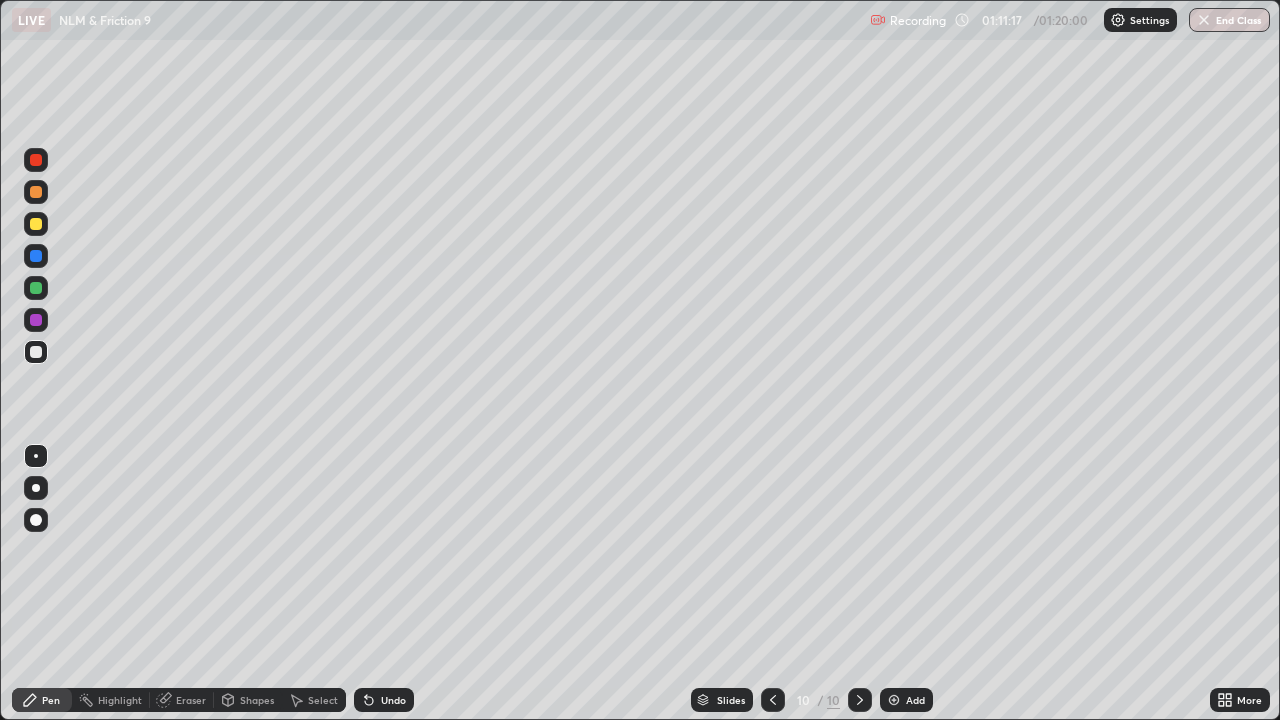 click on "Undo" at bounding box center [393, 700] 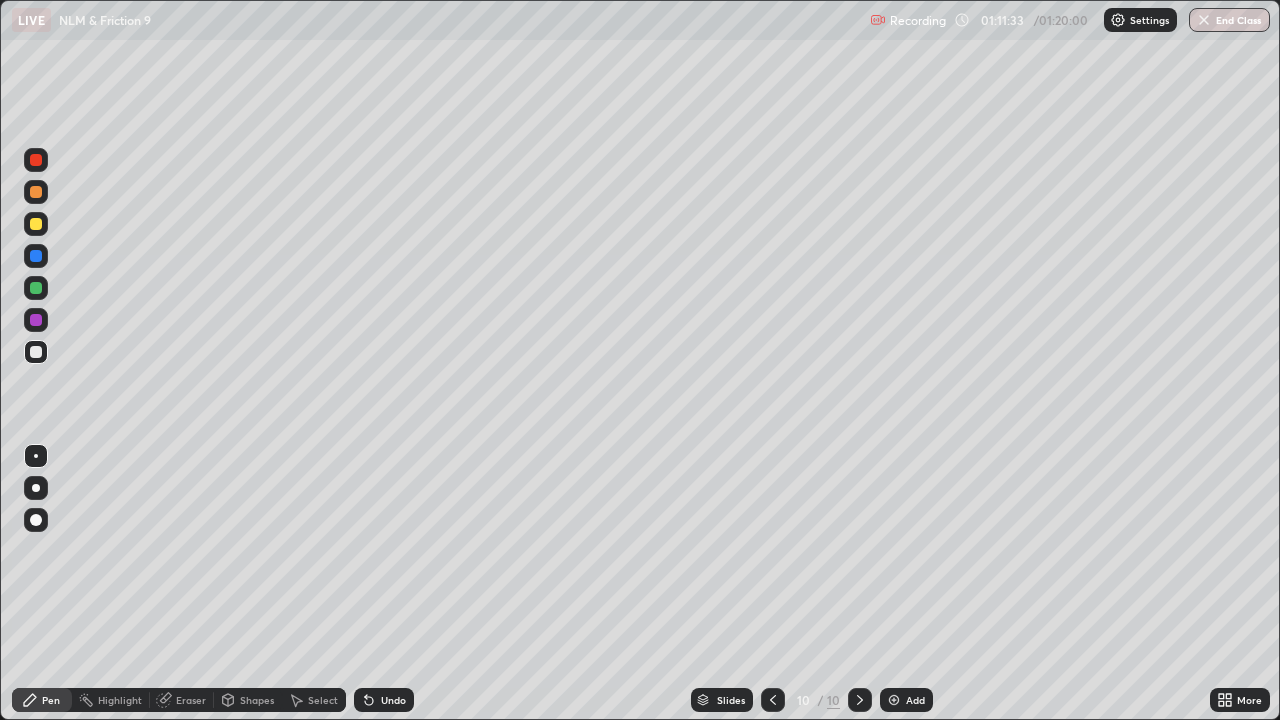 click at bounding box center [36, 288] 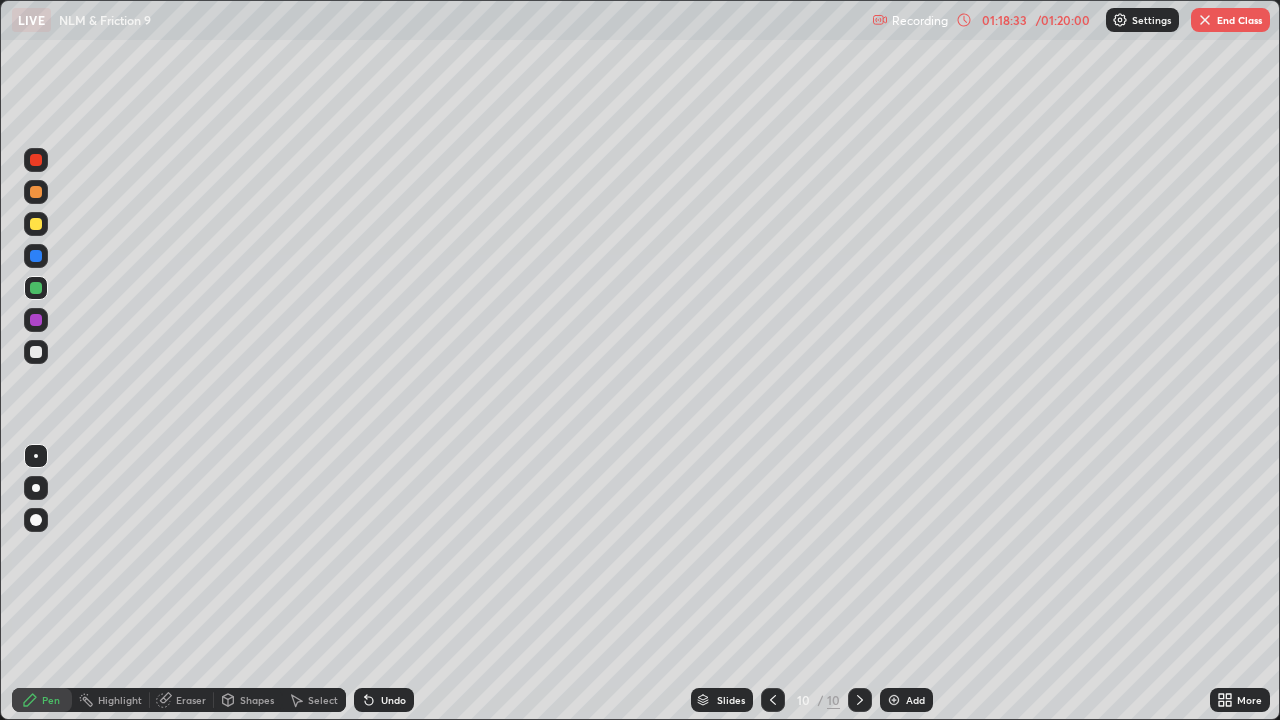 click 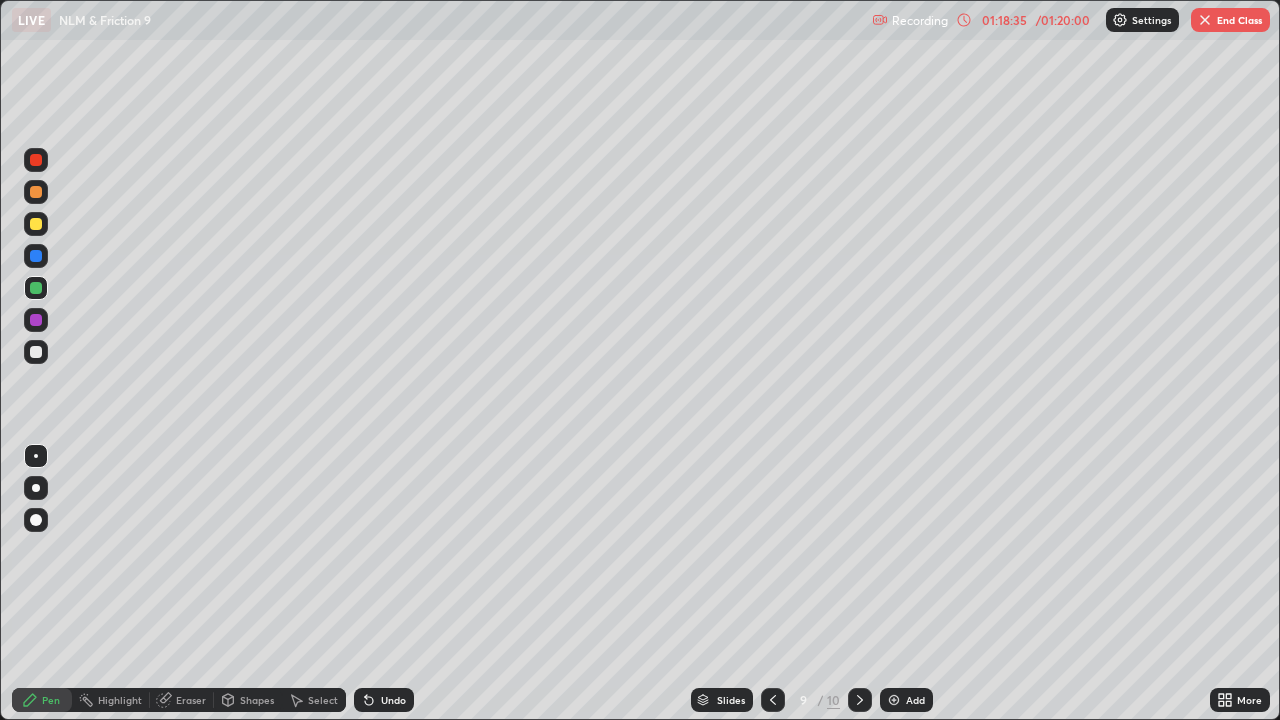 click 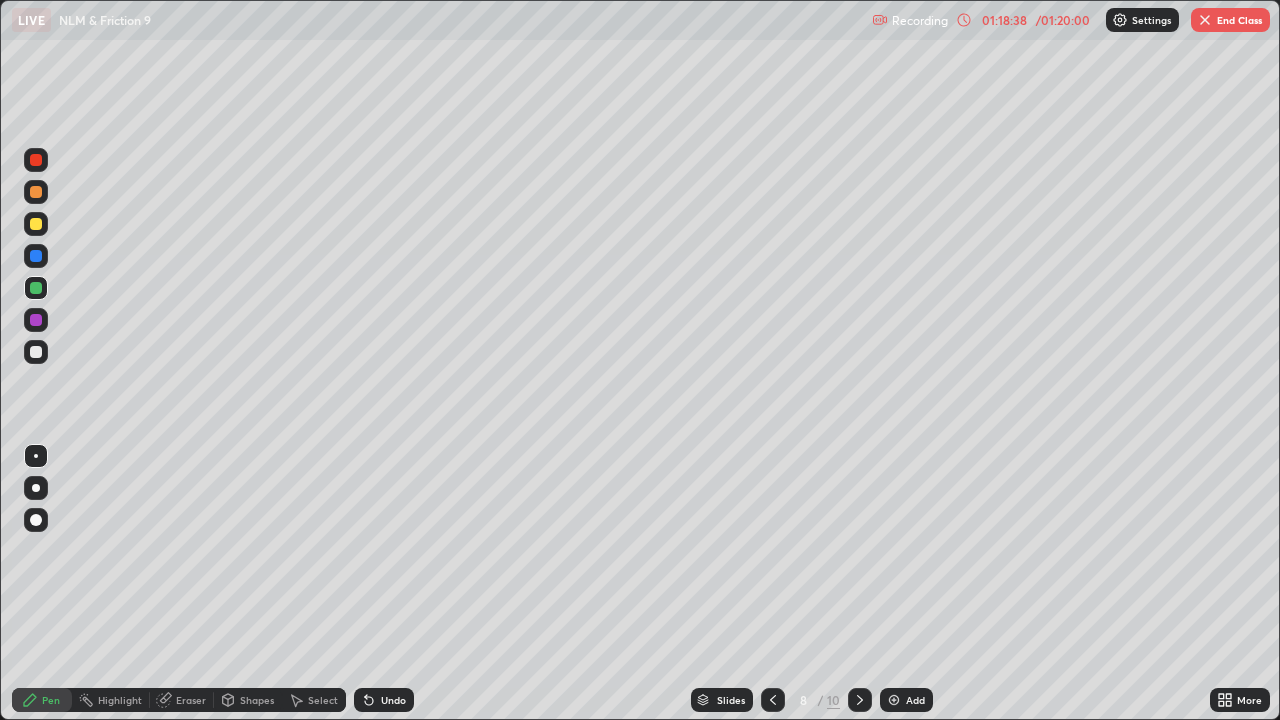click 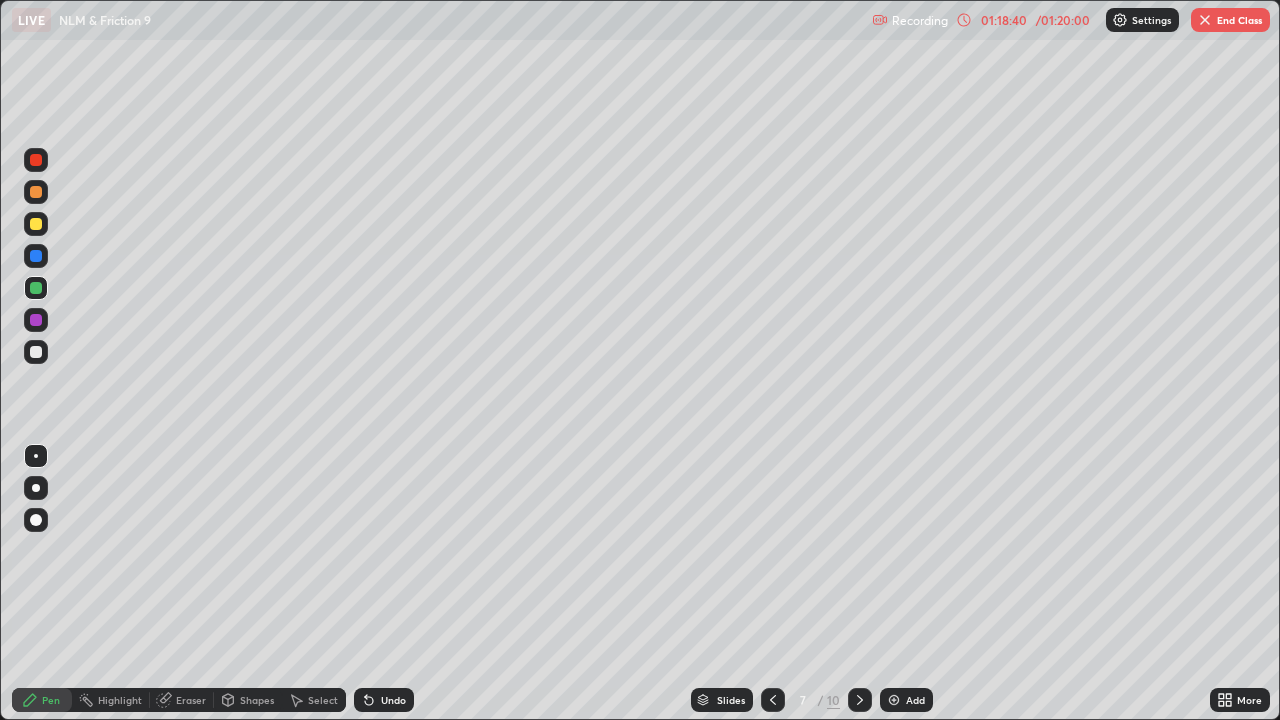 click 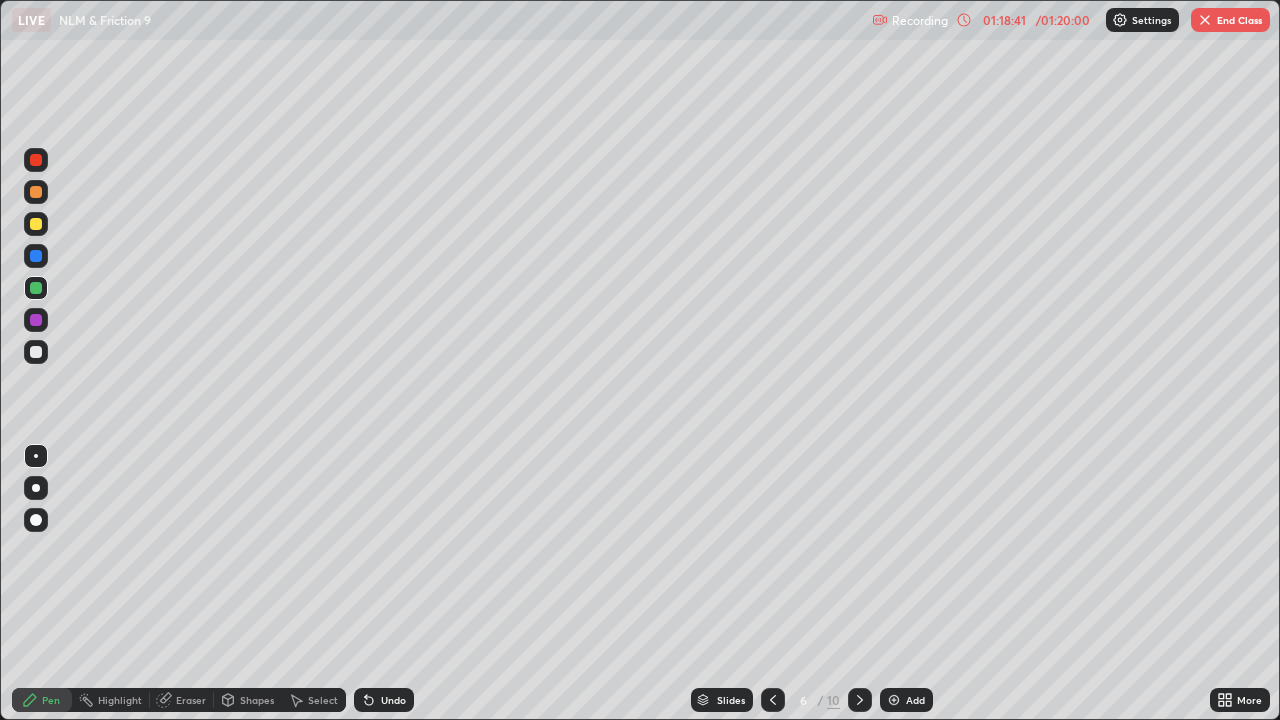 click 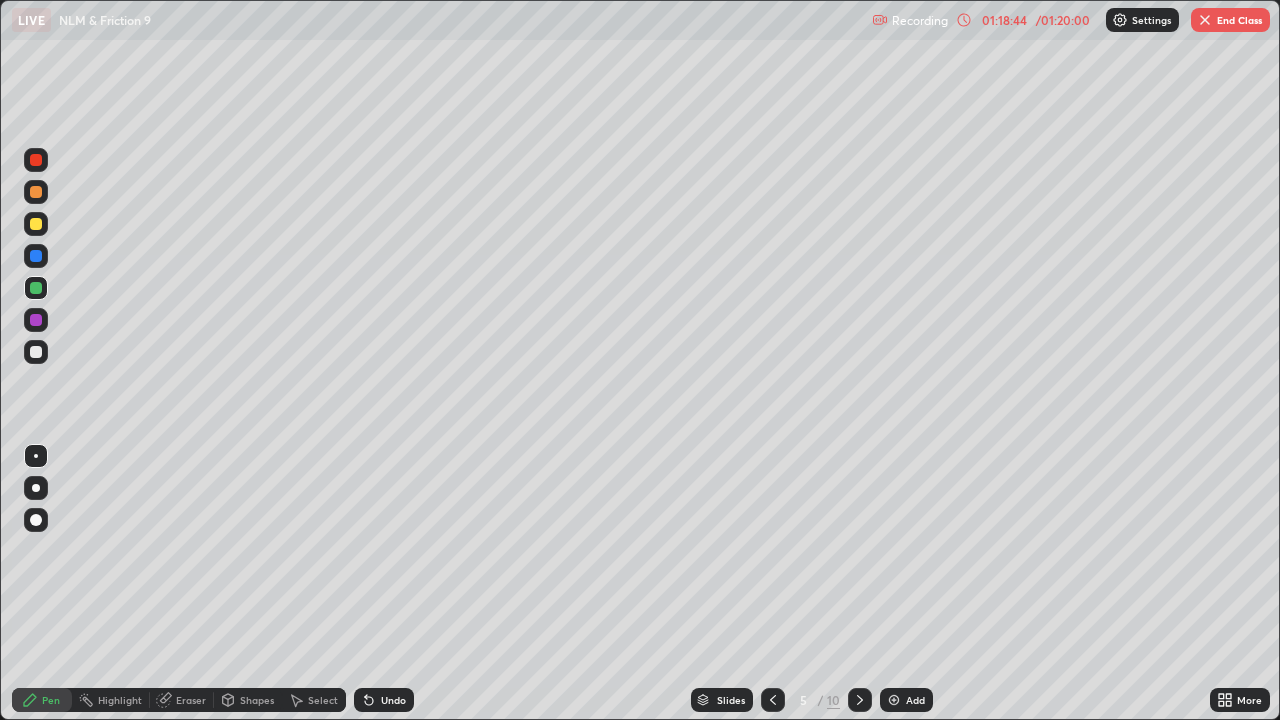 click 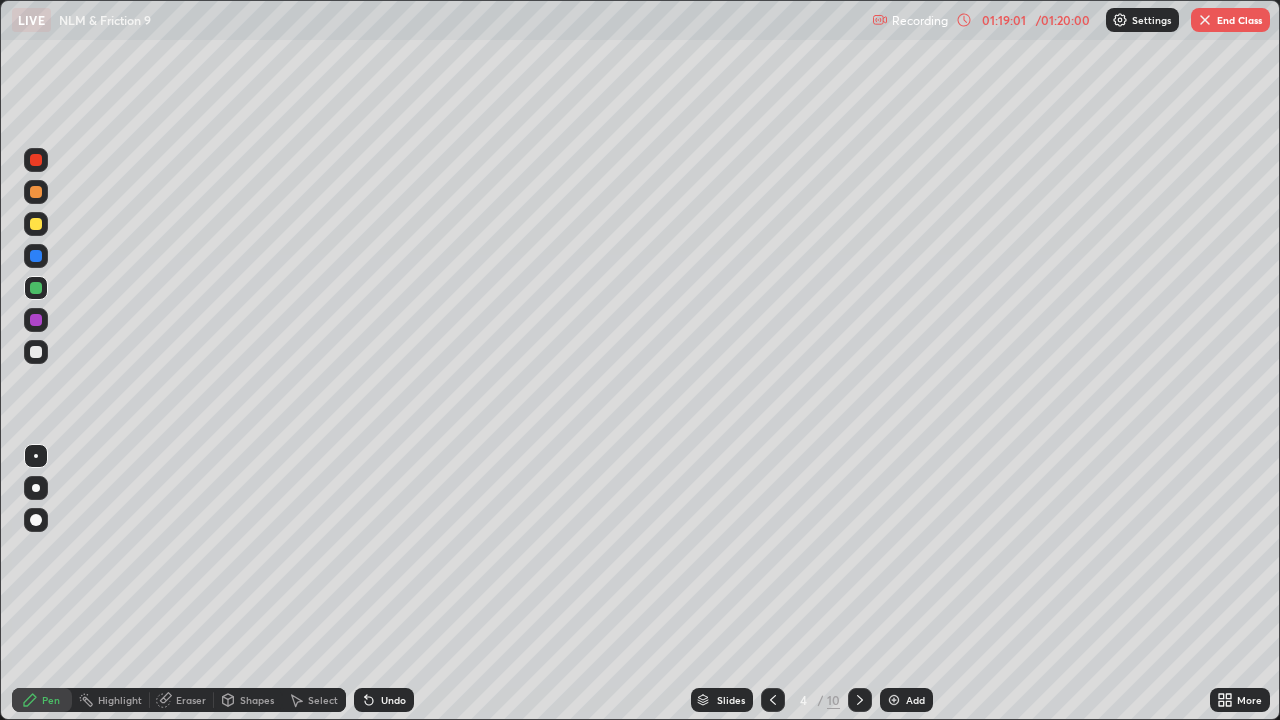 click 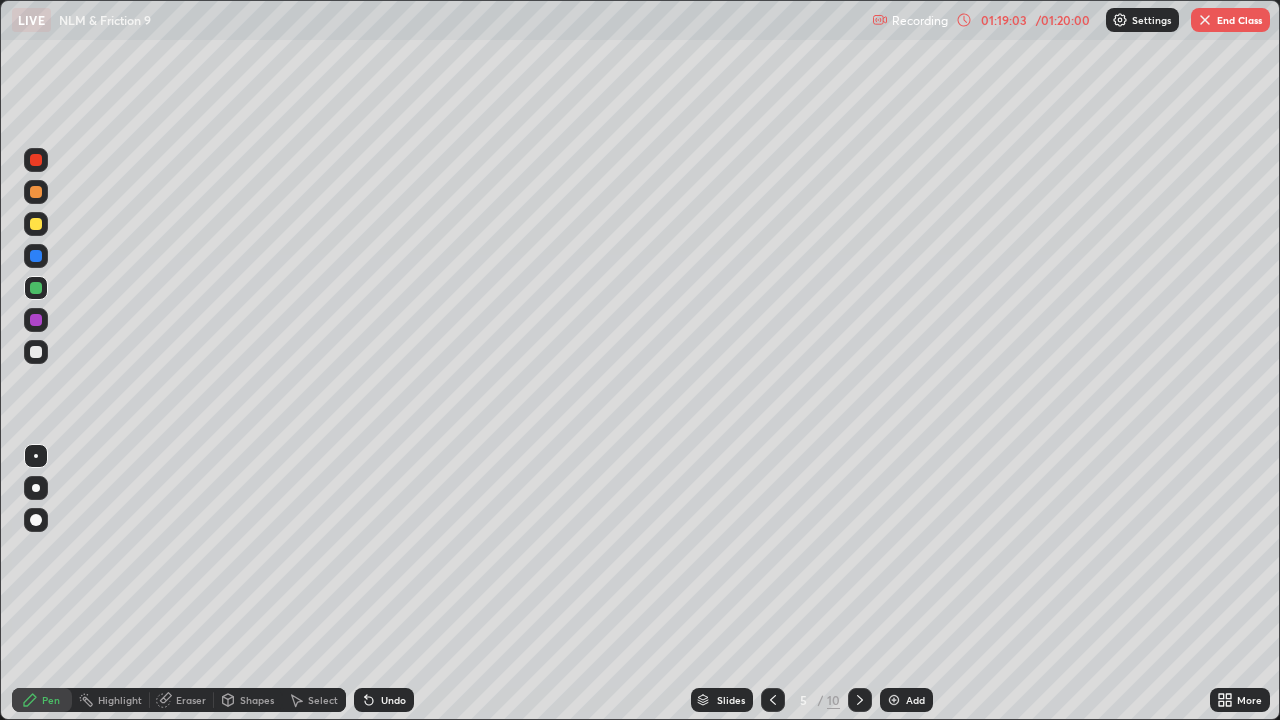 click on "10" at bounding box center [833, 700] 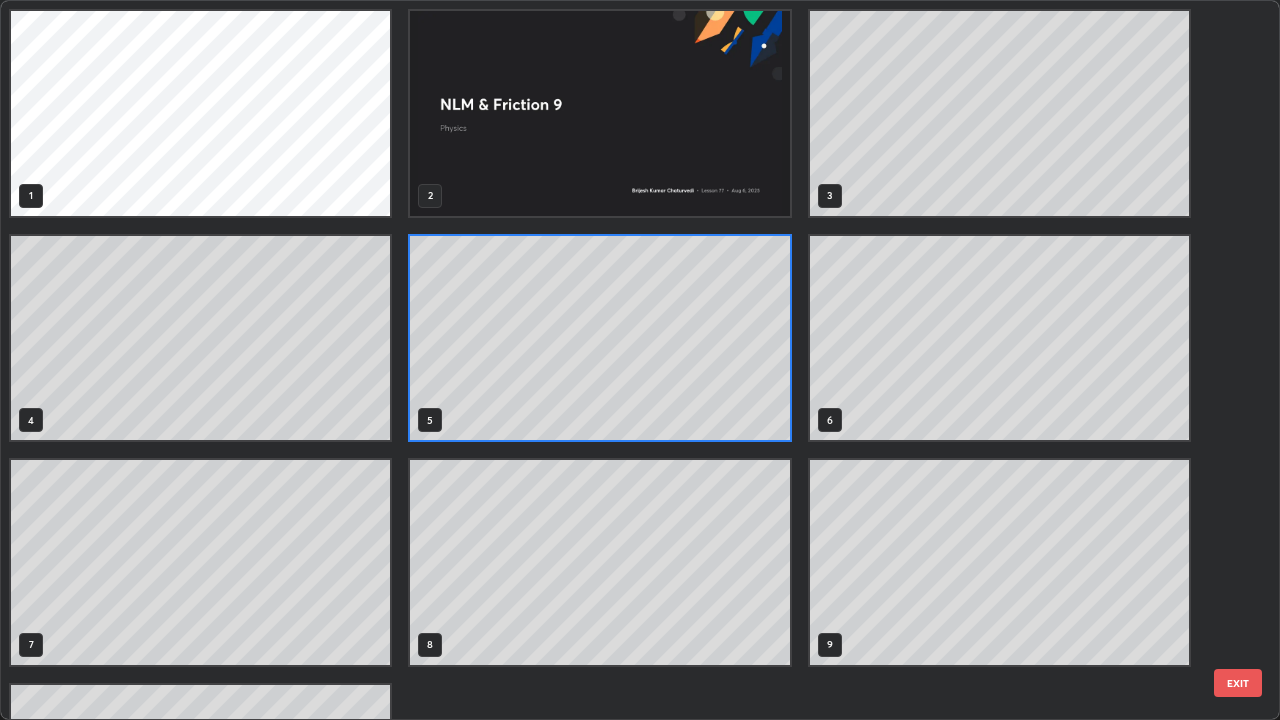 scroll, scrollTop: 7, scrollLeft: 11, axis: both 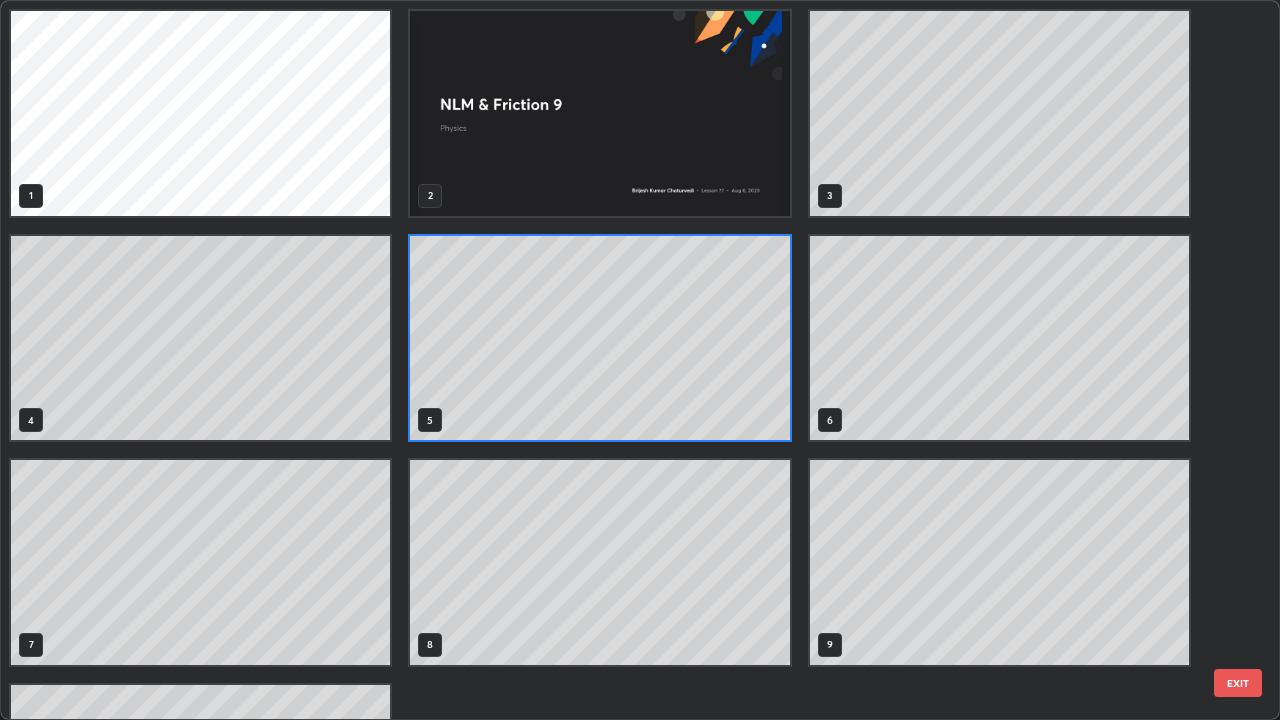 click on "1 2 3 4 5 6 7 8 9 10" at bounding box center [600, 450] 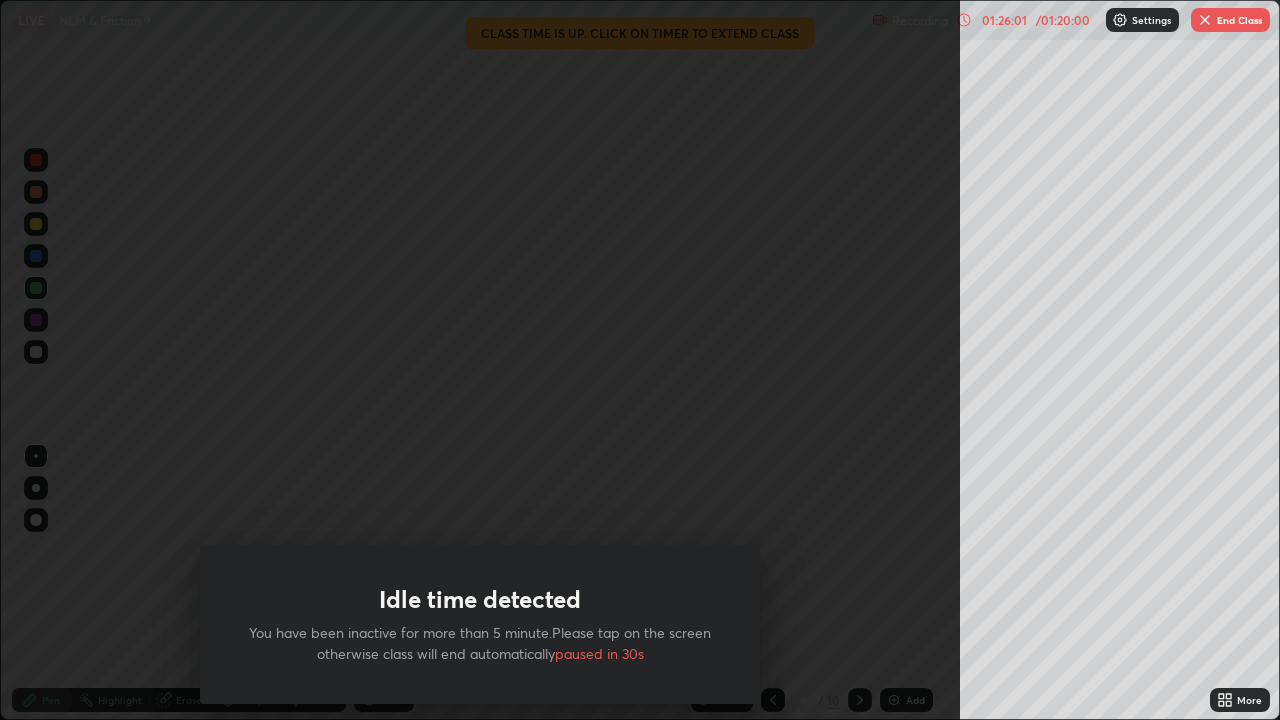 click on "End Class" at bounding box center [1230, 20] 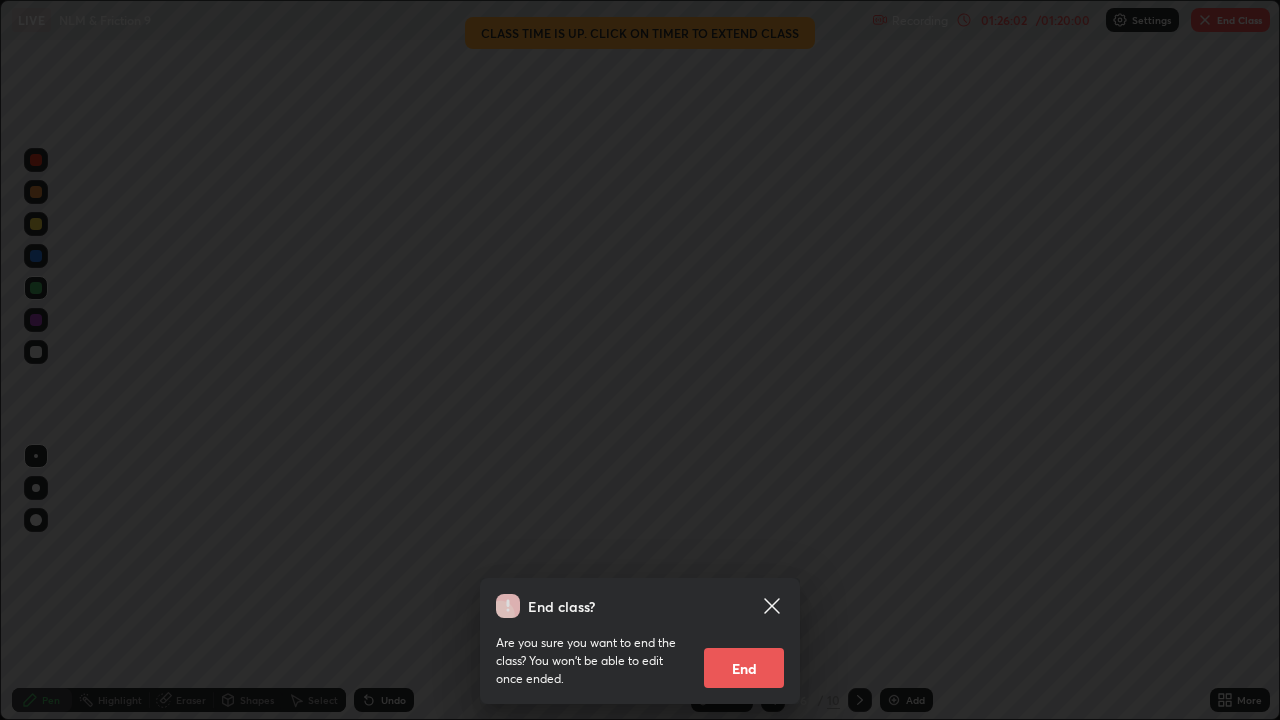 click on "End" at bounding box center (744, 668) 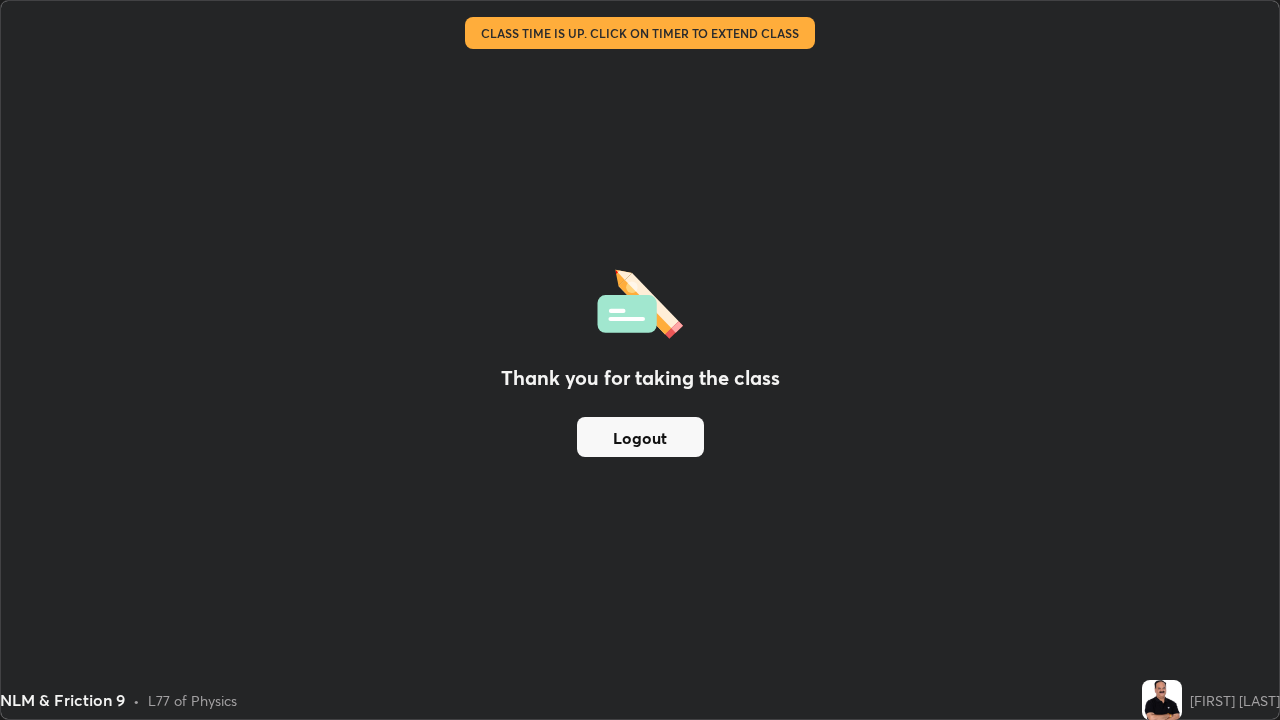 click on "Logout" at bounding box center (640, 437) 